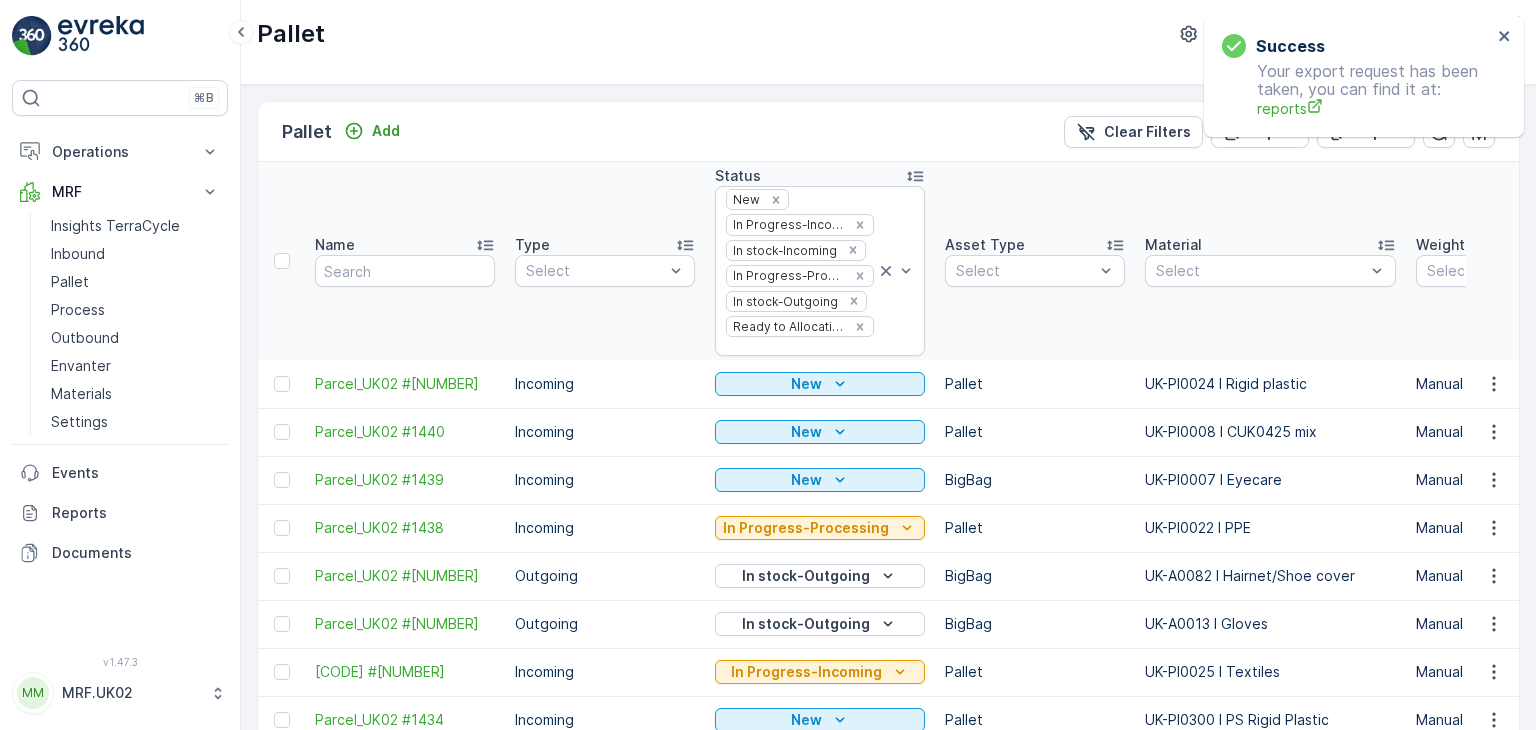 scroll, scrollTop: 0, scrollLeft: 0, axis: both 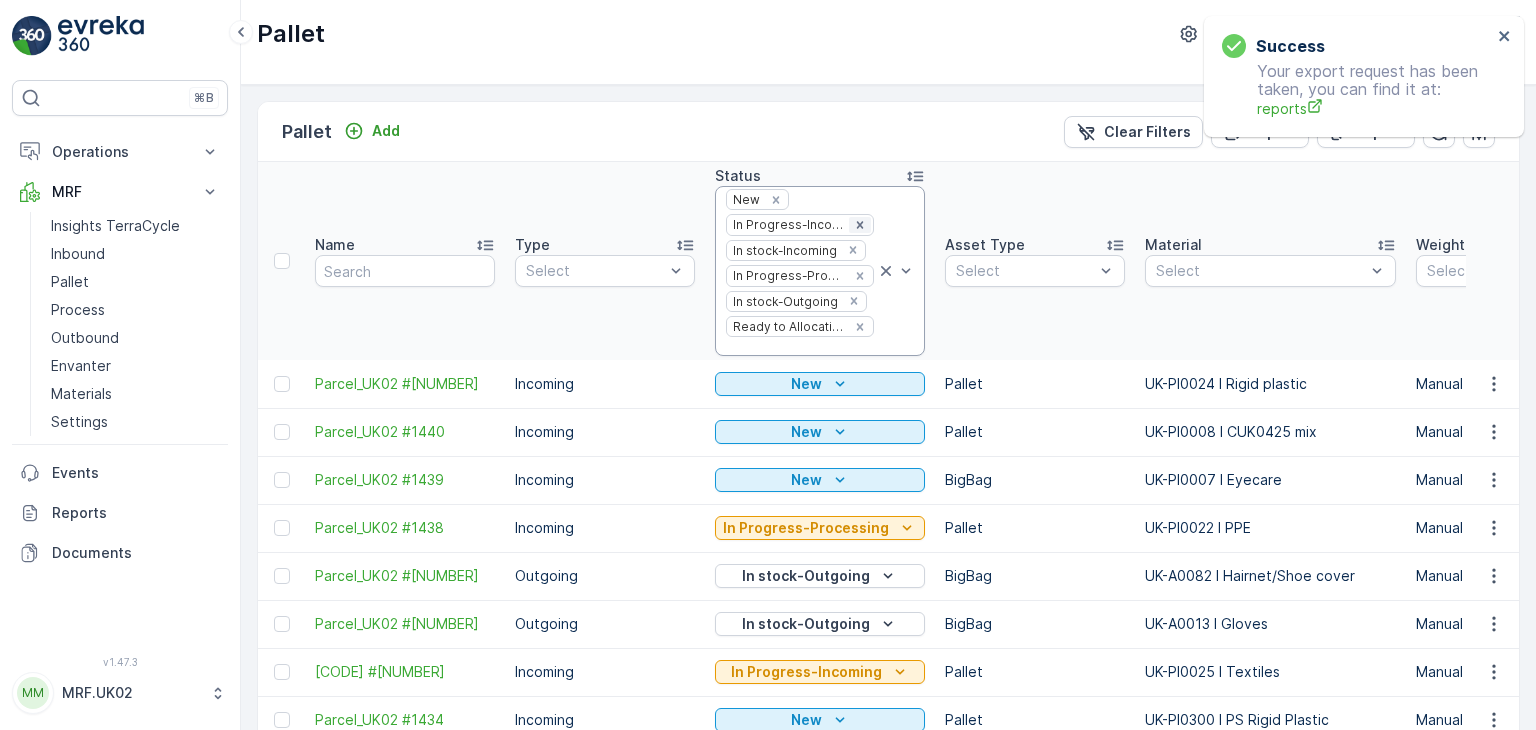 click 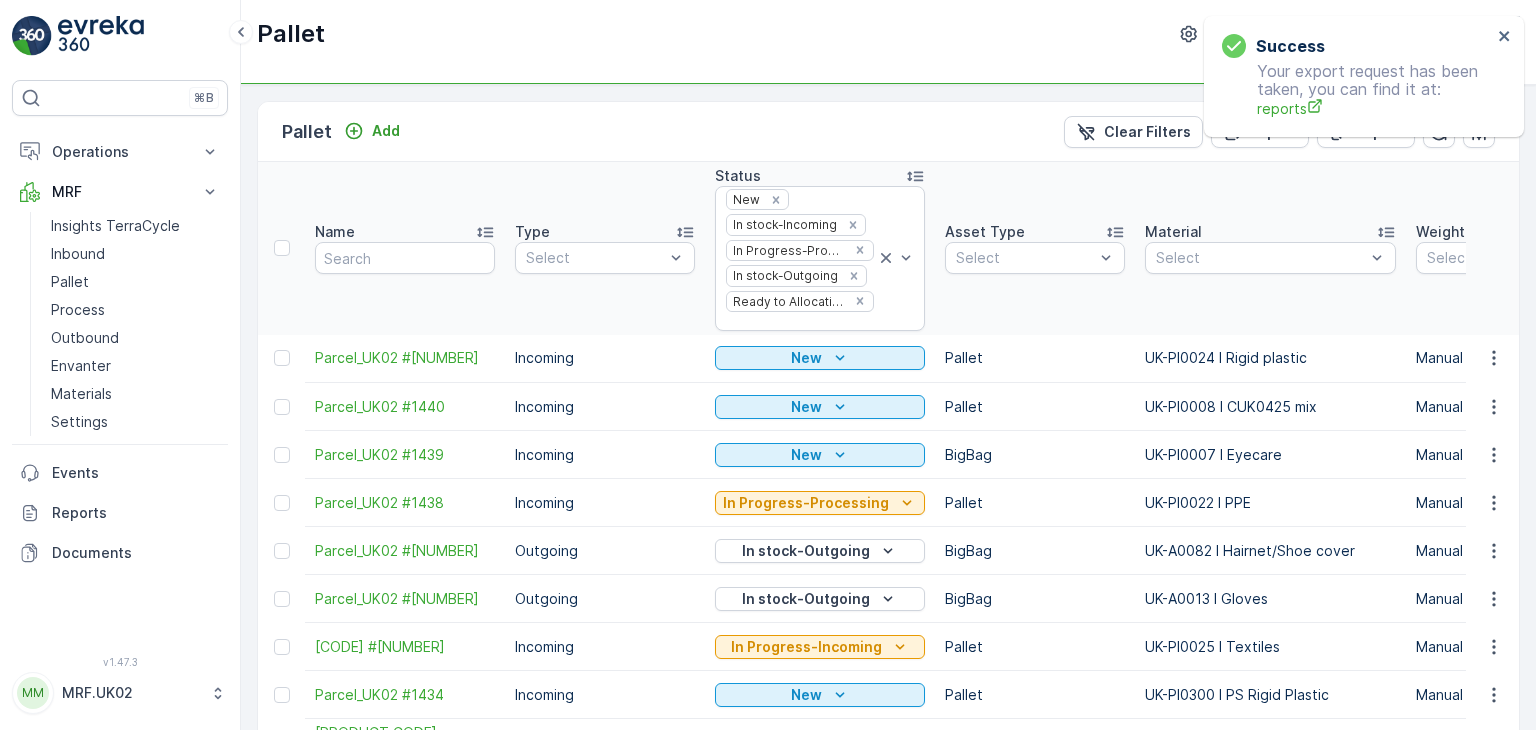 click 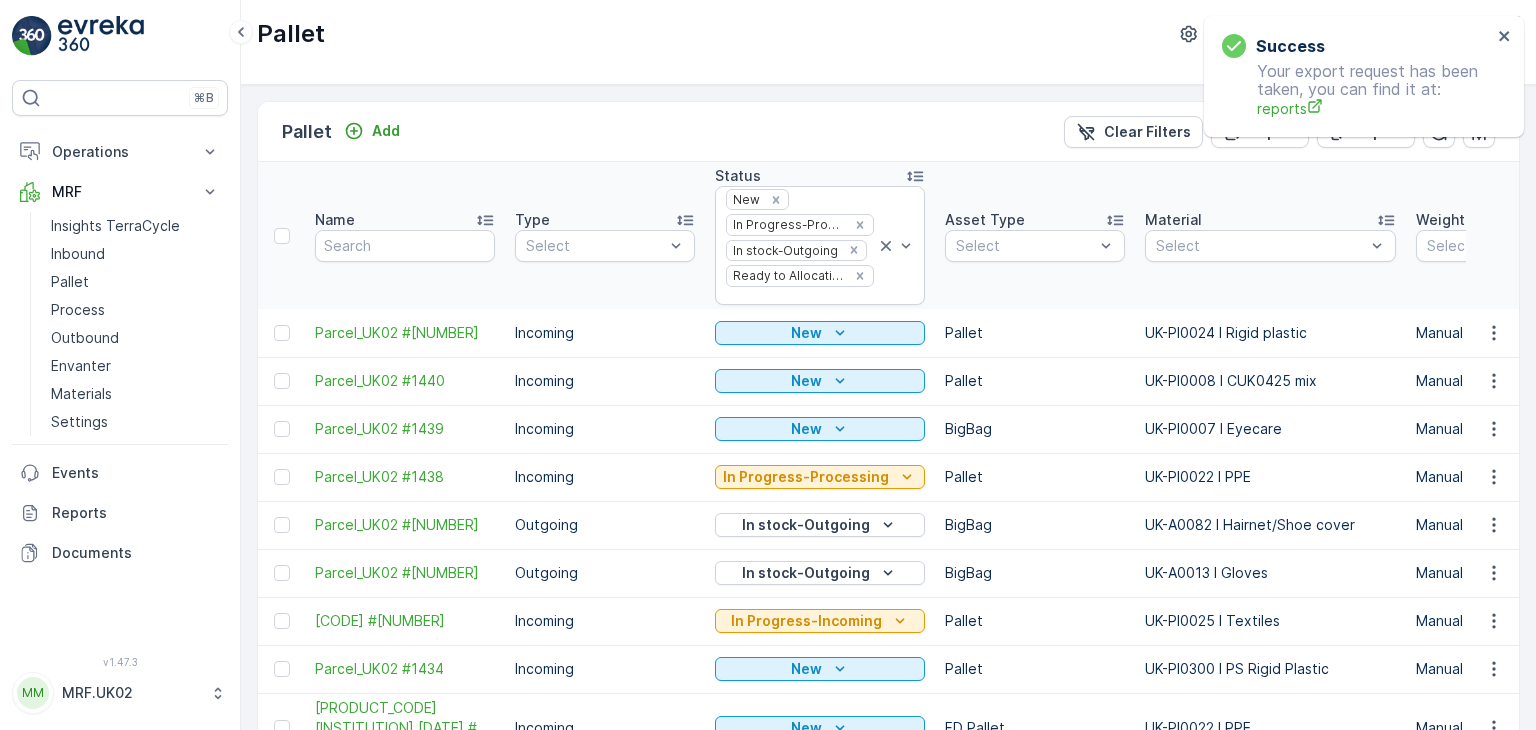 click 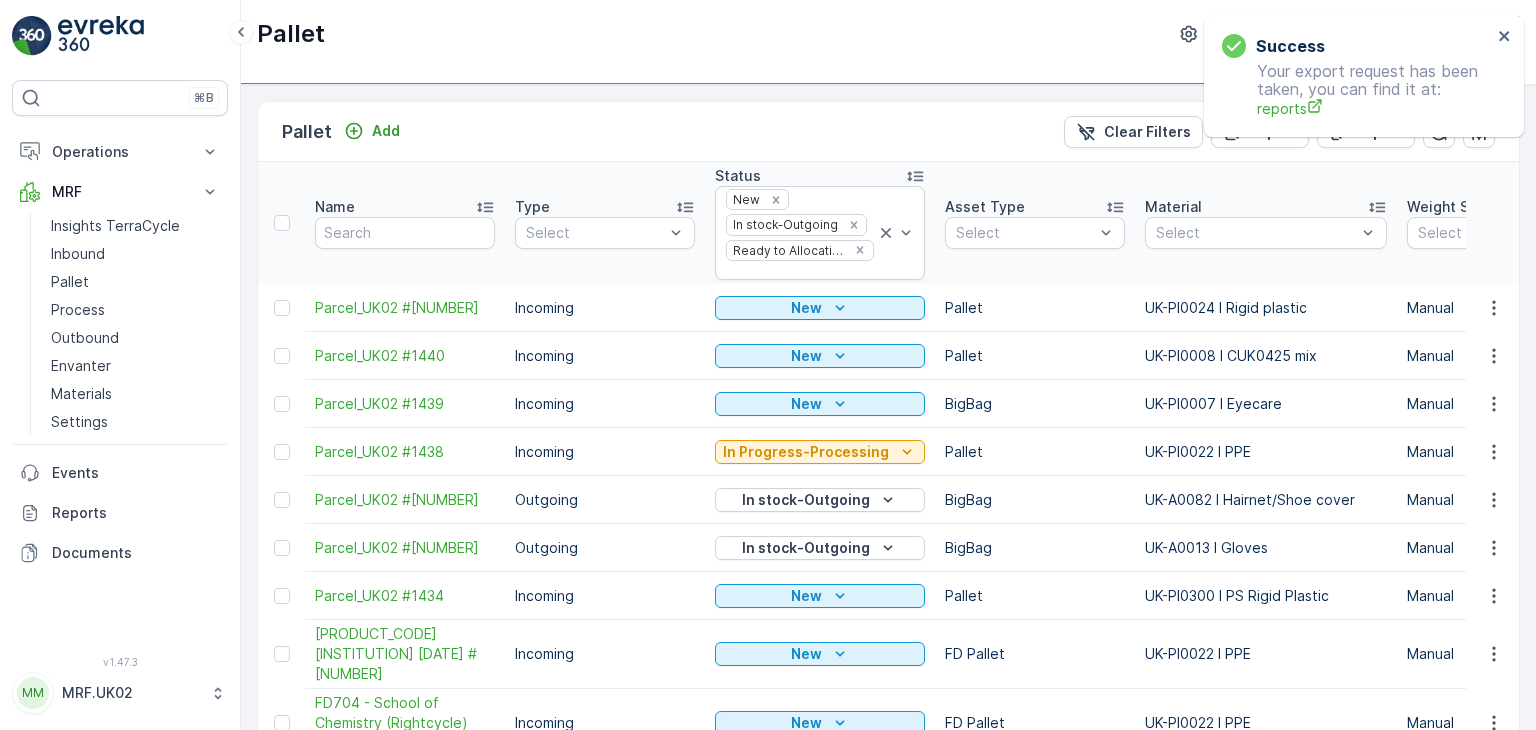 click 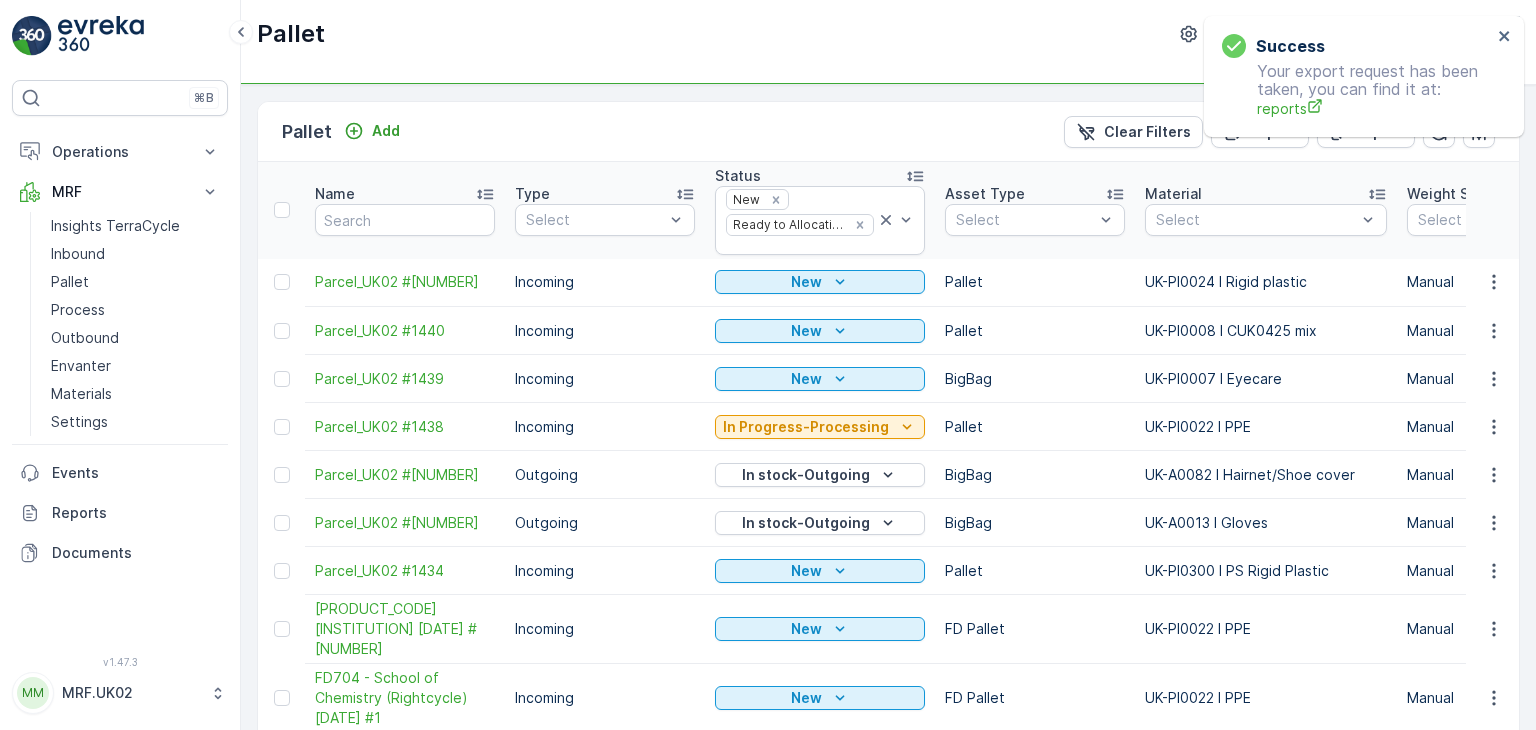 click 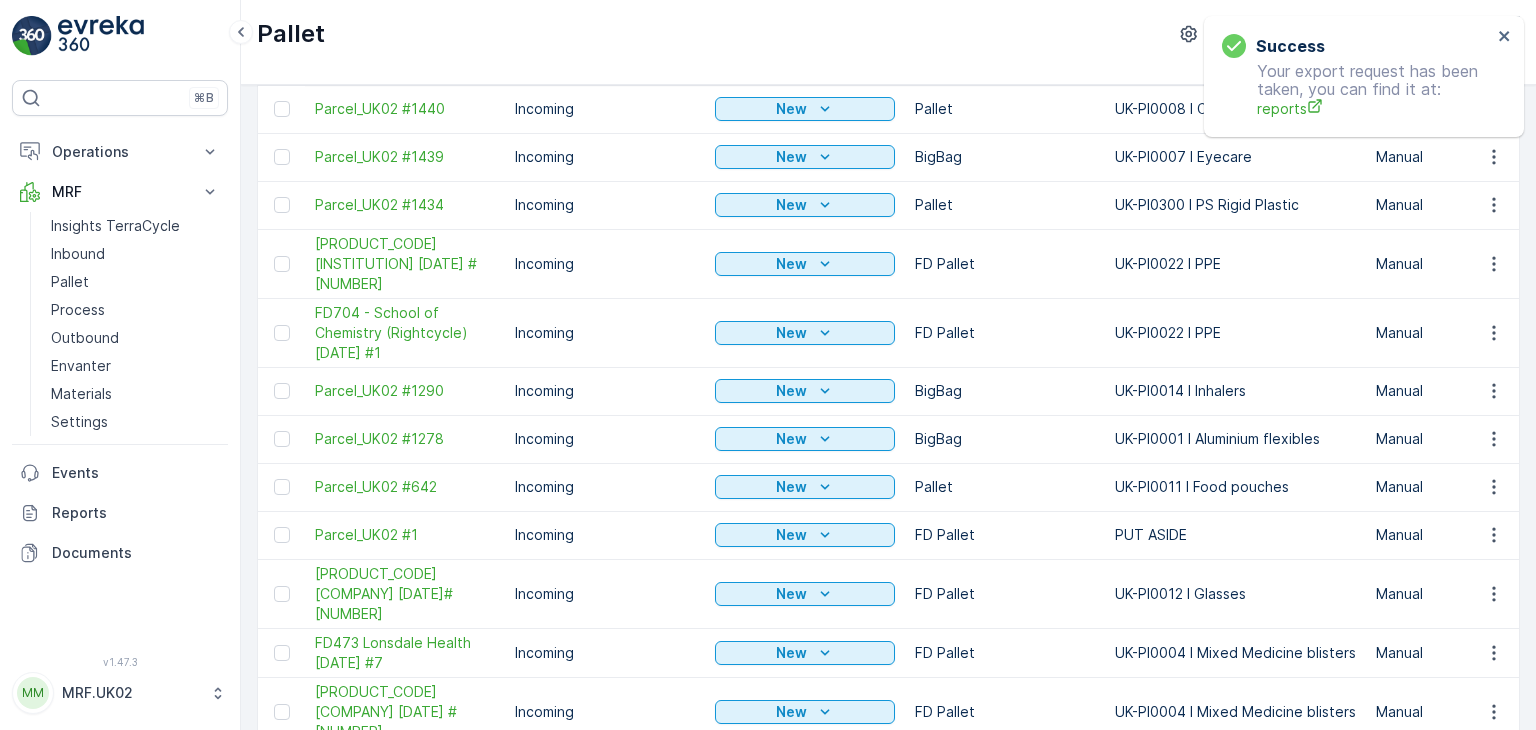 scroll, scrollTop: 340, scrollLeft: 0, axis: vertical 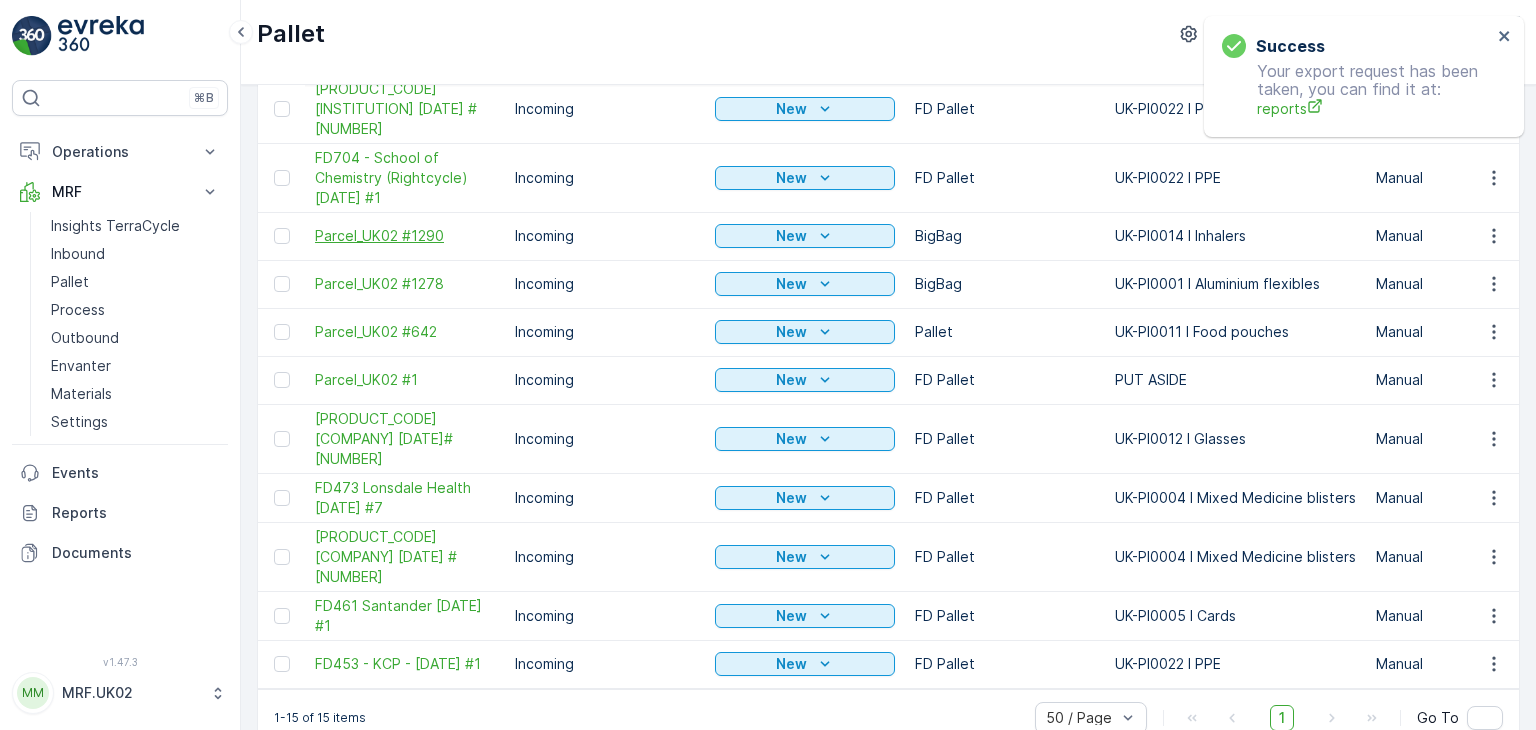 click on "Parcel_UK02 #1290" at bounding box center [405, 236] 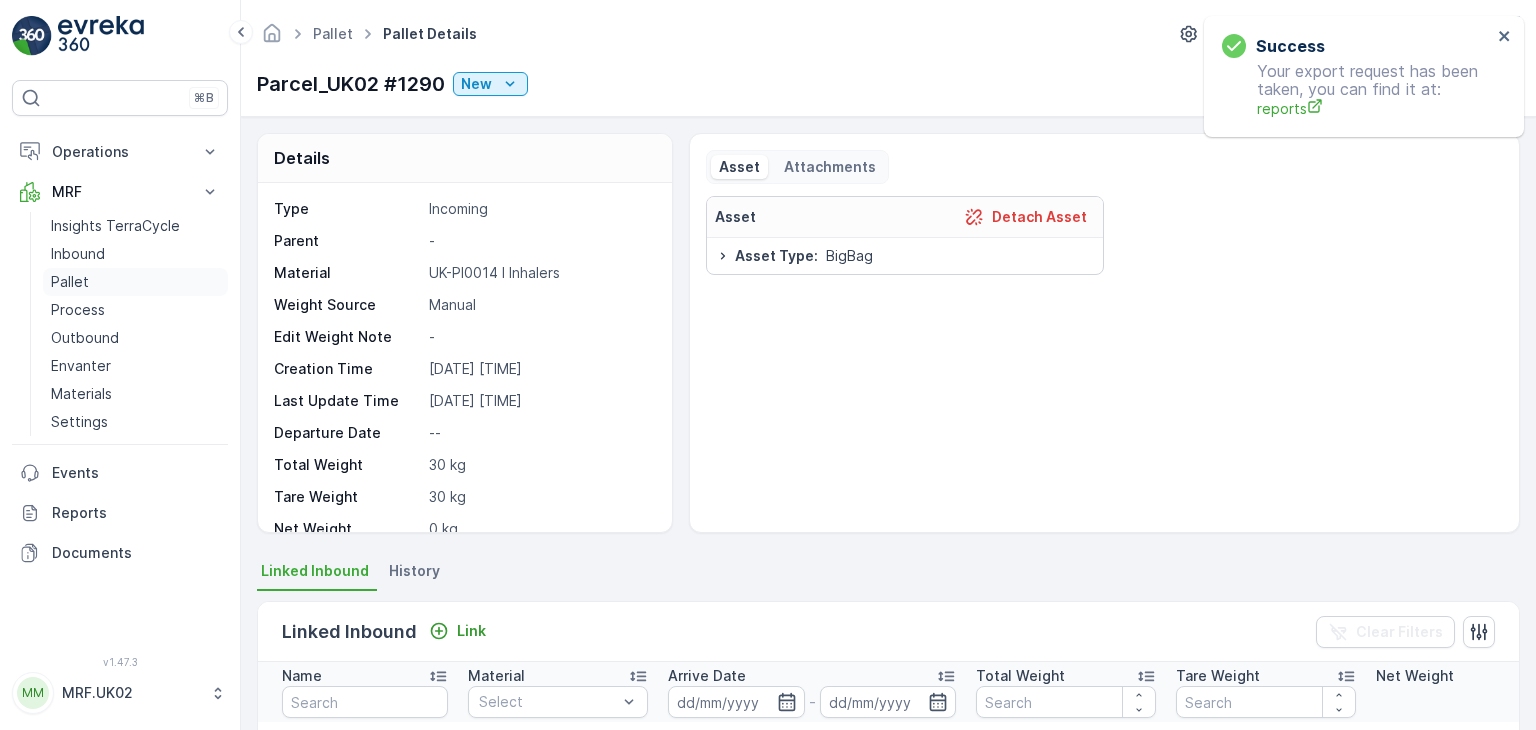 click on "Pallet" at bounding box center (135, 282) 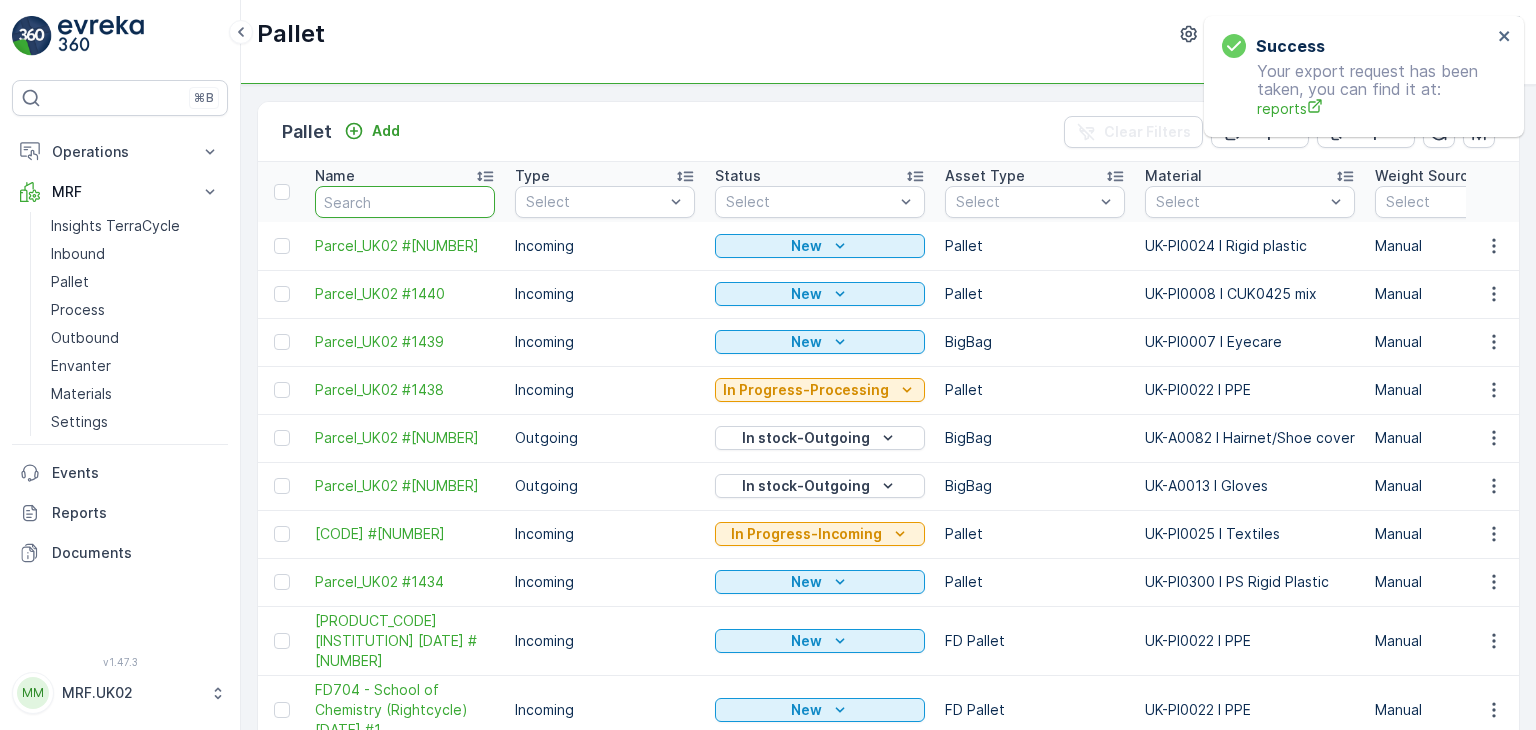 click at bounding box center (405, 202) 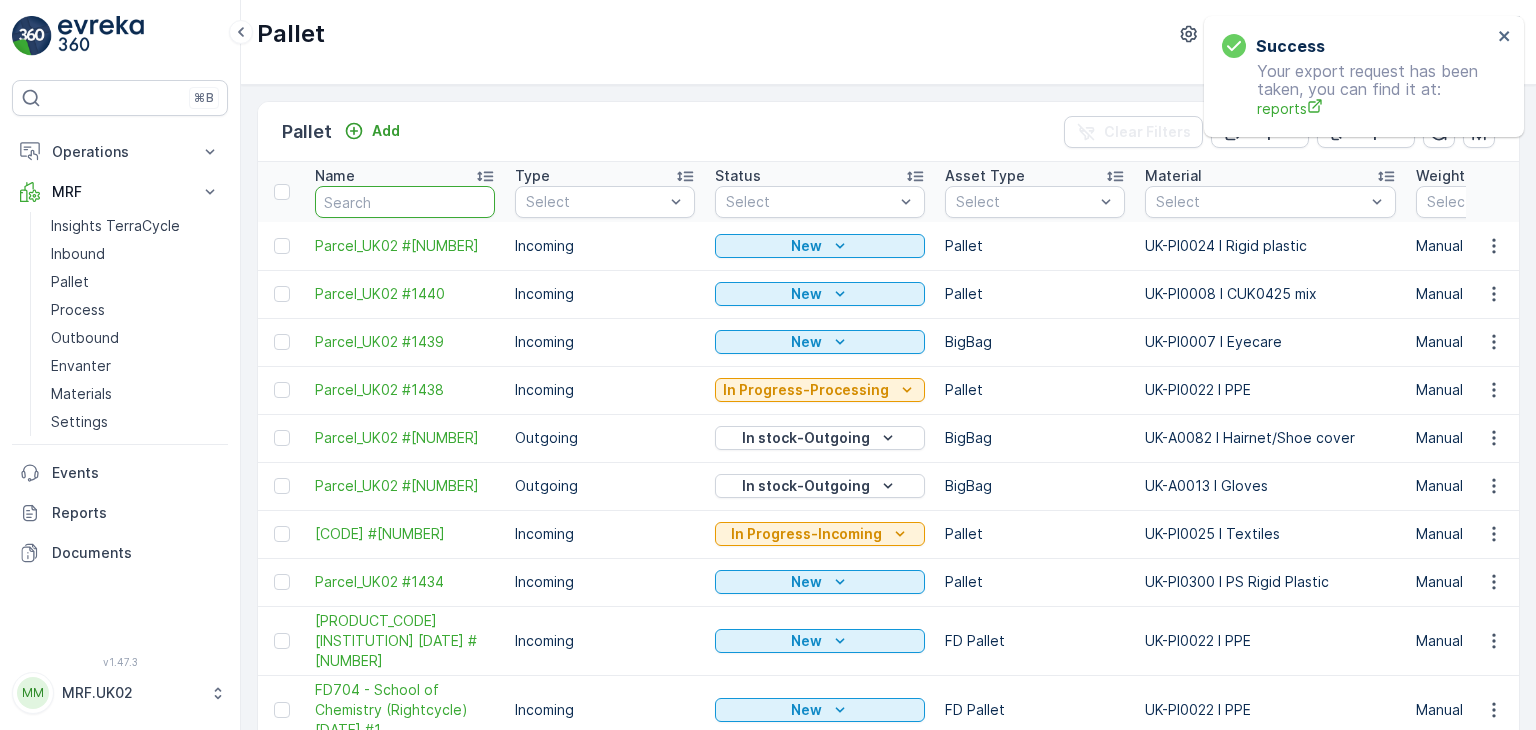 click at bounding box center (405, 202) 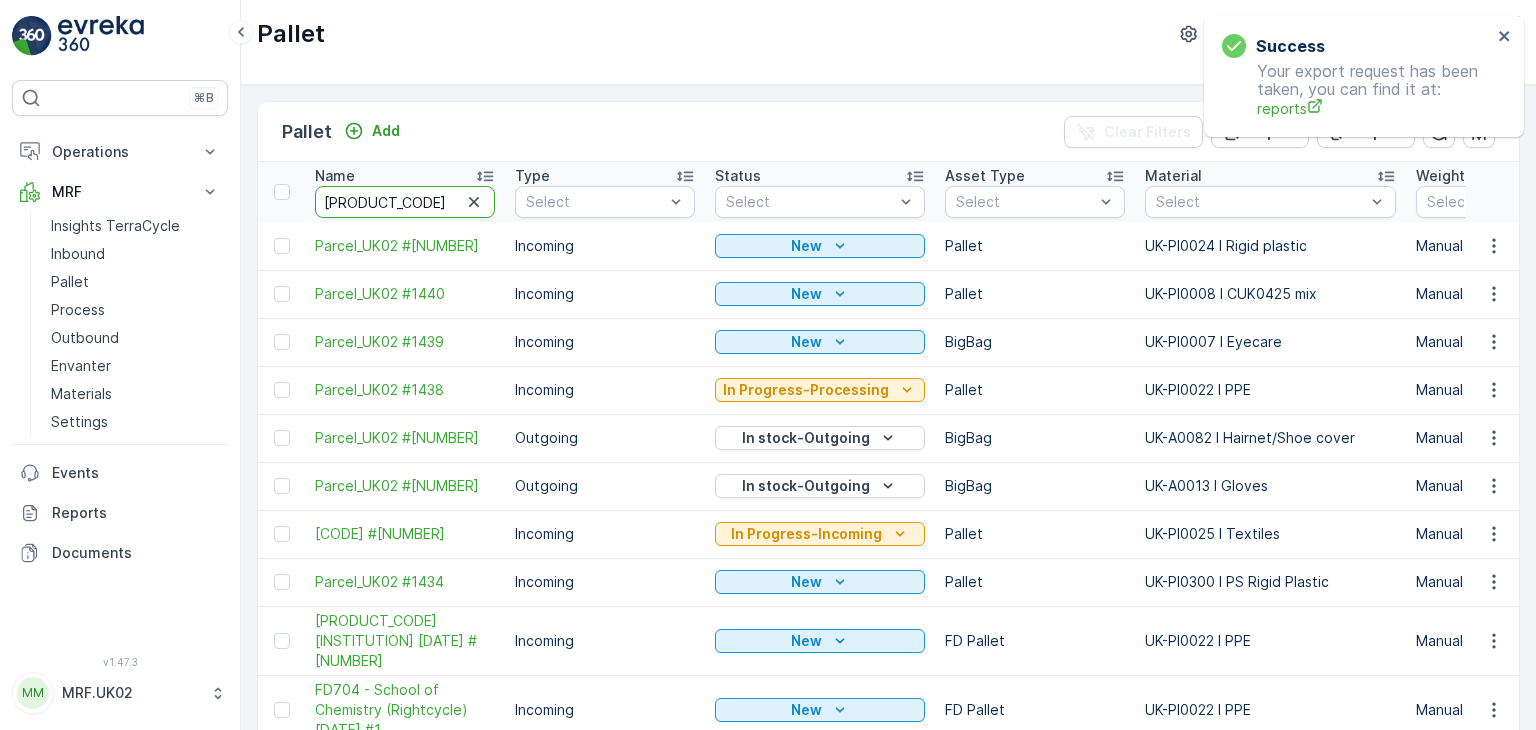 type on "FD570" 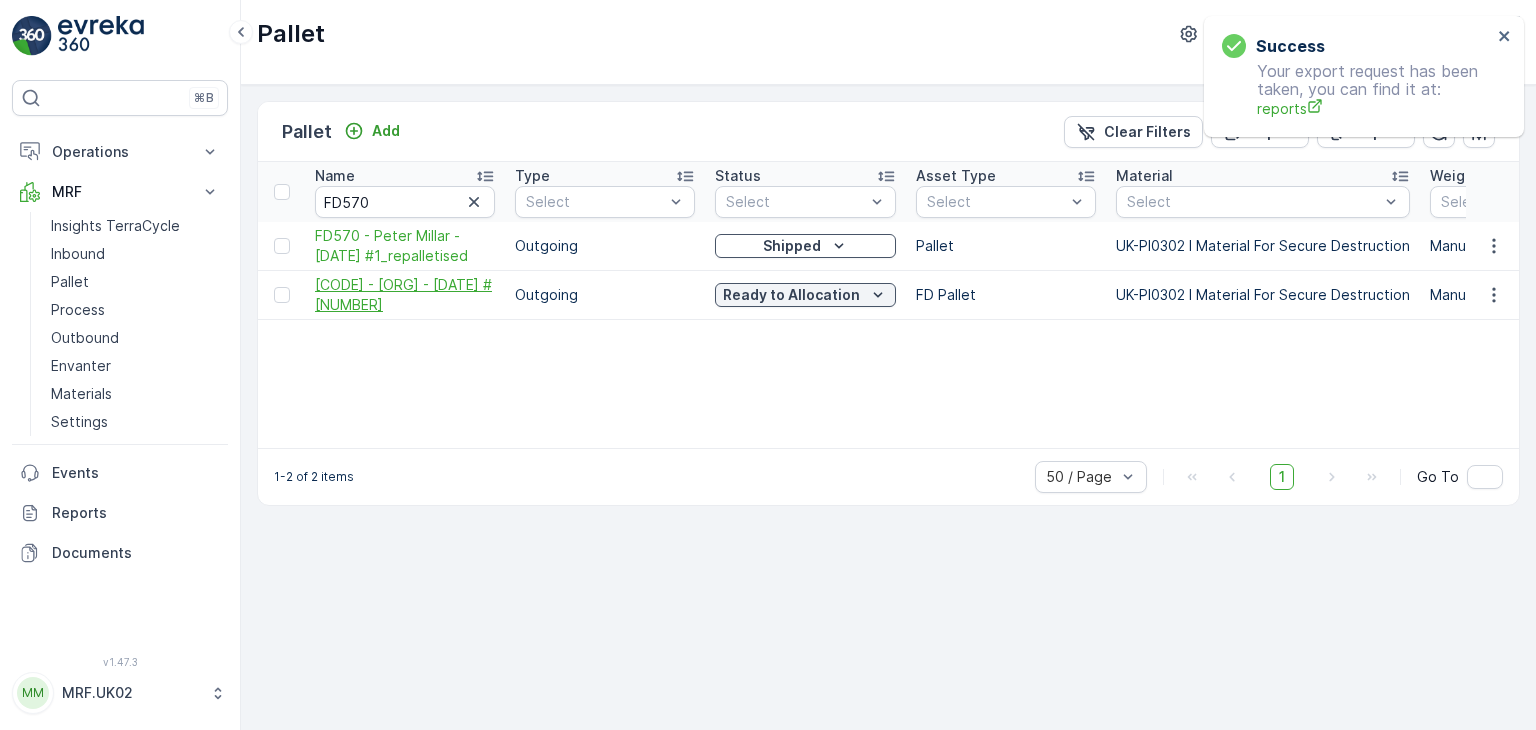 click on "FD570 - Peter Millar - 30.01.2025 #1" at bounding box center [405, 295] 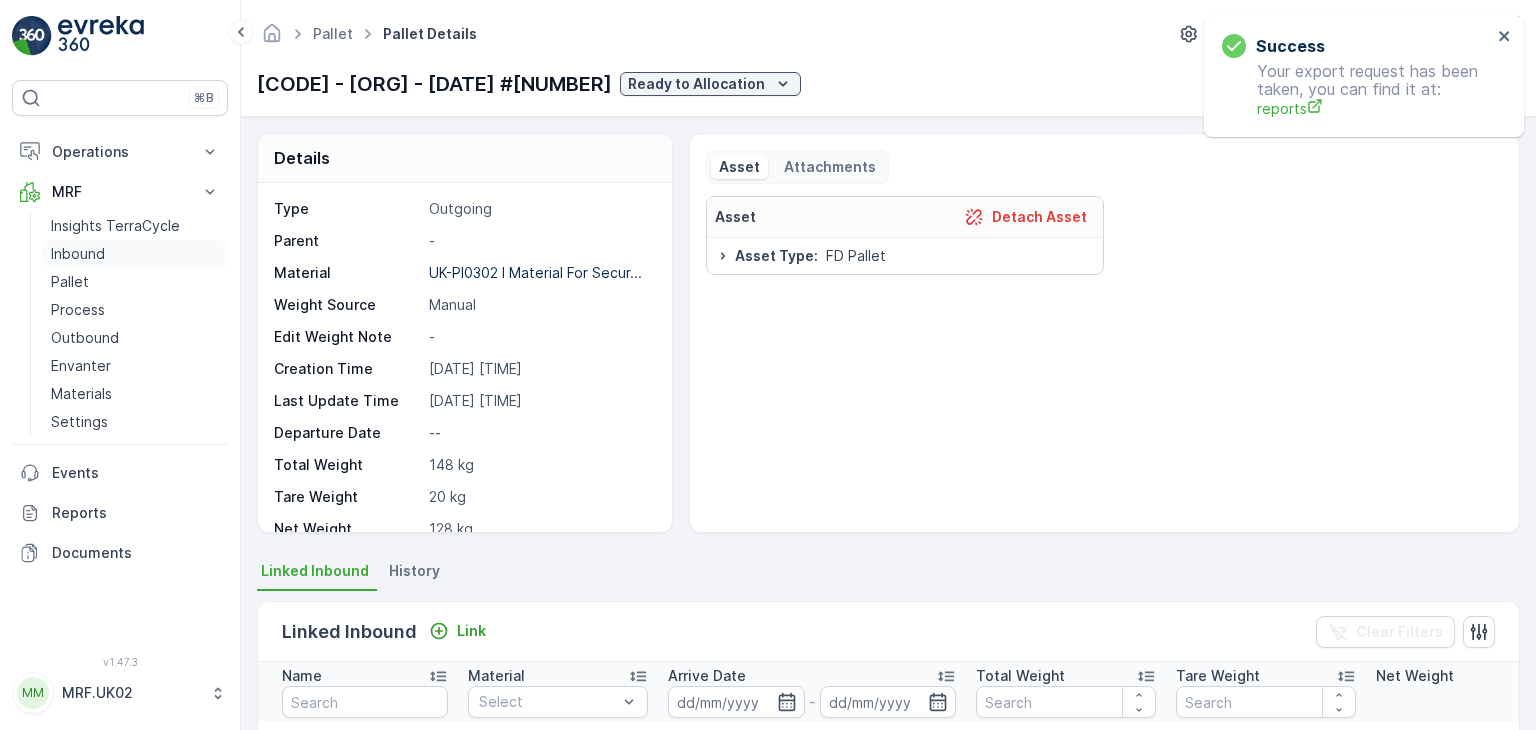 click on "Inbound" at bounding box center (135, 254) 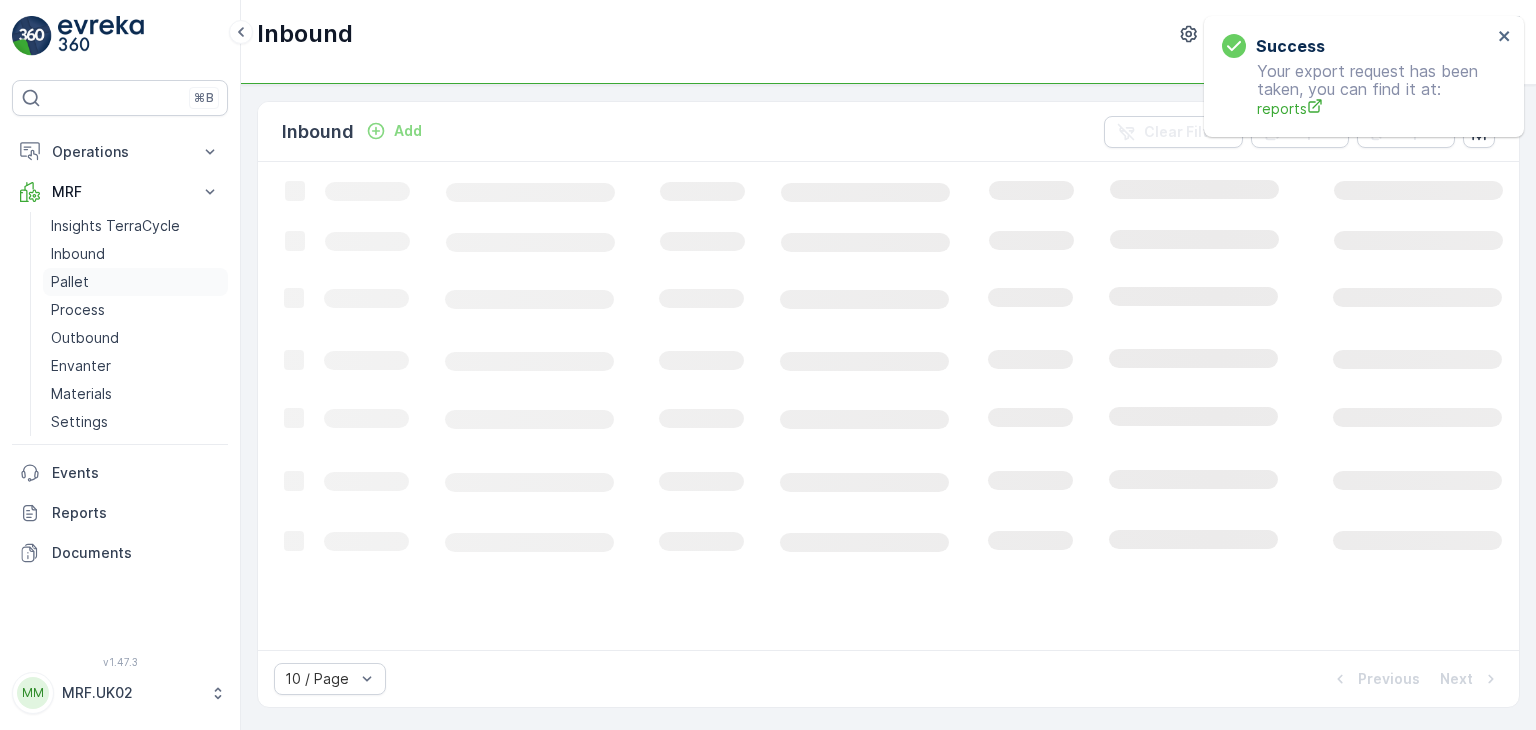 click on "Pallet" at bounding box center (135, 282) 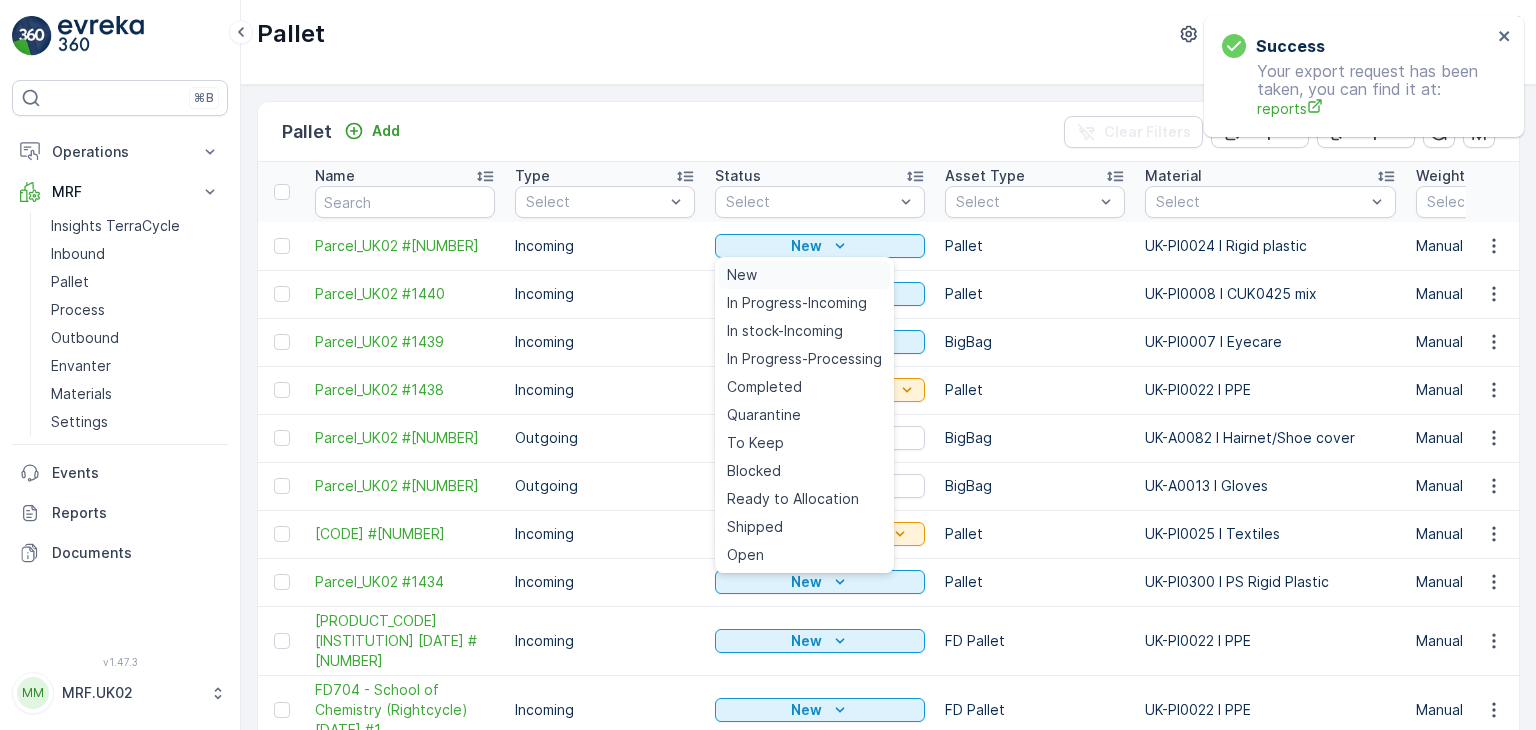 click on "New" at bounding box center (742, 275) 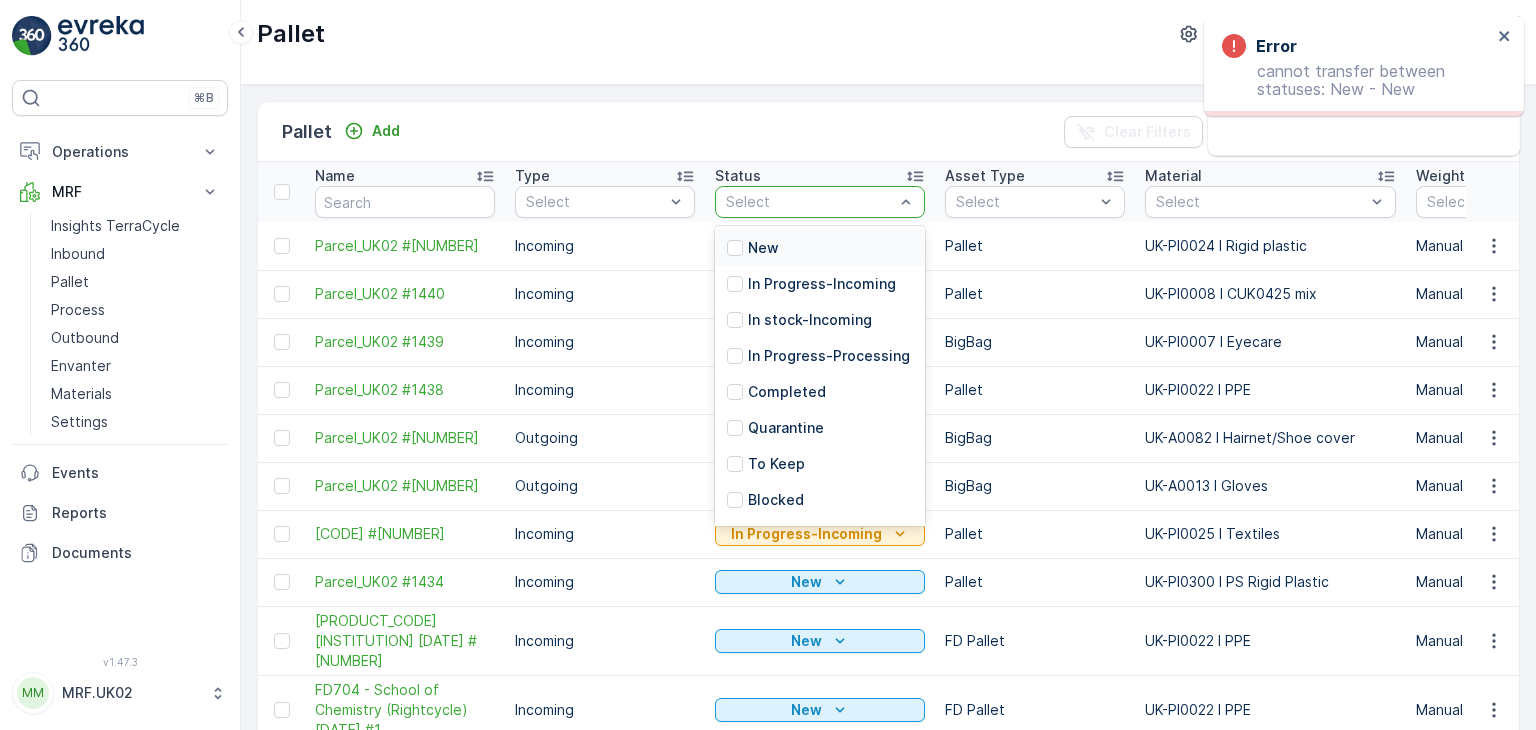 click on "New" at bounding box center (820, 248) 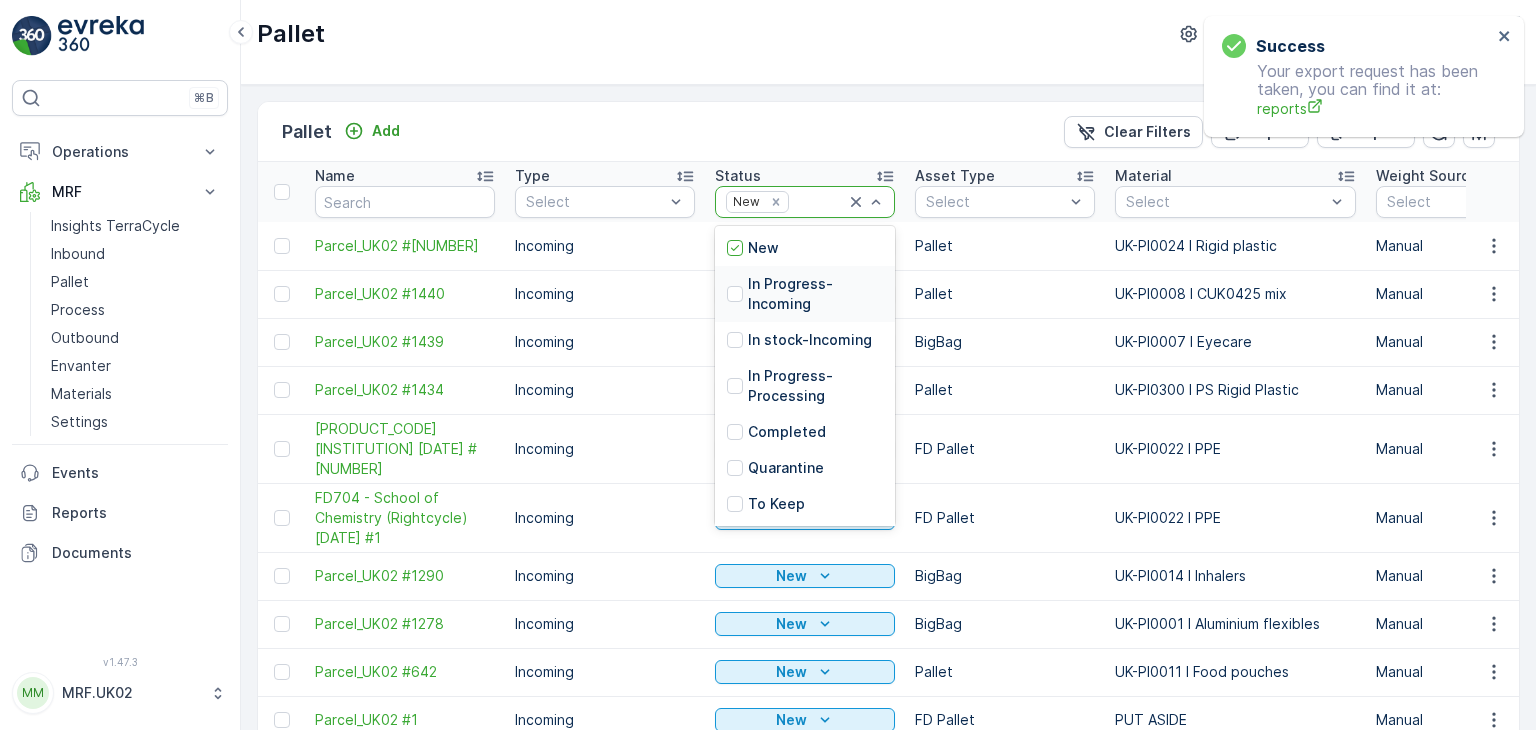 click on "In Progress-Incoming" at bounding box center [815, 294] 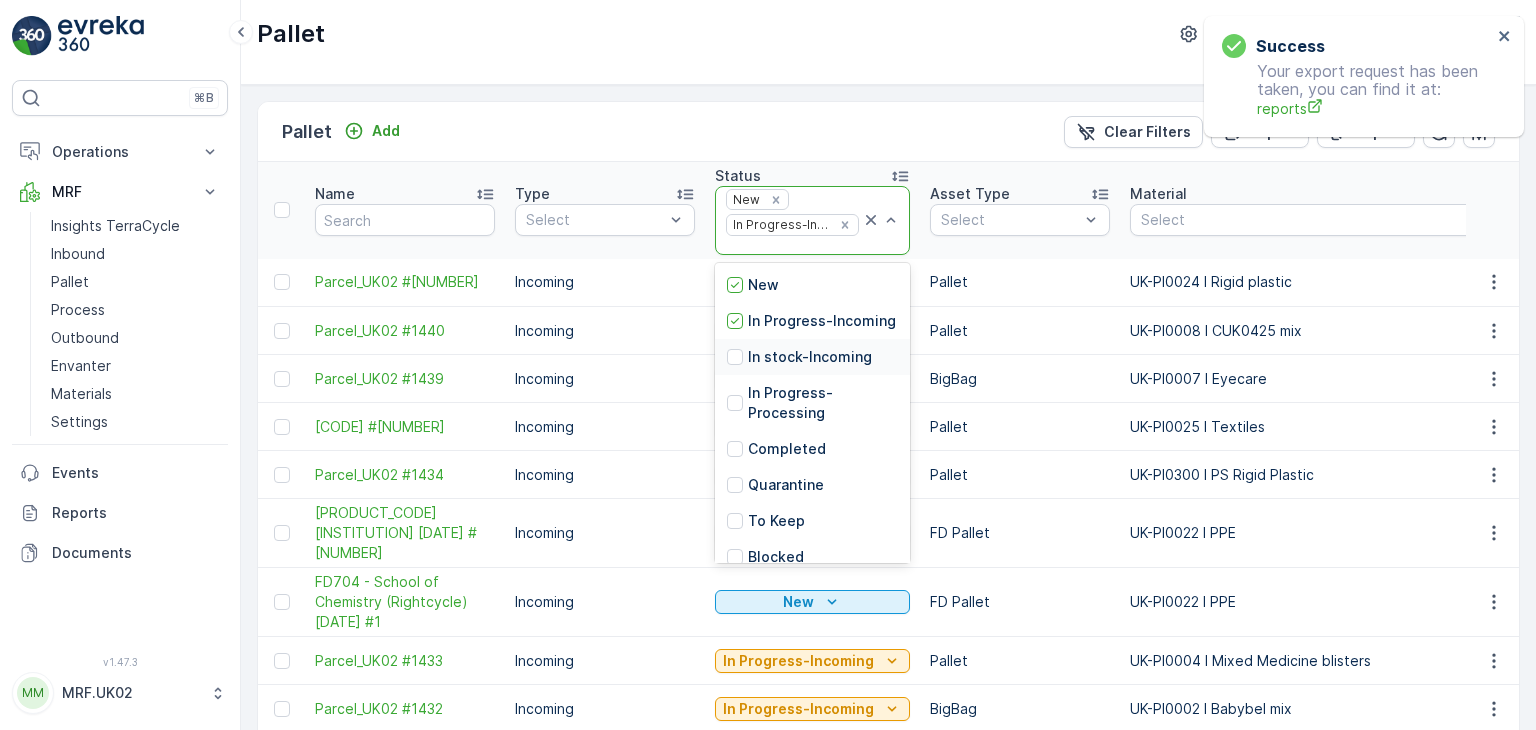 click on "In stock-Incoming" at bounding box center [810, 357] 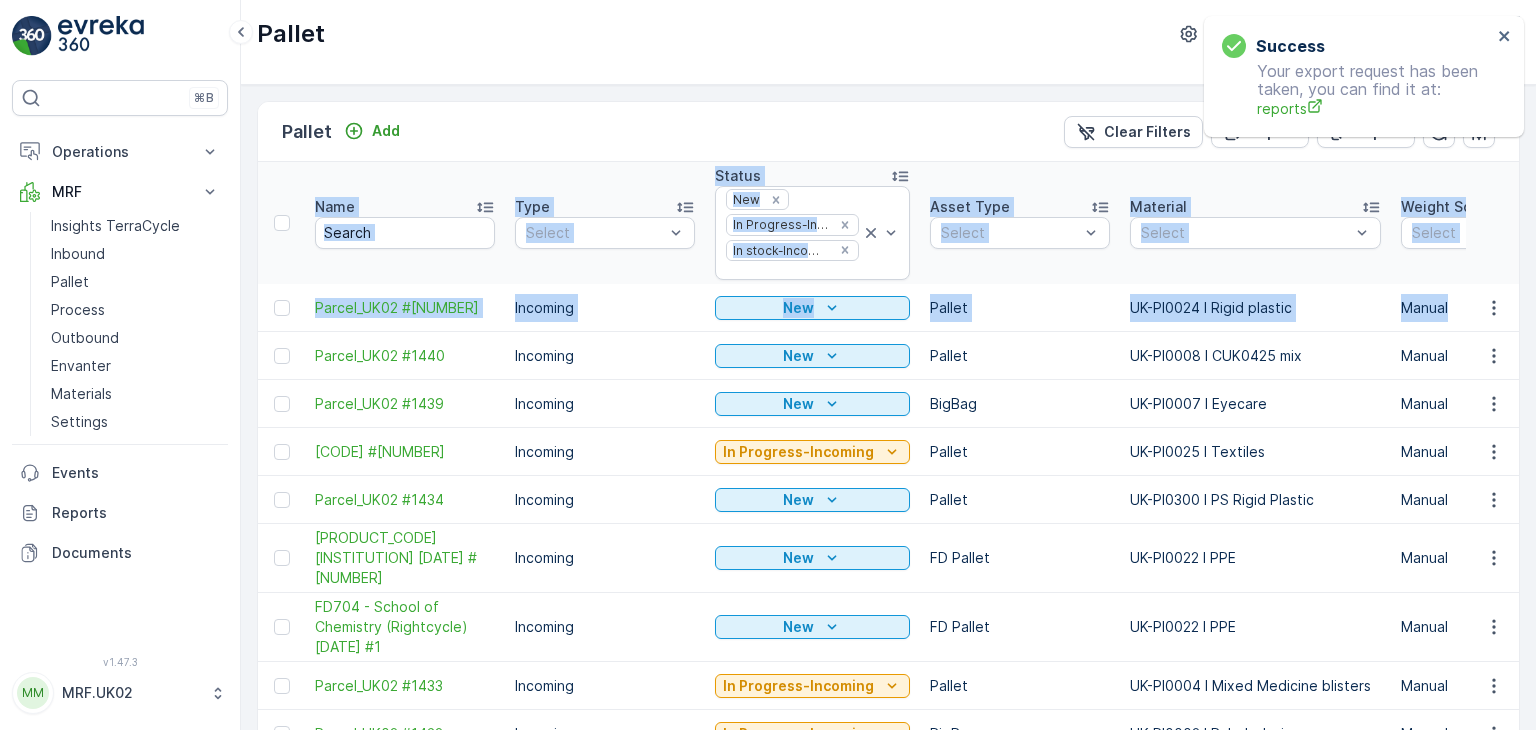 drag, startPoint x: 1529, startPoint y: 119, endPoint x: 1535, endPoint y: 309, distance: 190.09471 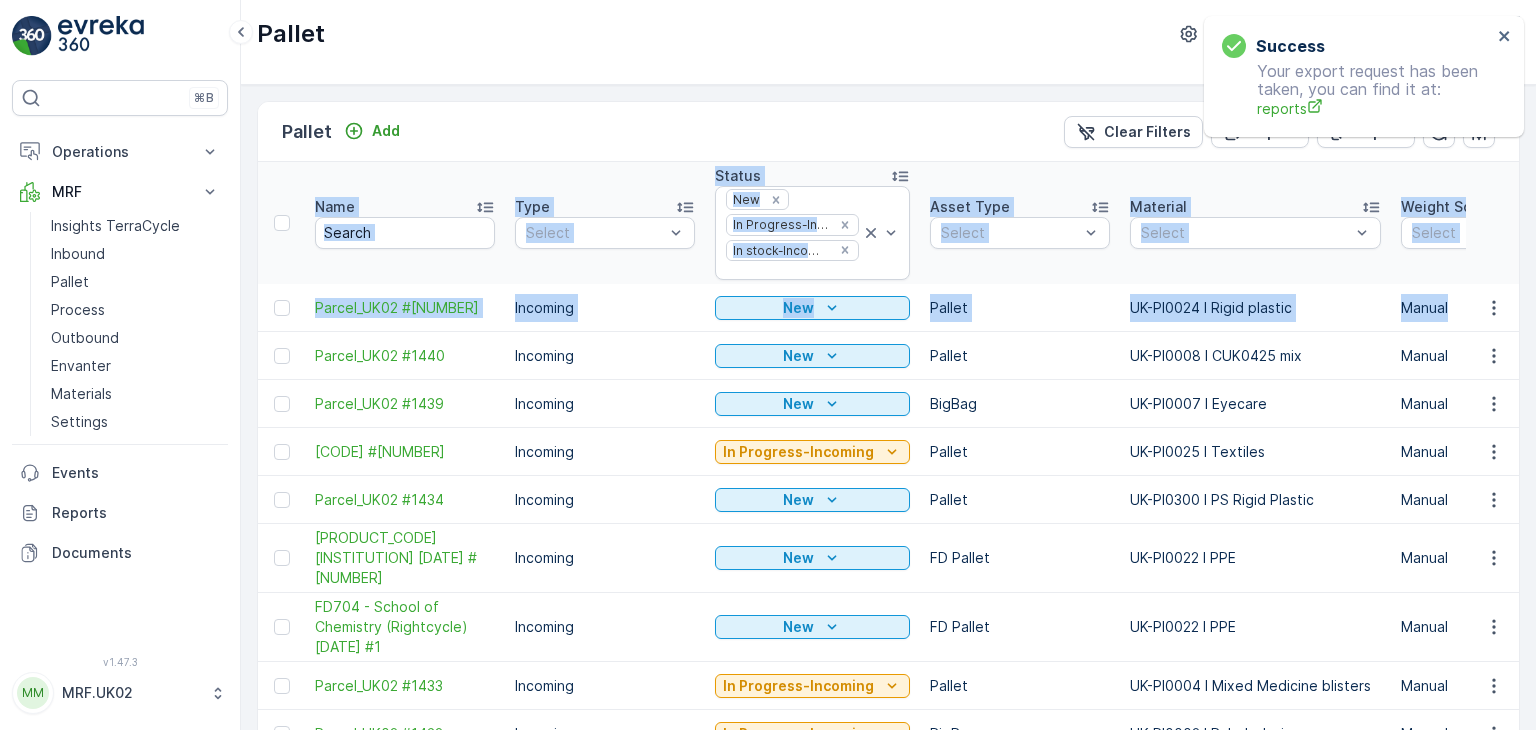 click on "Pallet Add Clear Filters Export Import Name Type Select Status New In Progress-Incoming In stock-Incoming Asset Type Select Material Select Weight Source Select Parent Materials Select Total Weight Net Weight Tare Weight Operator Creation Time - Last Update Time - Allocation Source Select Program ID LOB Select Note Parcel_UK02 #1441 Incoming New Pallet UK-PI0024 I Rigid plastic Manual 30.0 kg 0.0 kg 30.0 kg MRF.UK02 01.08.2025 09:19 01.08.2025 09:19 - - - - Parcel_UK02 #1440 Incoming New Pallet UK-PI0008 I CUK0425 mix Manual 30.0 kg 0.0 kg 30.0 kg MRF.UK02 01.08.2025 09:13 01.08.2025 09:13 - - - - Parcel_UK02 #1439 Incoming New BigBag UK-PI0007 I Eyecare Manual 30.0 kg 0.0 kg 30.0 kg MRF.UK02 01.08.2025 08:23 01.08.2025 08:27 - - - - Parcel_UK02 #1435 Incoming In Progress-Incoming Pallet UK-PI0025 I Textiles Manual 32.46 kg 2.46 kg 30.0 kg MRF.UK02 31.07.2025 11:37 01.08.2025 08:53 - - - - Parcel_UK02 #1434 Incoming New Pallet UK-PI0300 I PS Rigid Plastic Manual 30.0 kg 0.0 kg 30.0 kg MRF.UK02 - - - - New - -" at bounding box center [888, 407] 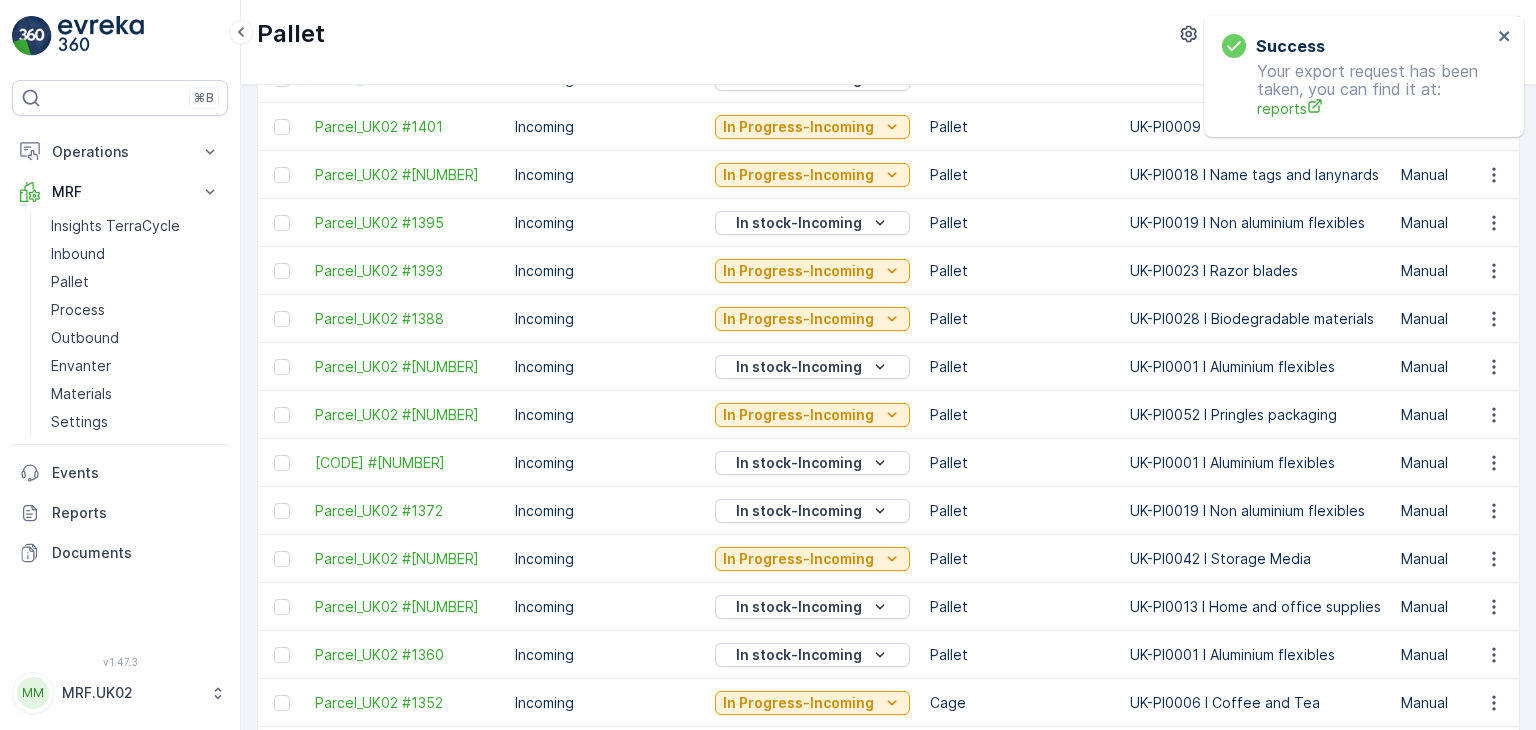 scroll, scrollTop: 2084, scrollLeft: 0, axis: vertical 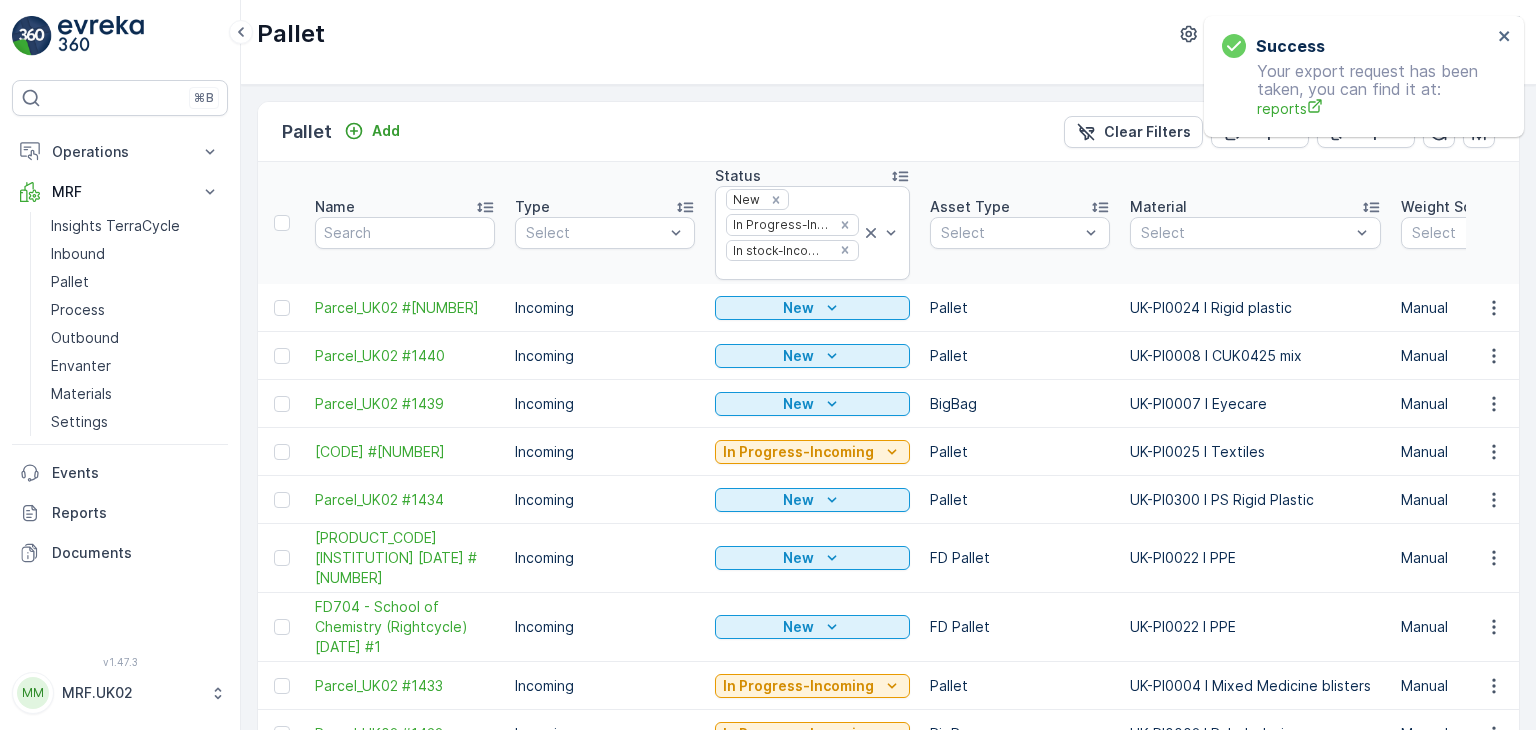 click on "Pallet" at bounding box center [1020, 500] 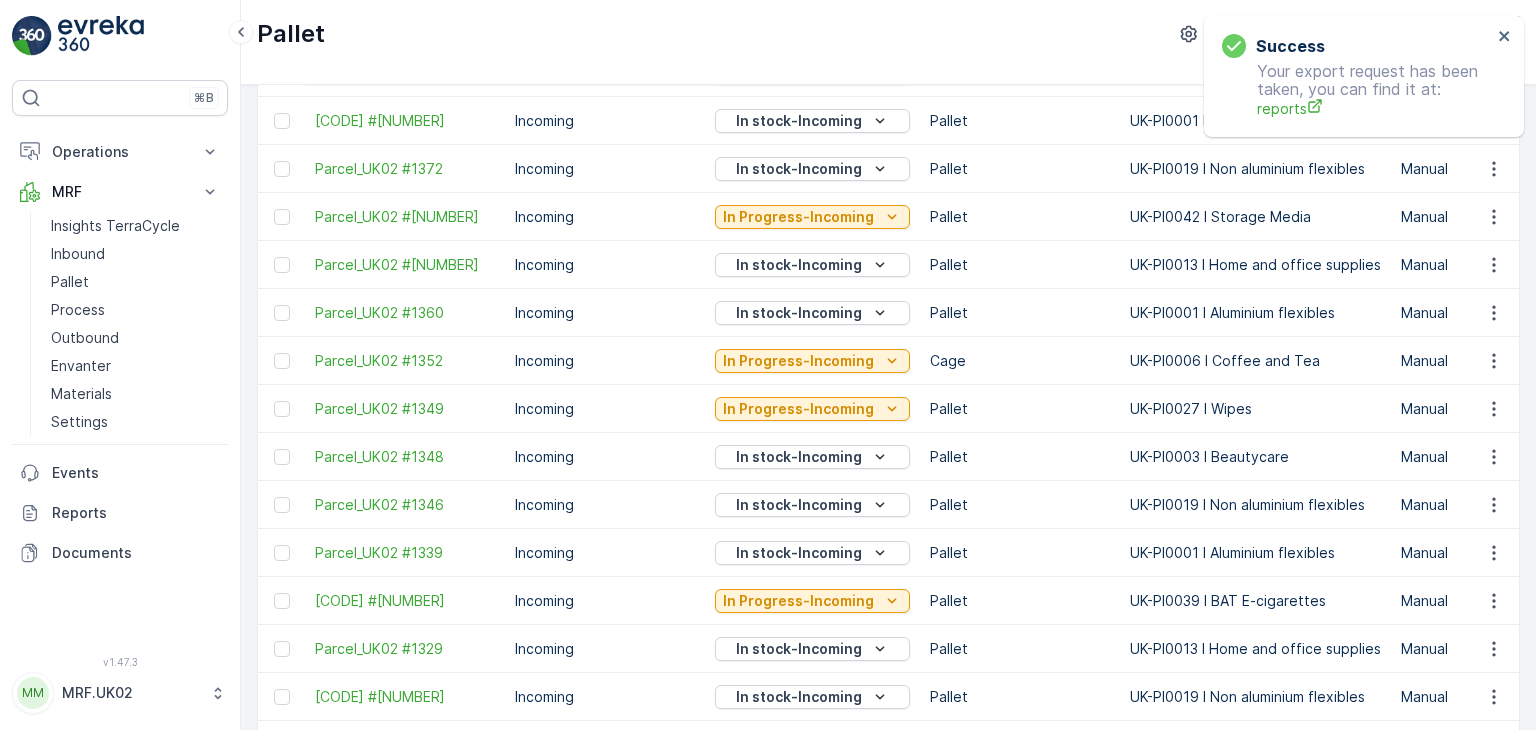 scroll, scrollTop: 2084, scrollLeft: 0, axis: vertical 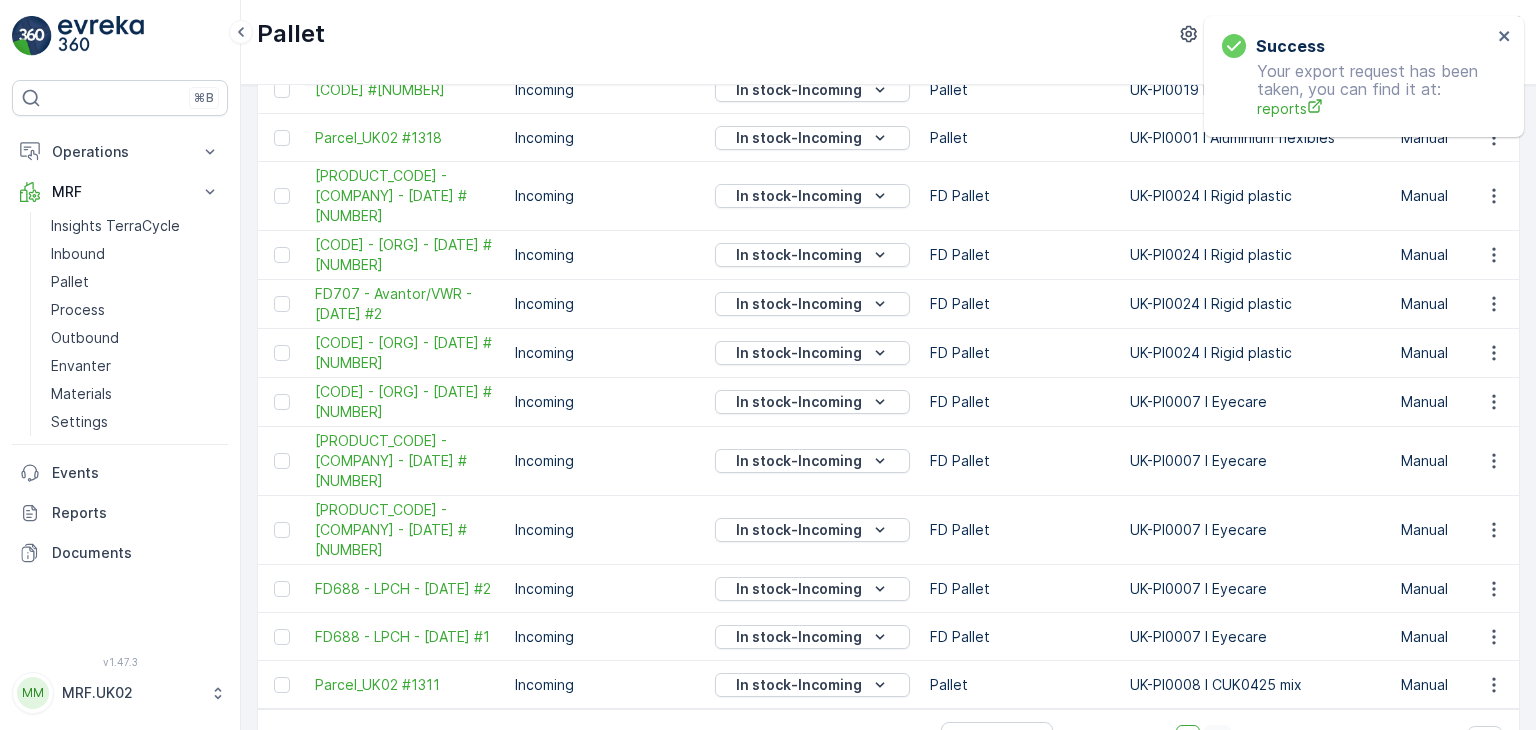 click on "2" at bounding box center (1217, 738) 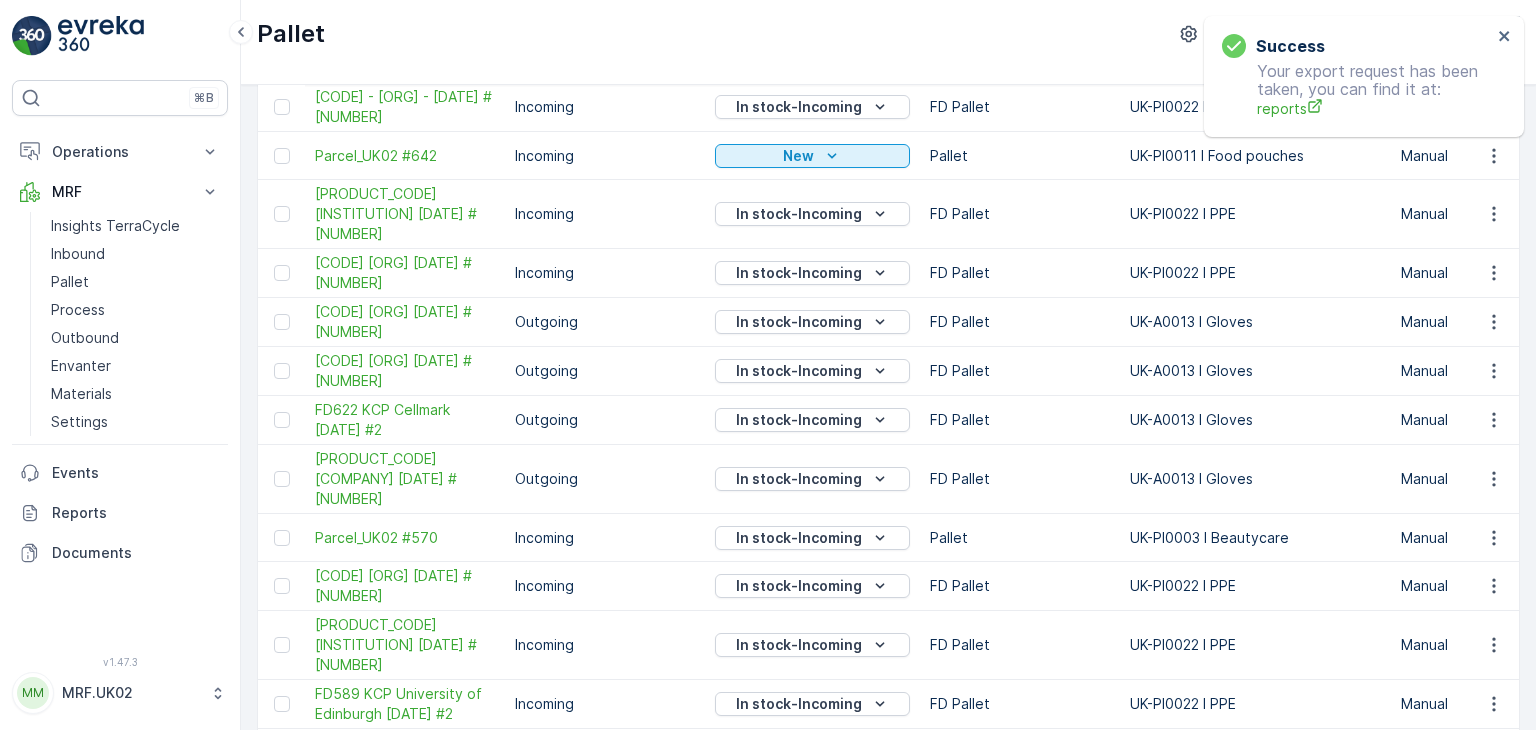 scroll, scrollTop: 2077, scrollLeft: 0, axis: vertical 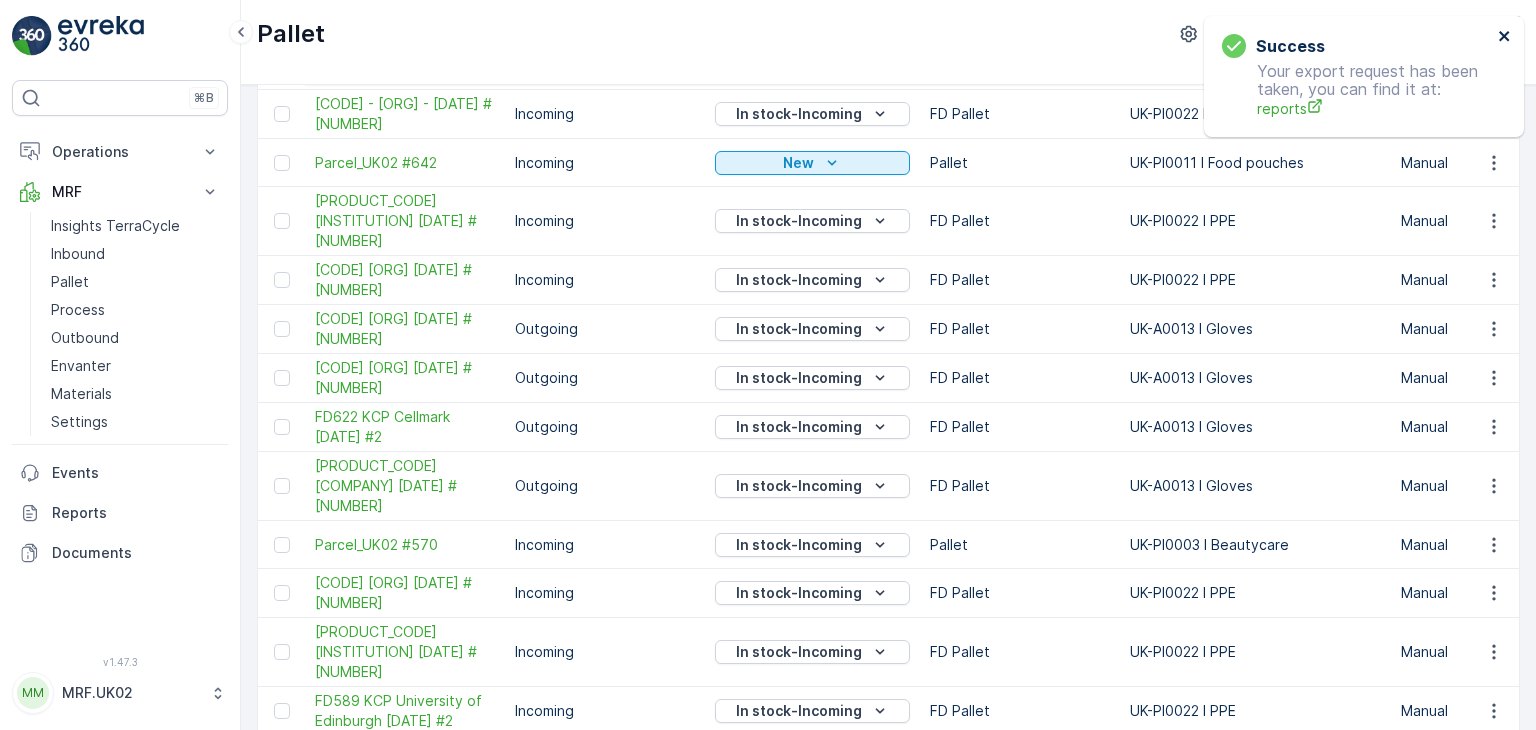 click 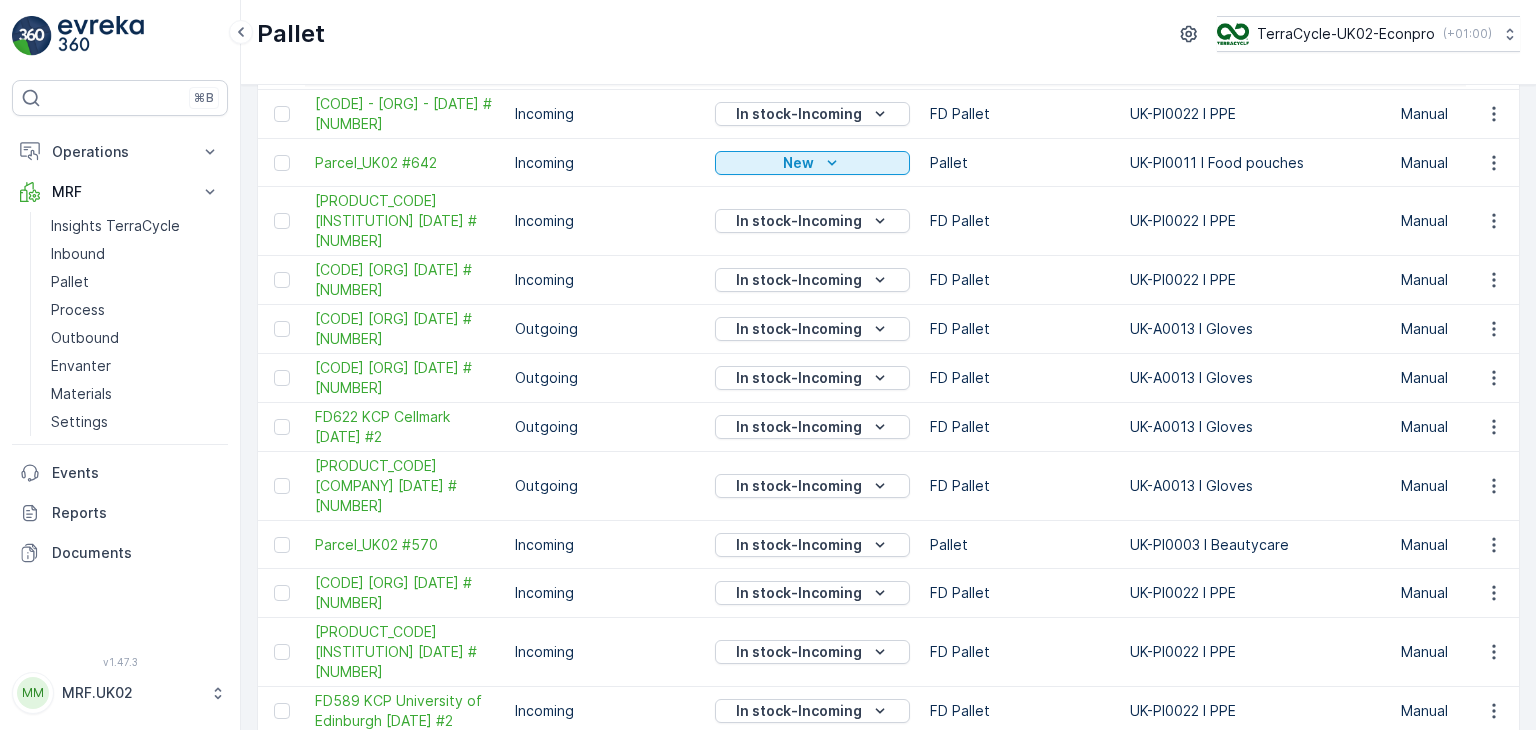 scroll, scrollTop: 0, scrollLeft: 0, axis: both 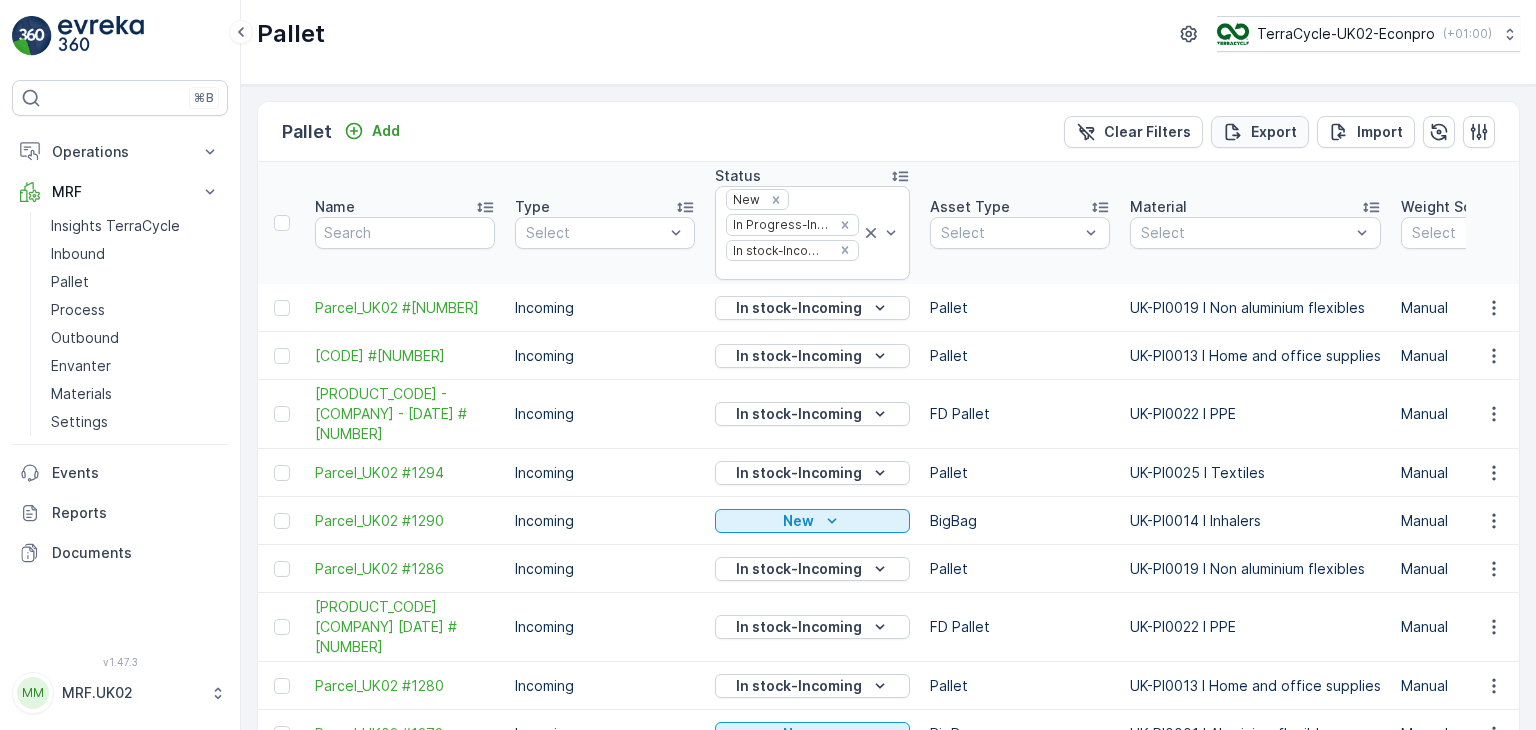 click on "Export" at bounding box center (1274, 132) 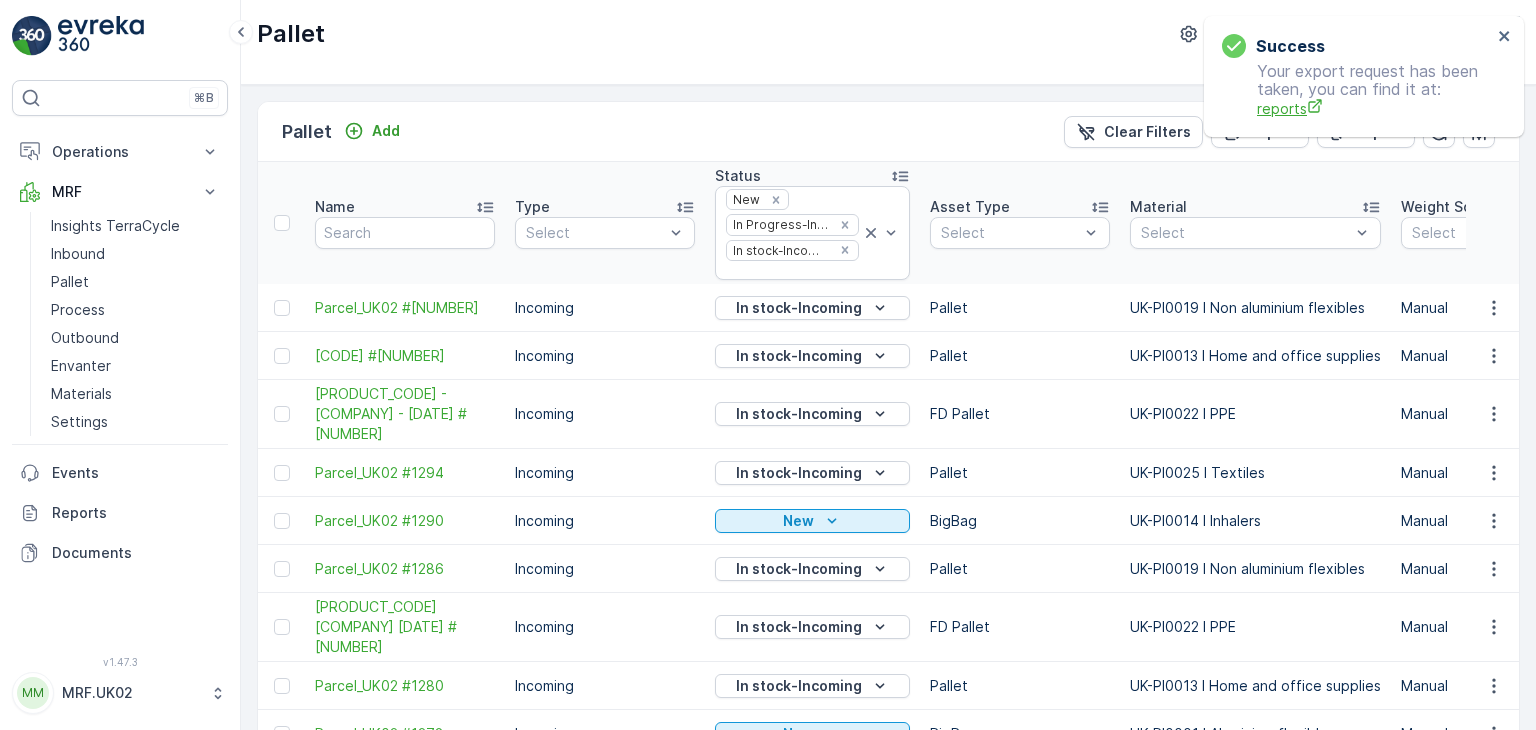 click on "reports" at bounding box center (1374, 108) 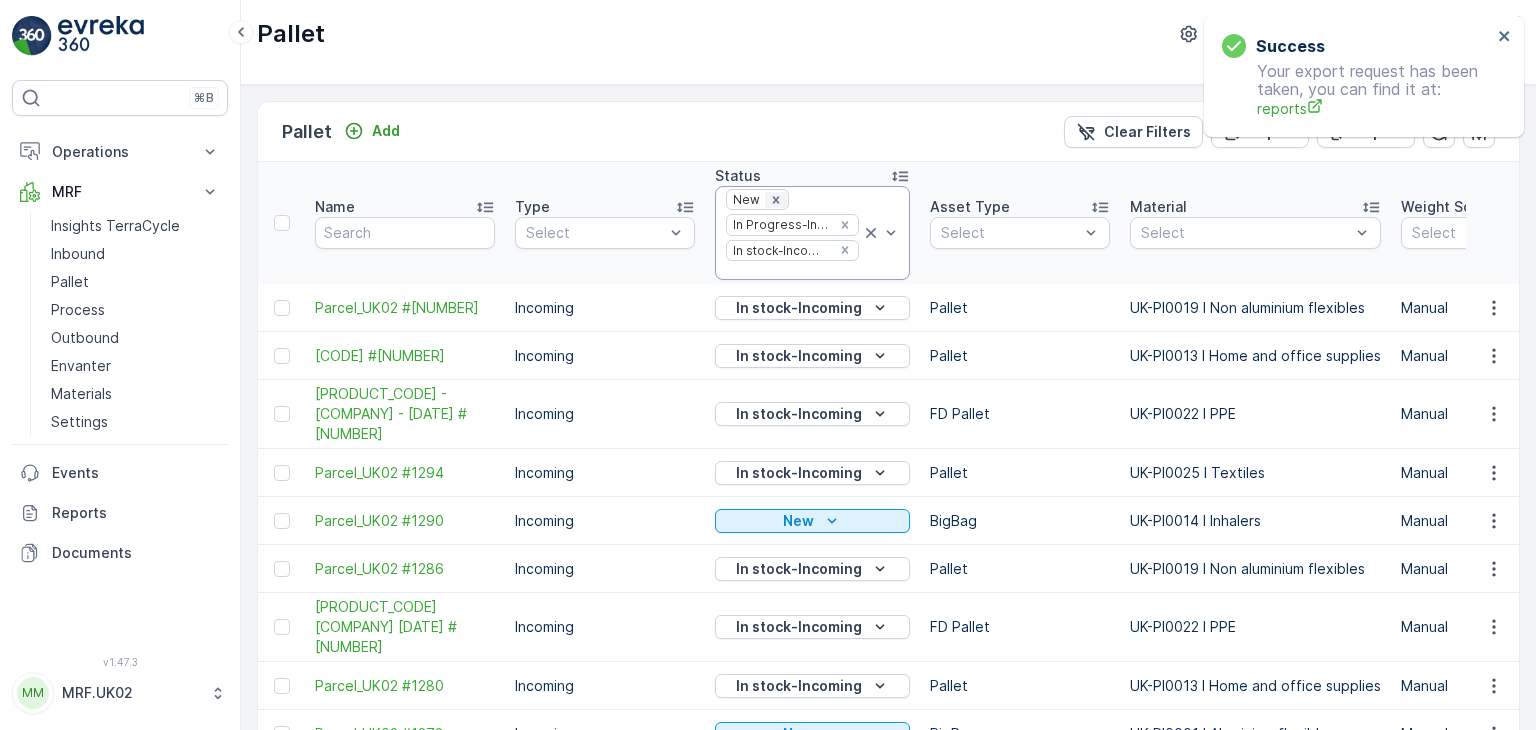 click at bounding box center (776, 200) 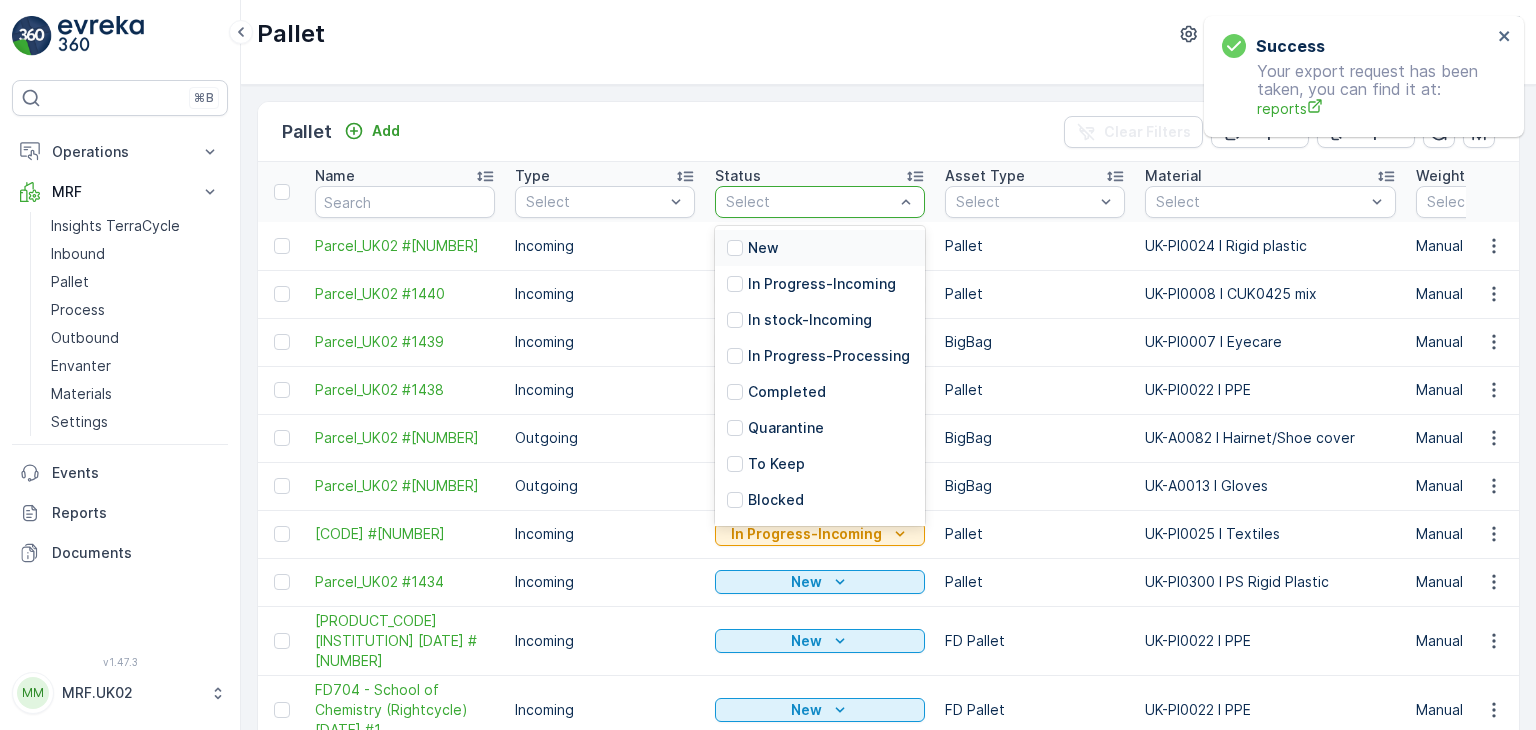 scroll, scrollTop: 160, scrollLeft: 0, axis: vertical 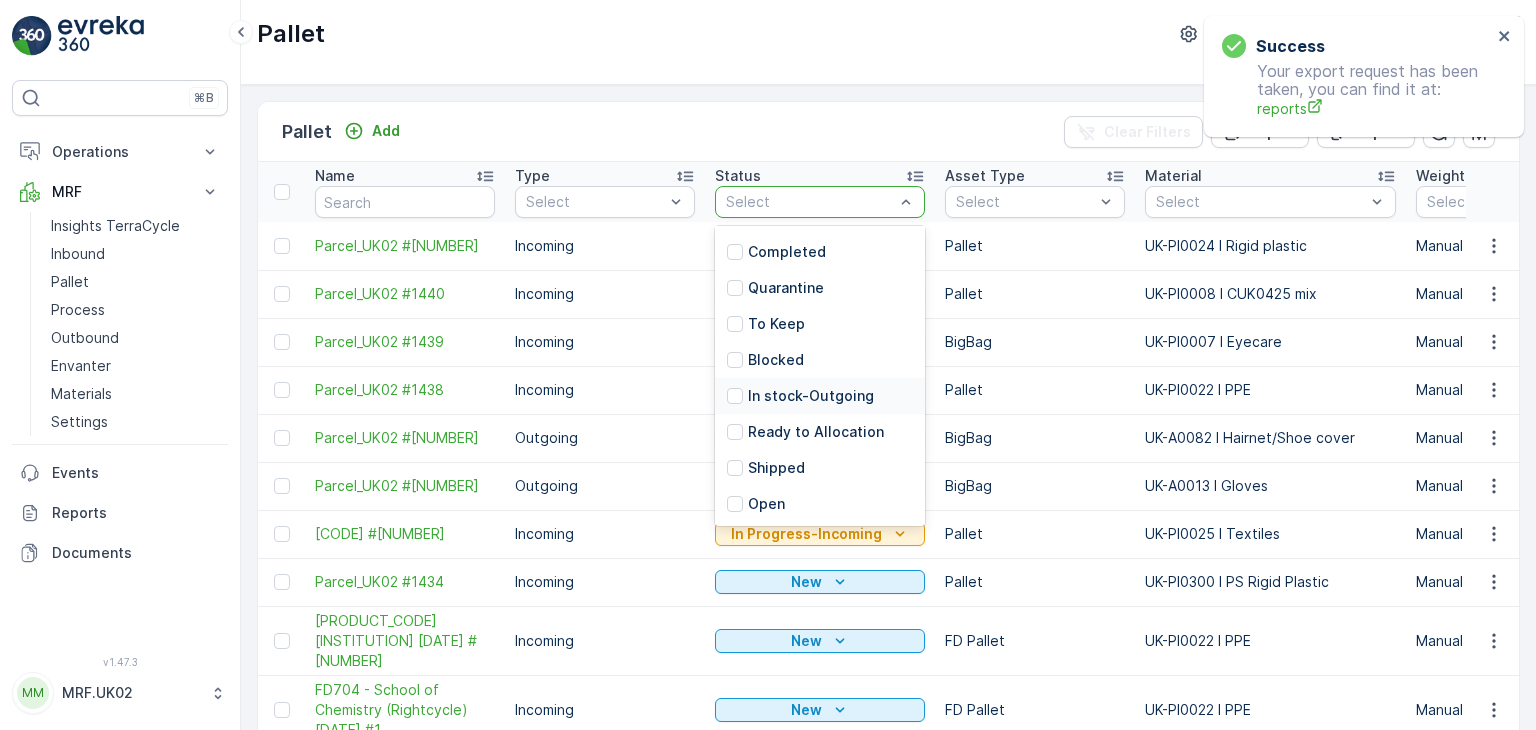 click on "In stock-Outgoing" at bounding box center (811, 396) 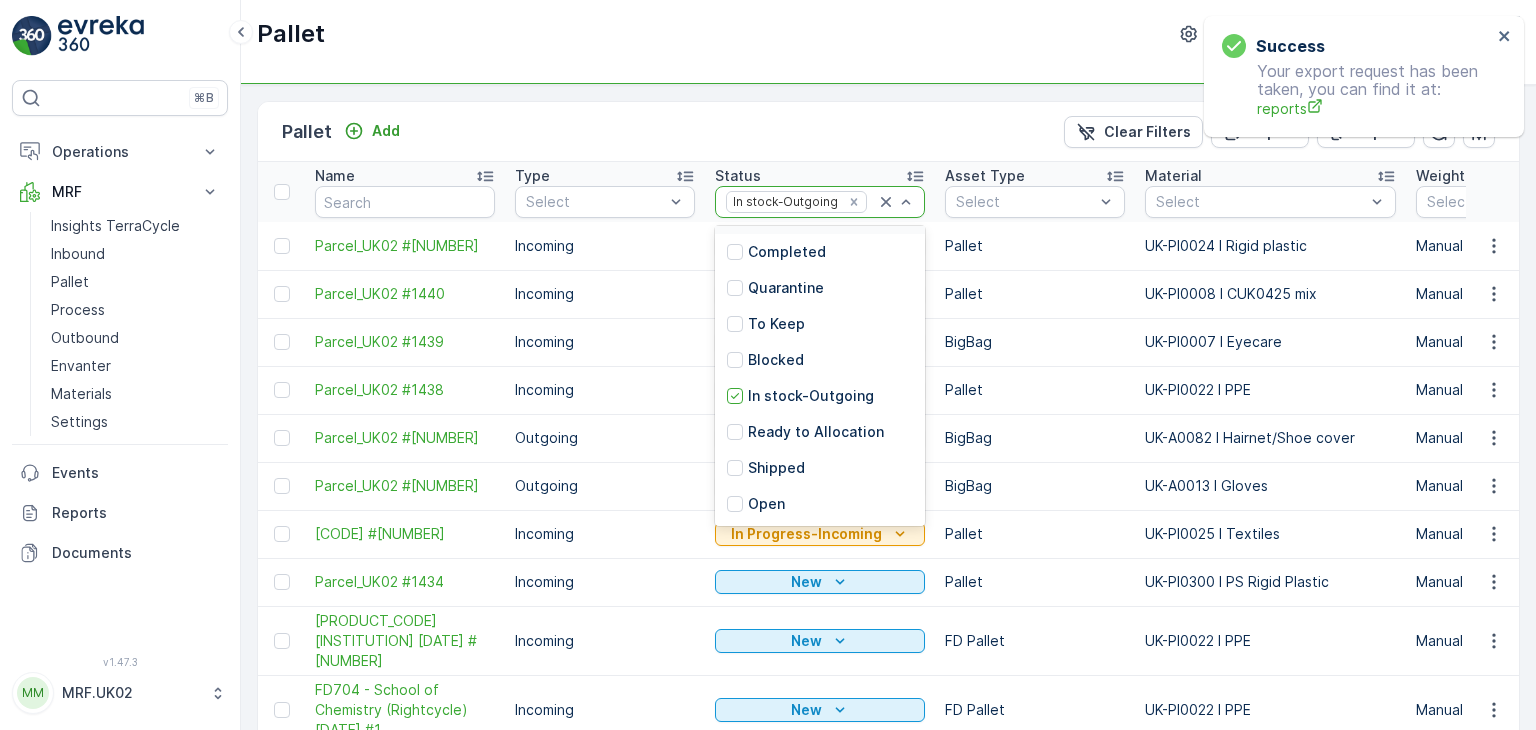scroll, scrollTop: 160, scrollLeft: 0, axis: vertical 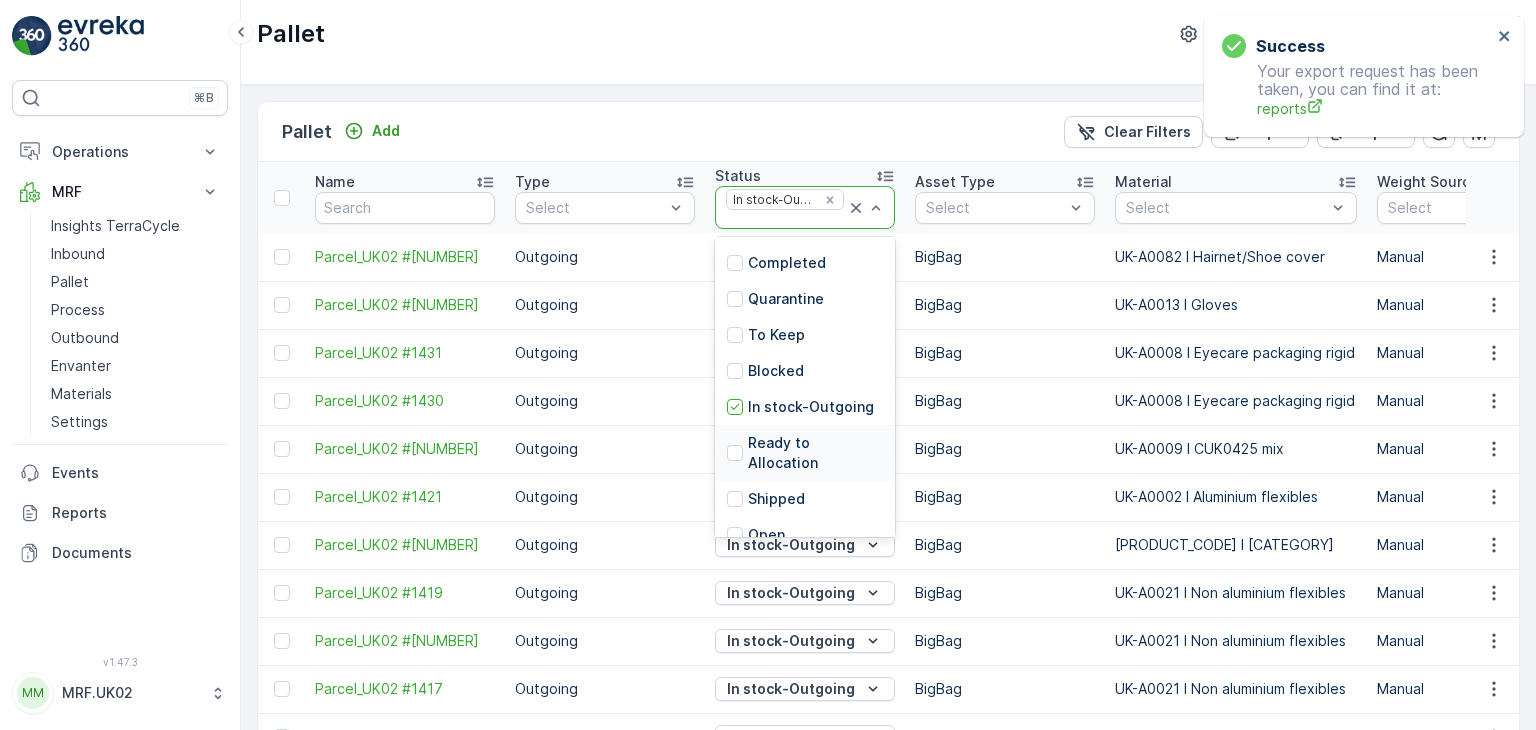 click on "Ready to Allocation" at bounding box center [815, 453] 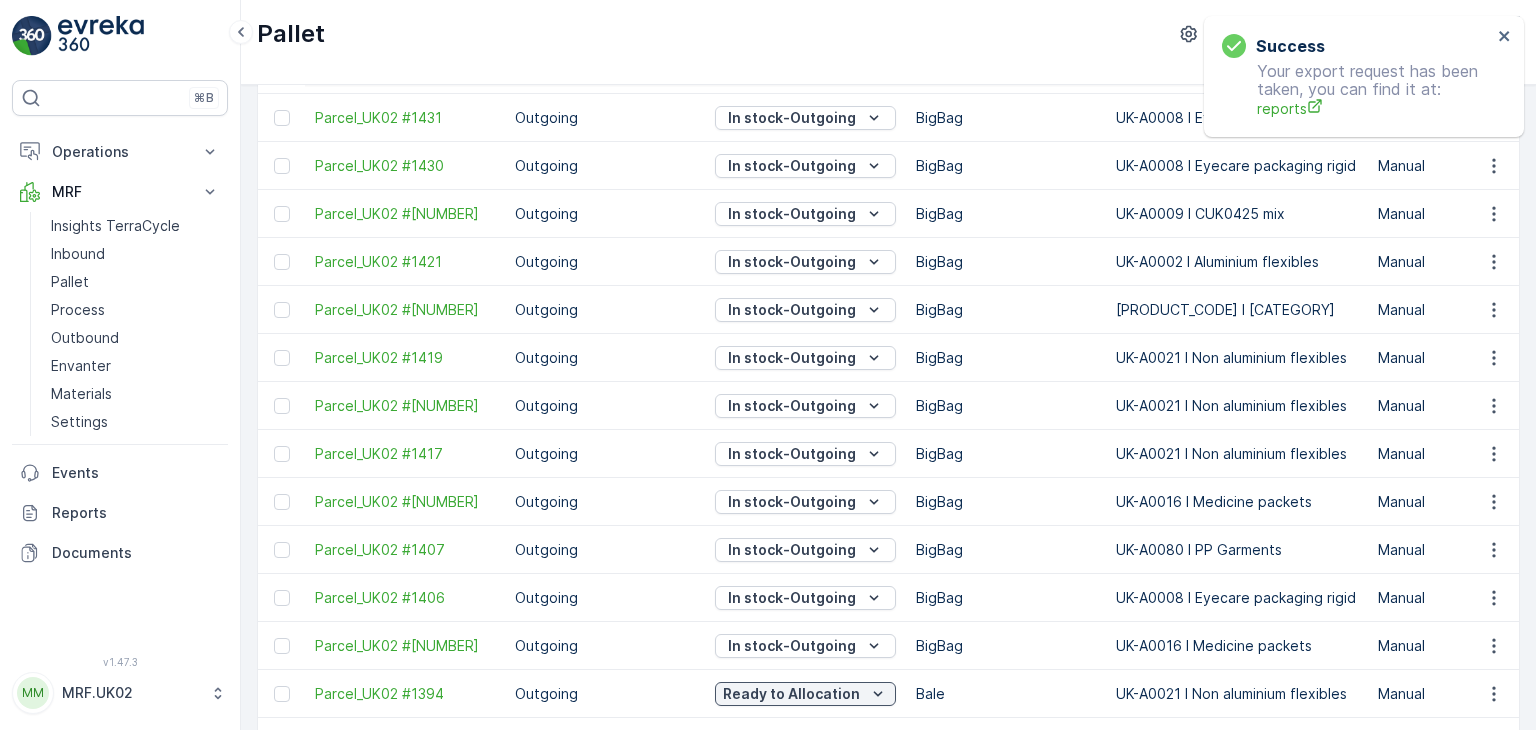 scroll, scrollTop: 92, scrollLeft: 0, axis: vertical 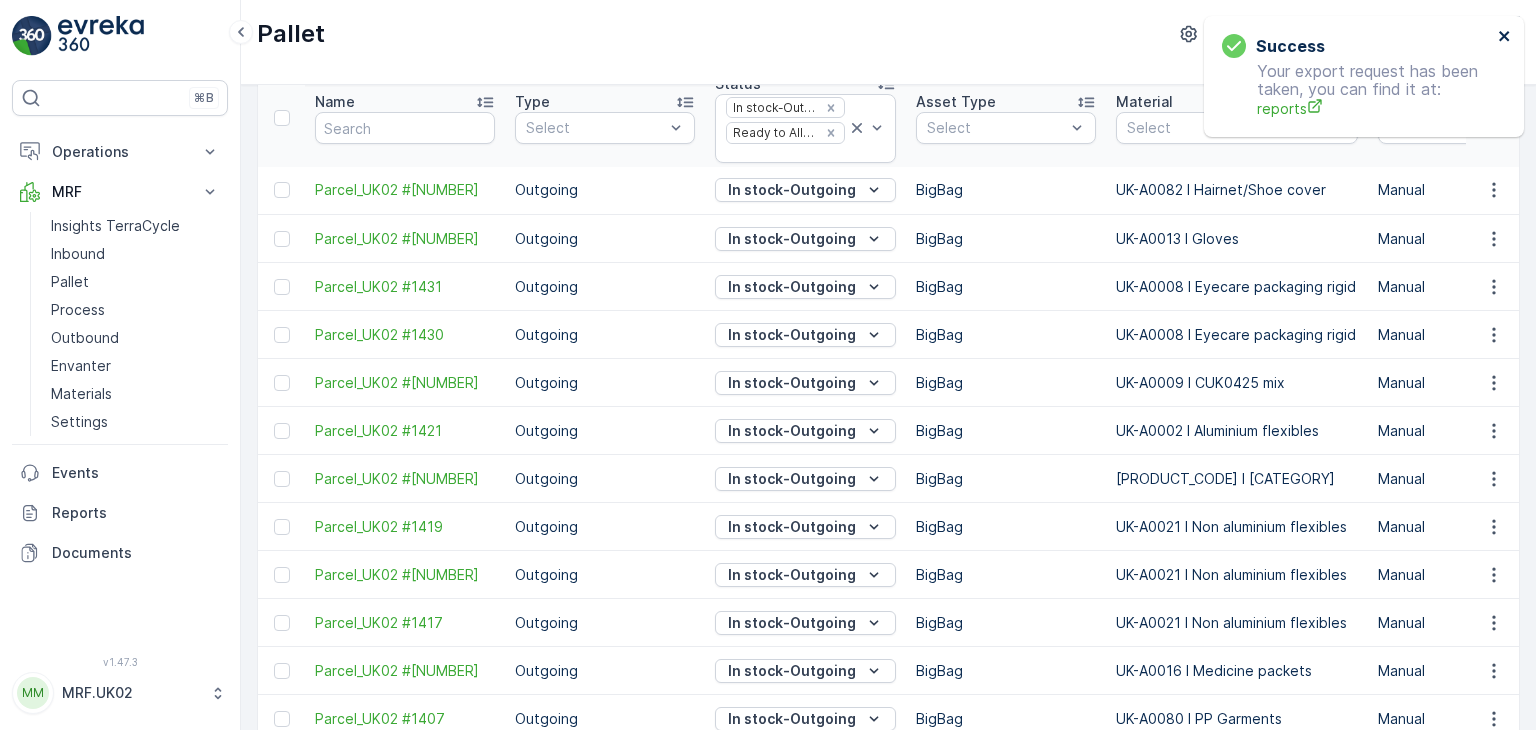 click 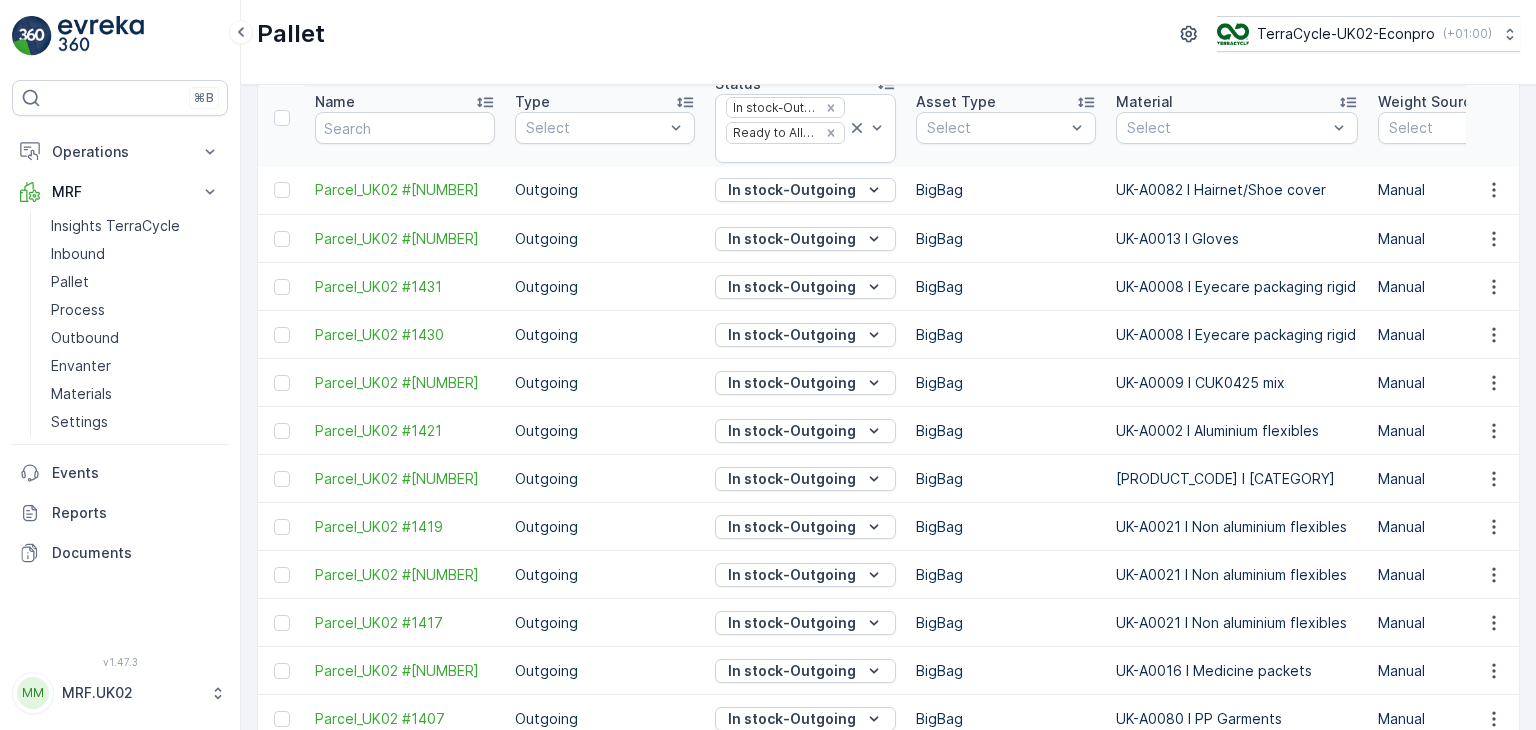 scroll, scrollTop: 0, scrollLeft: 0, axis: both 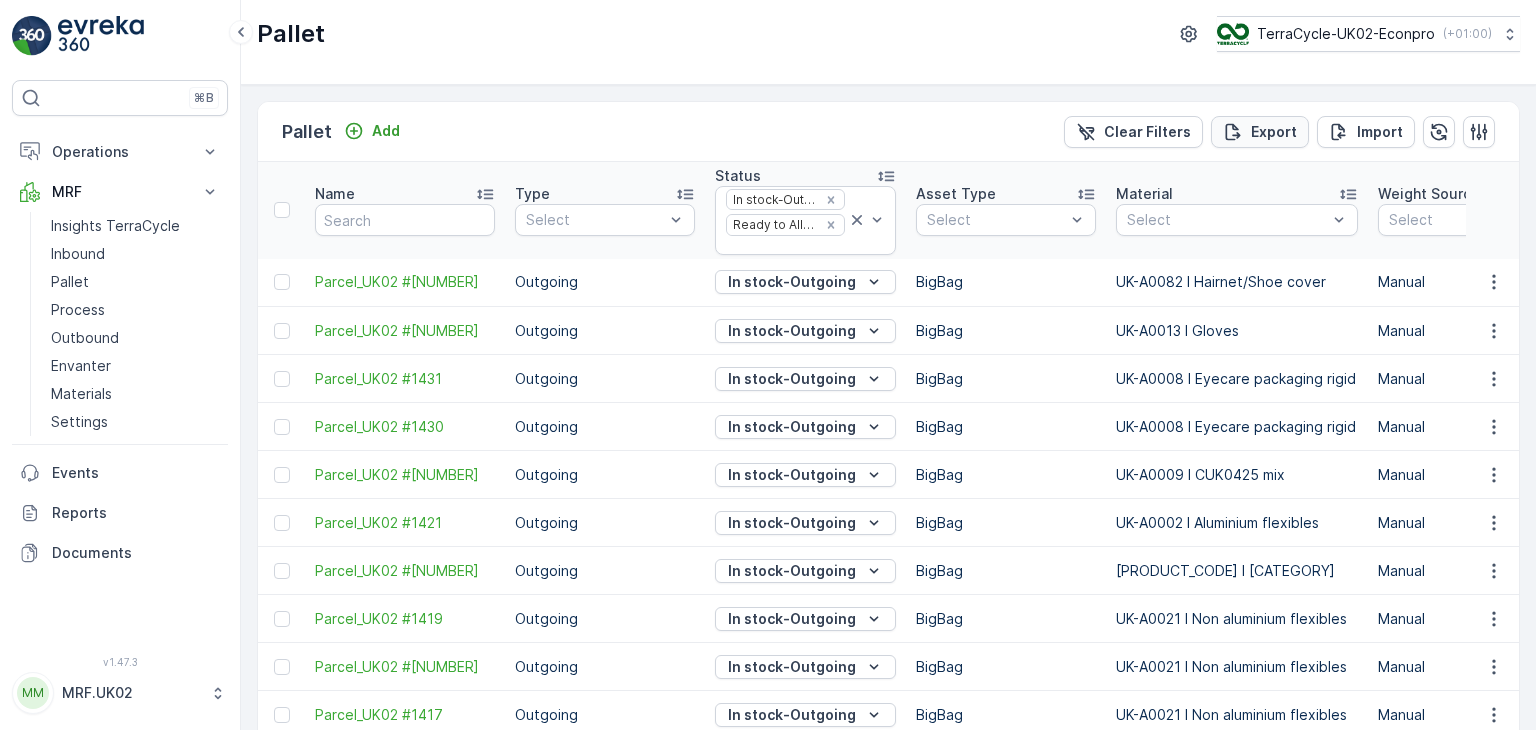 click on "Export" at bounding box center (1274, 132) 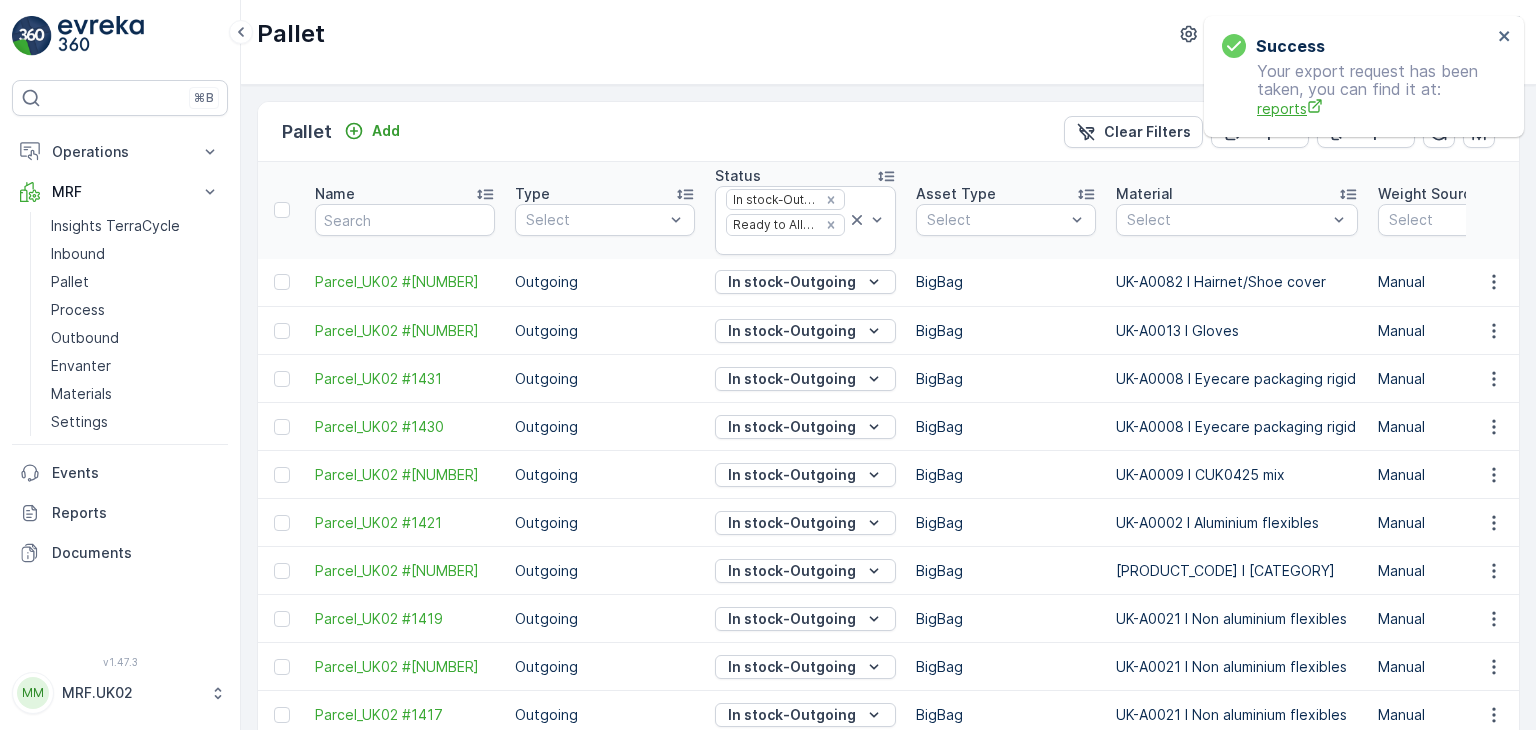 click on "reports" at bounding box center (1374, 108) 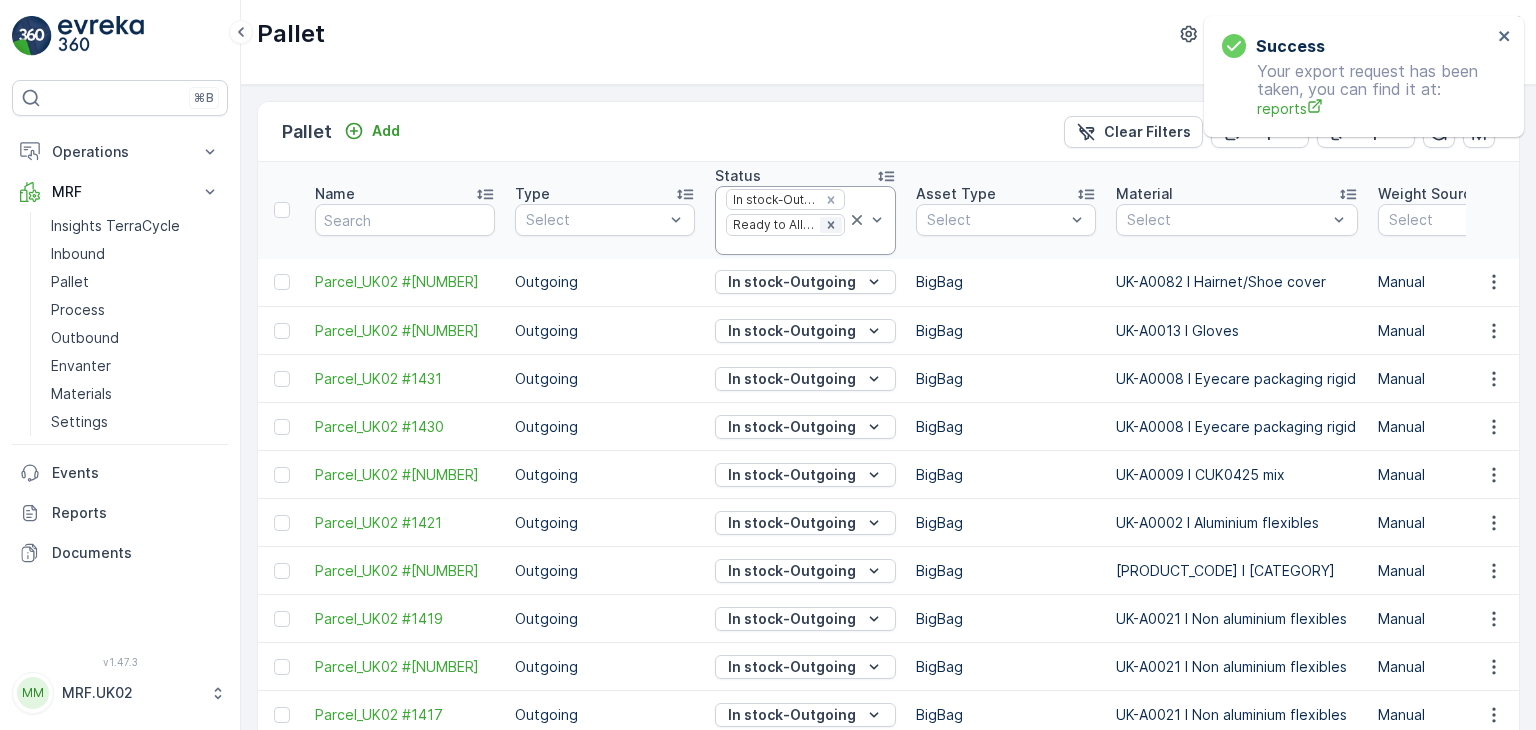 click at bounding box center (831, 225) 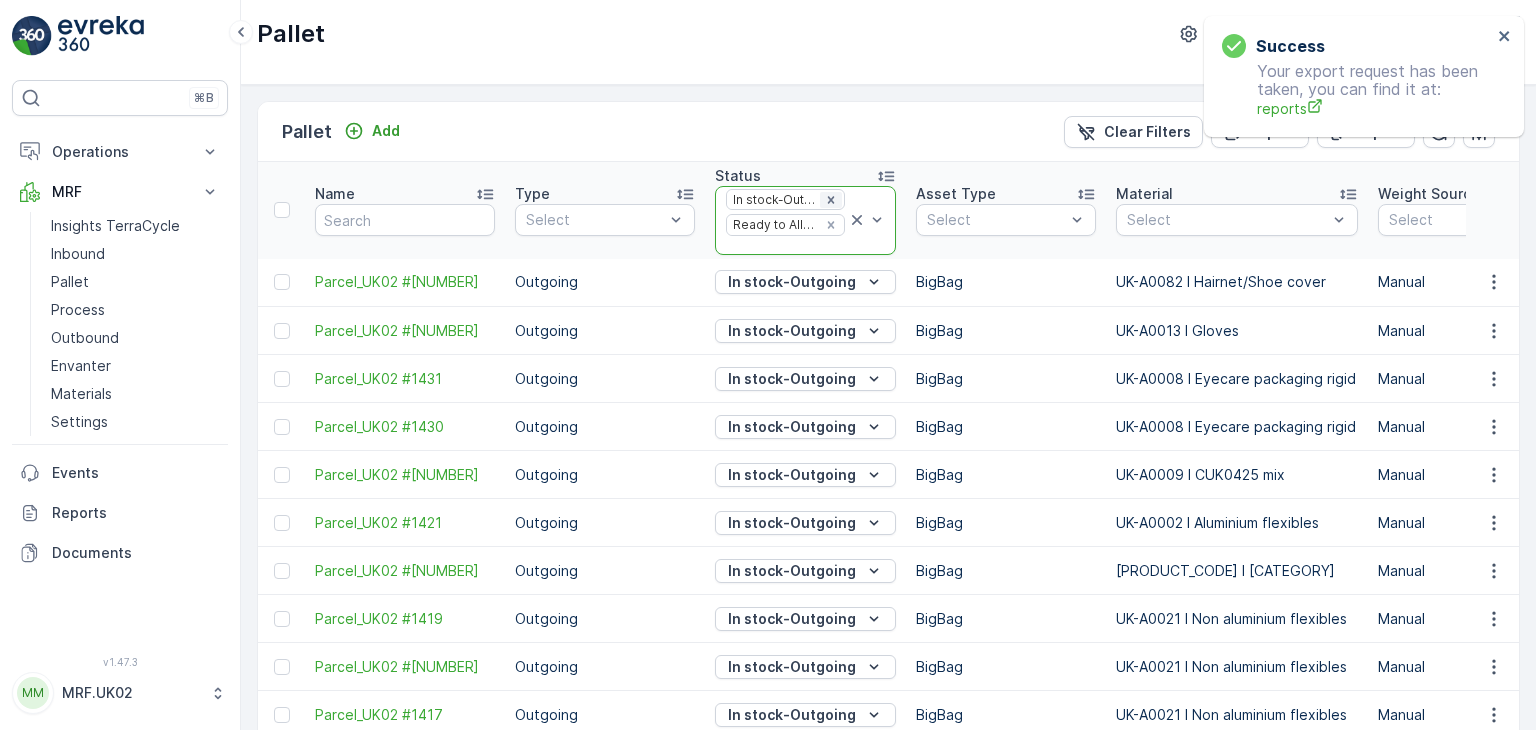 click 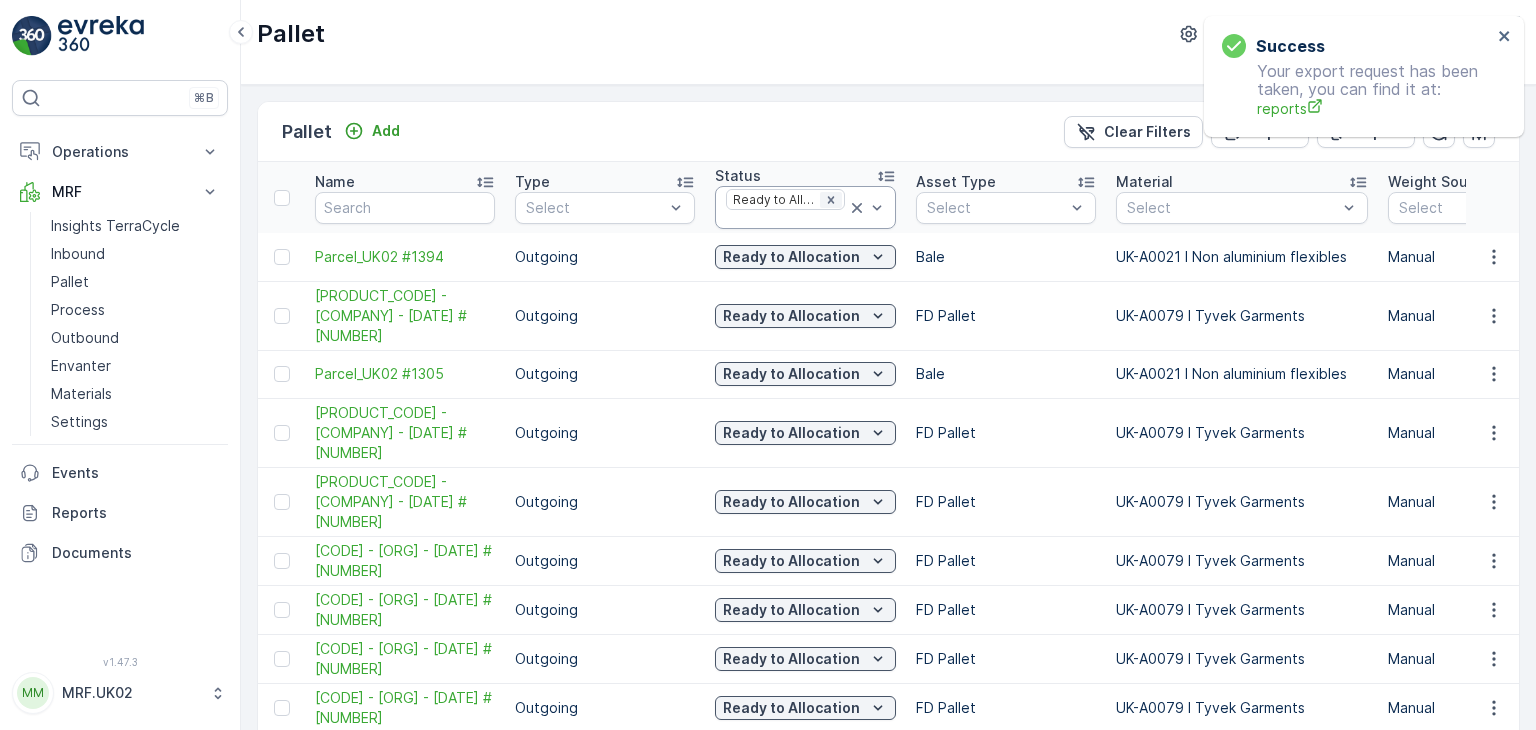 click 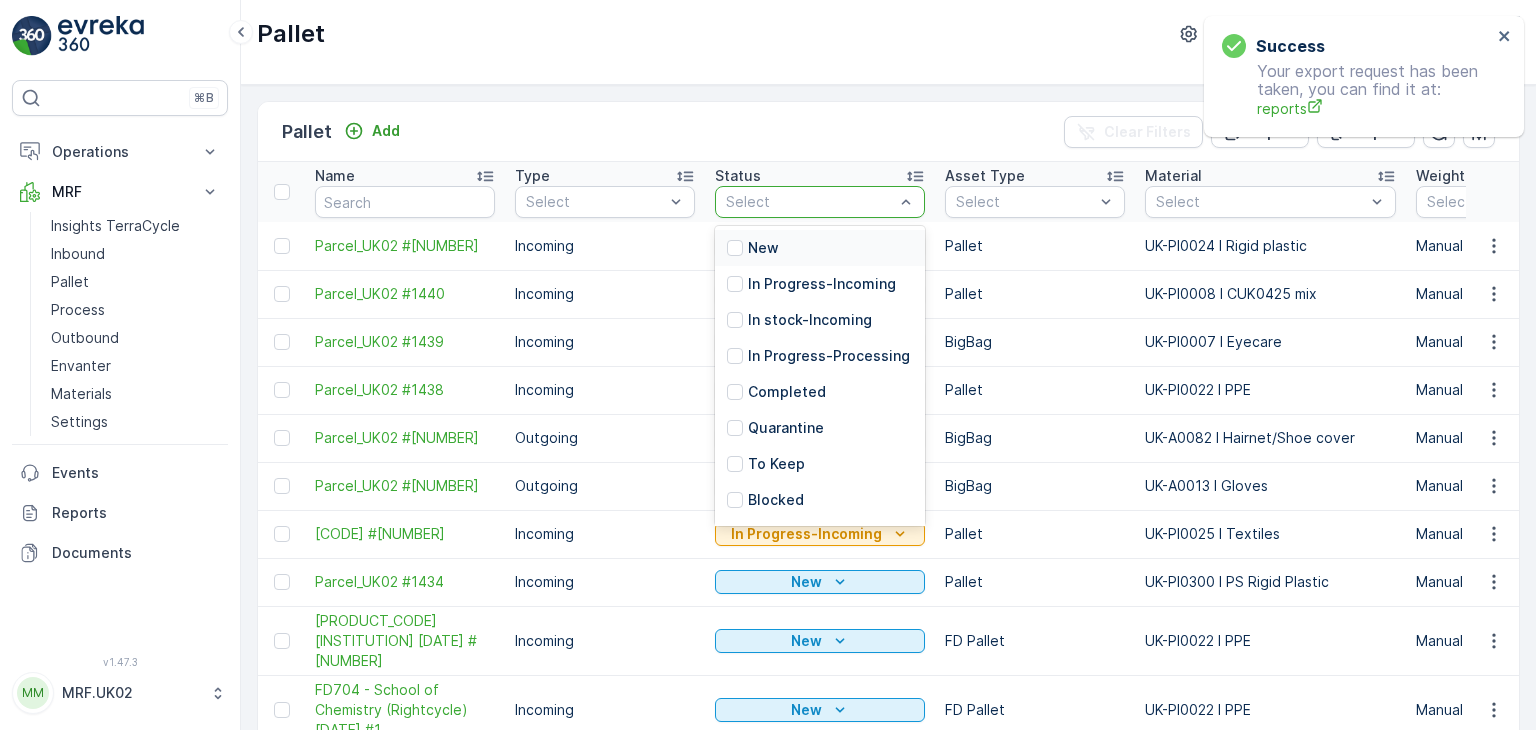 click on "New" at bounding box center (820, 248) 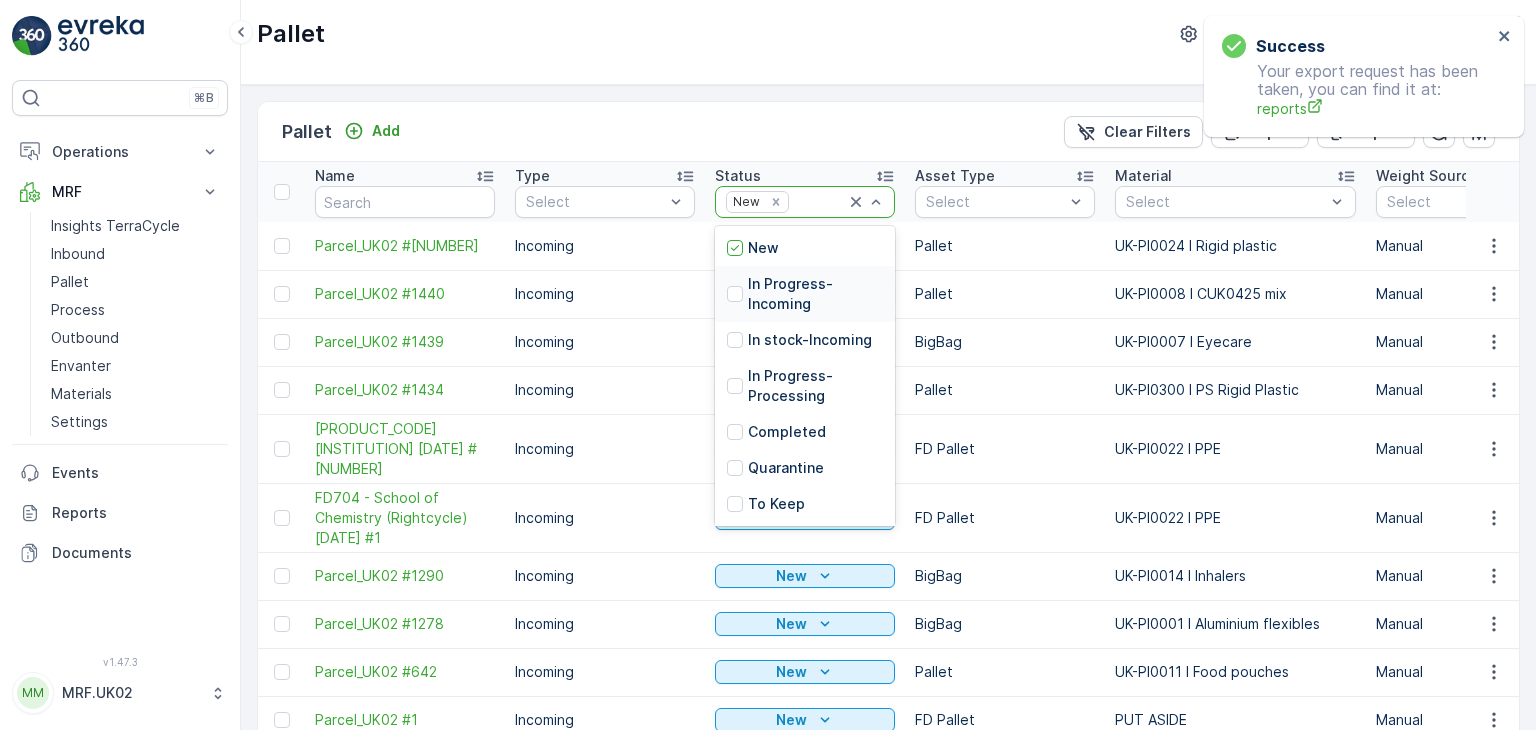 click on "In Progress-Incoming" at bounding box center [815, 294] 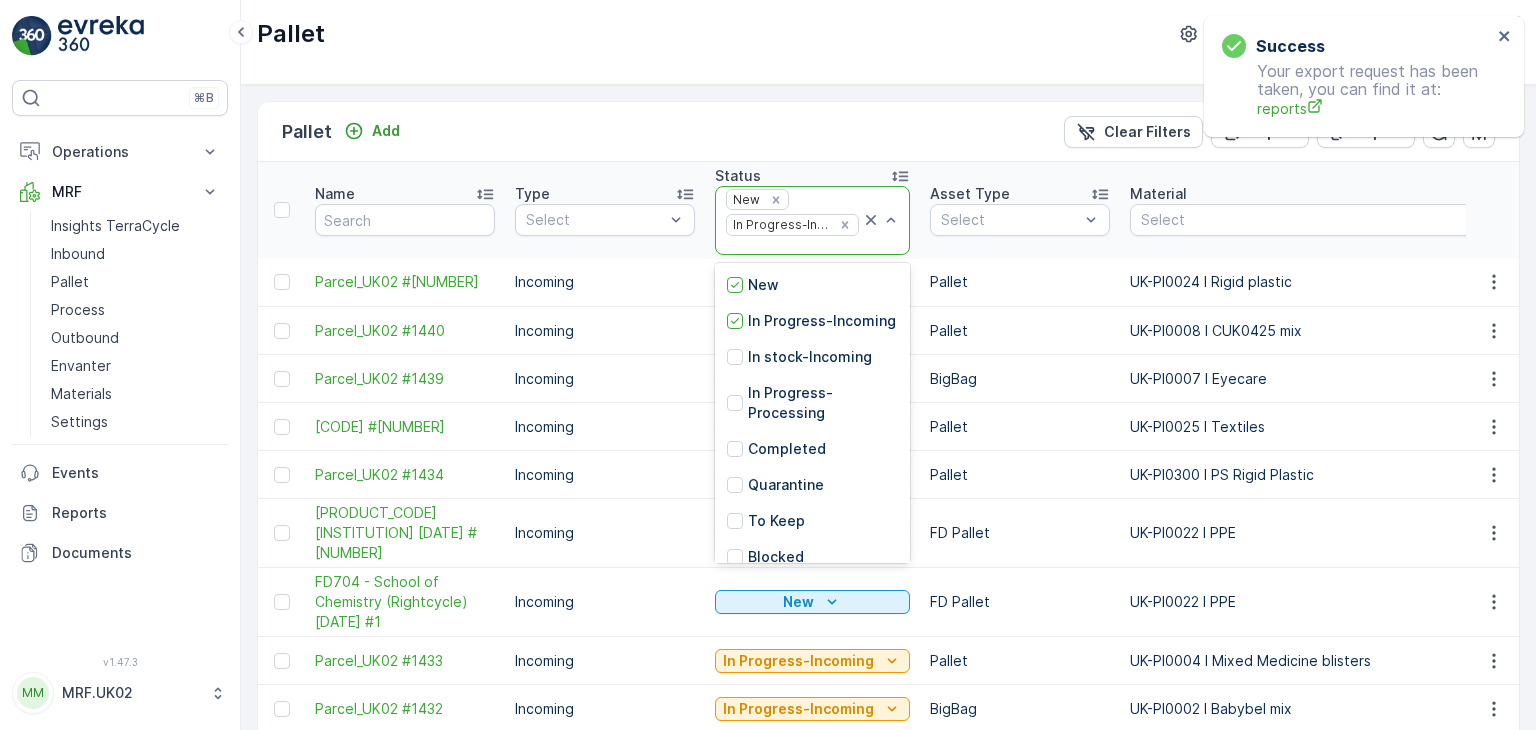click at bounding box center [881, 220] 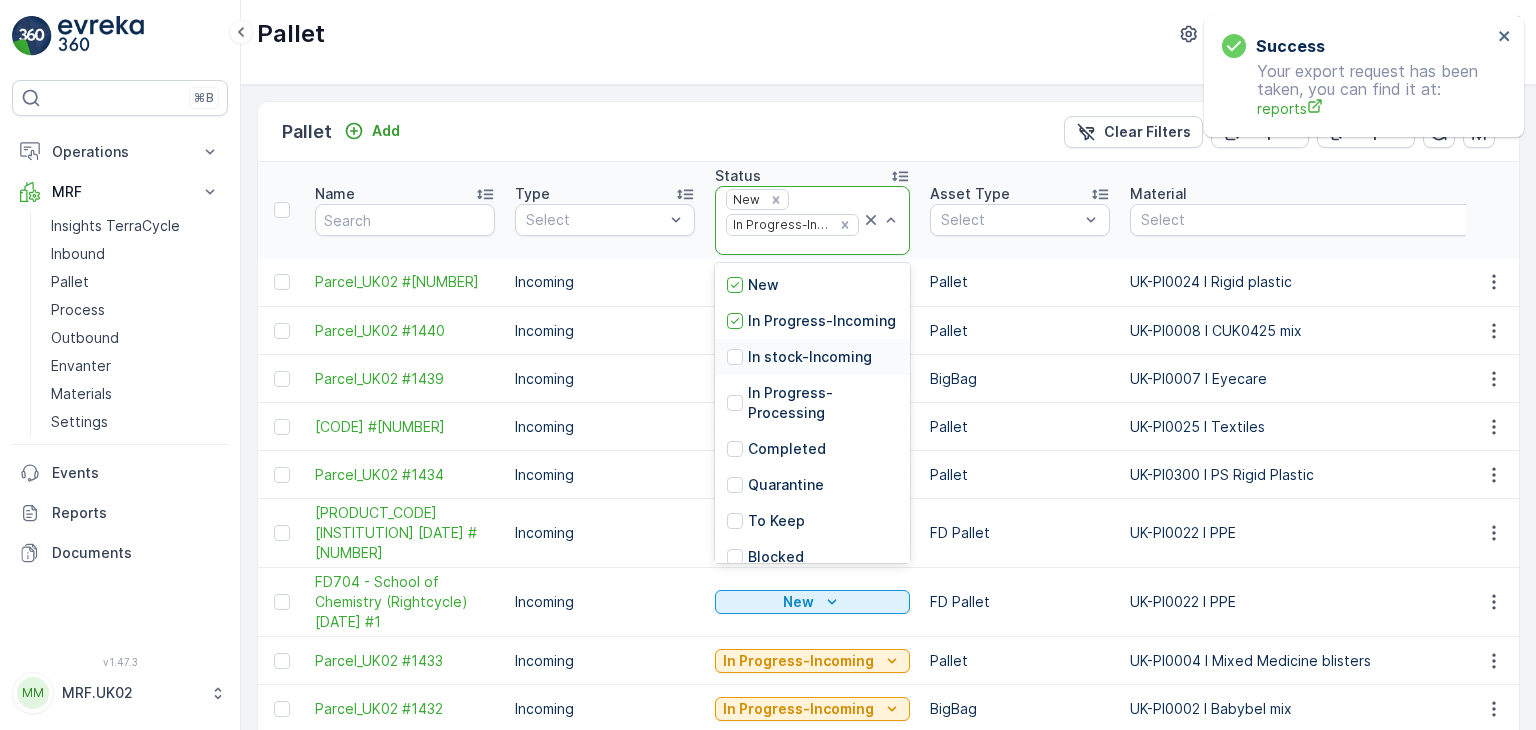 click on "In stock-Incoming" at bounding box center [810, 357] 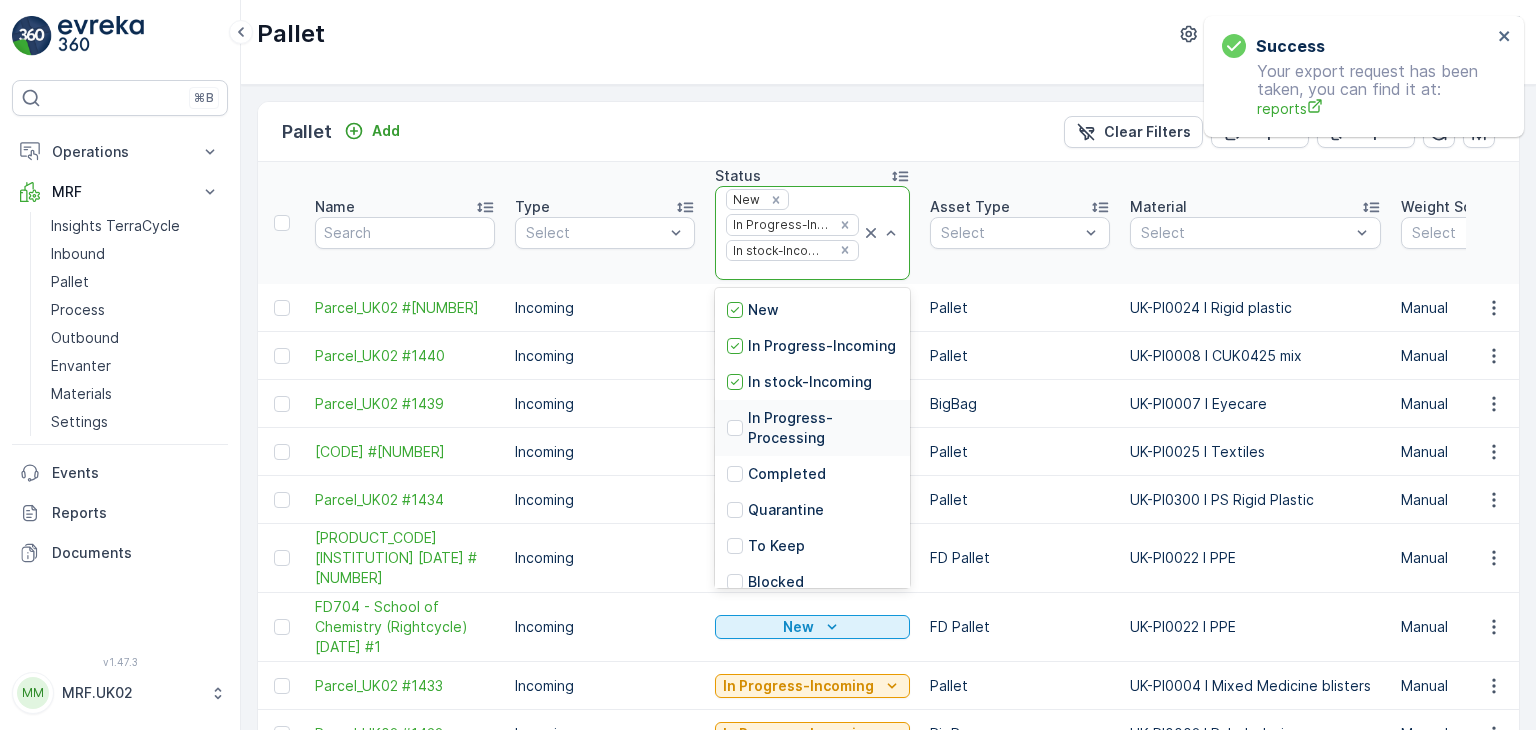click on "In Progress-Processing" at bounding box center [823, 428] 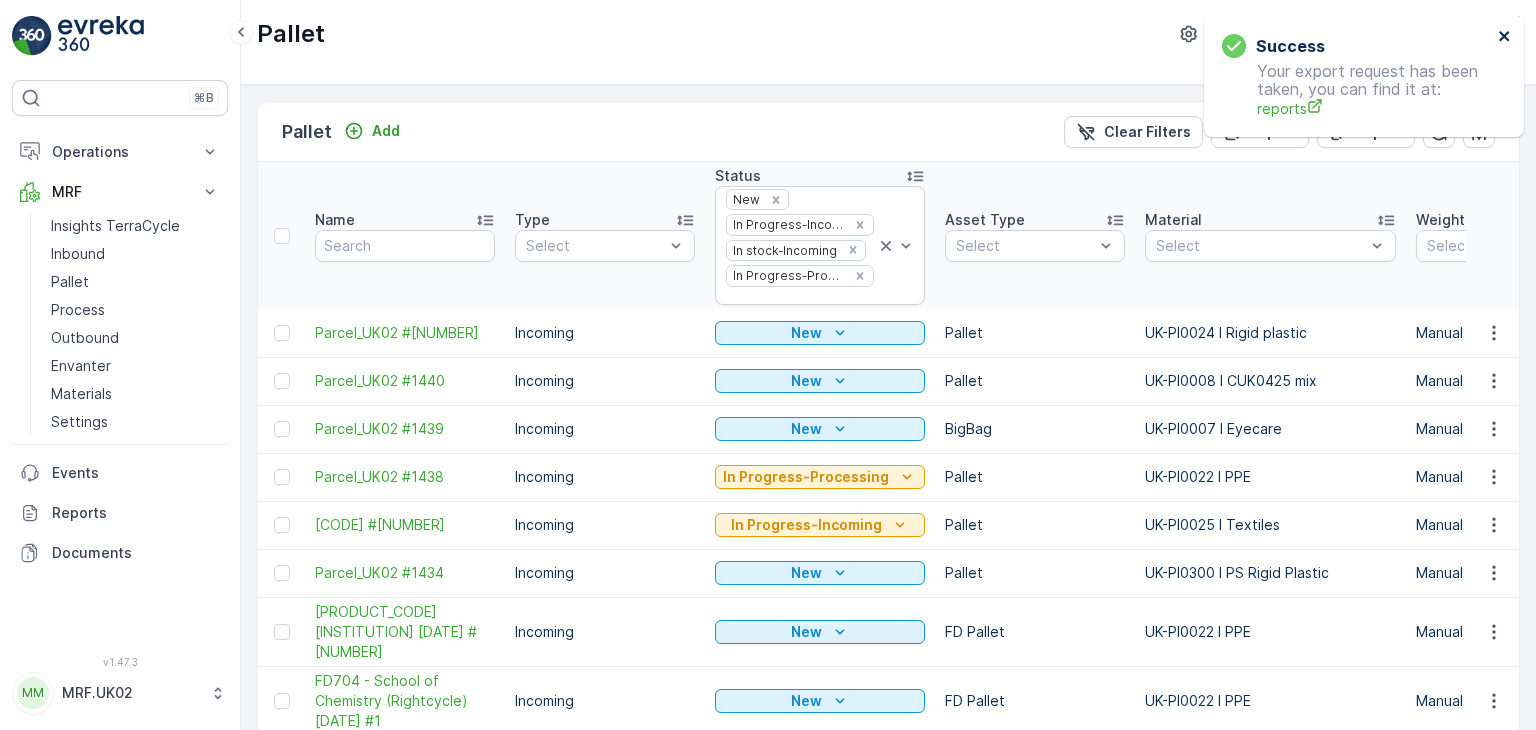 click 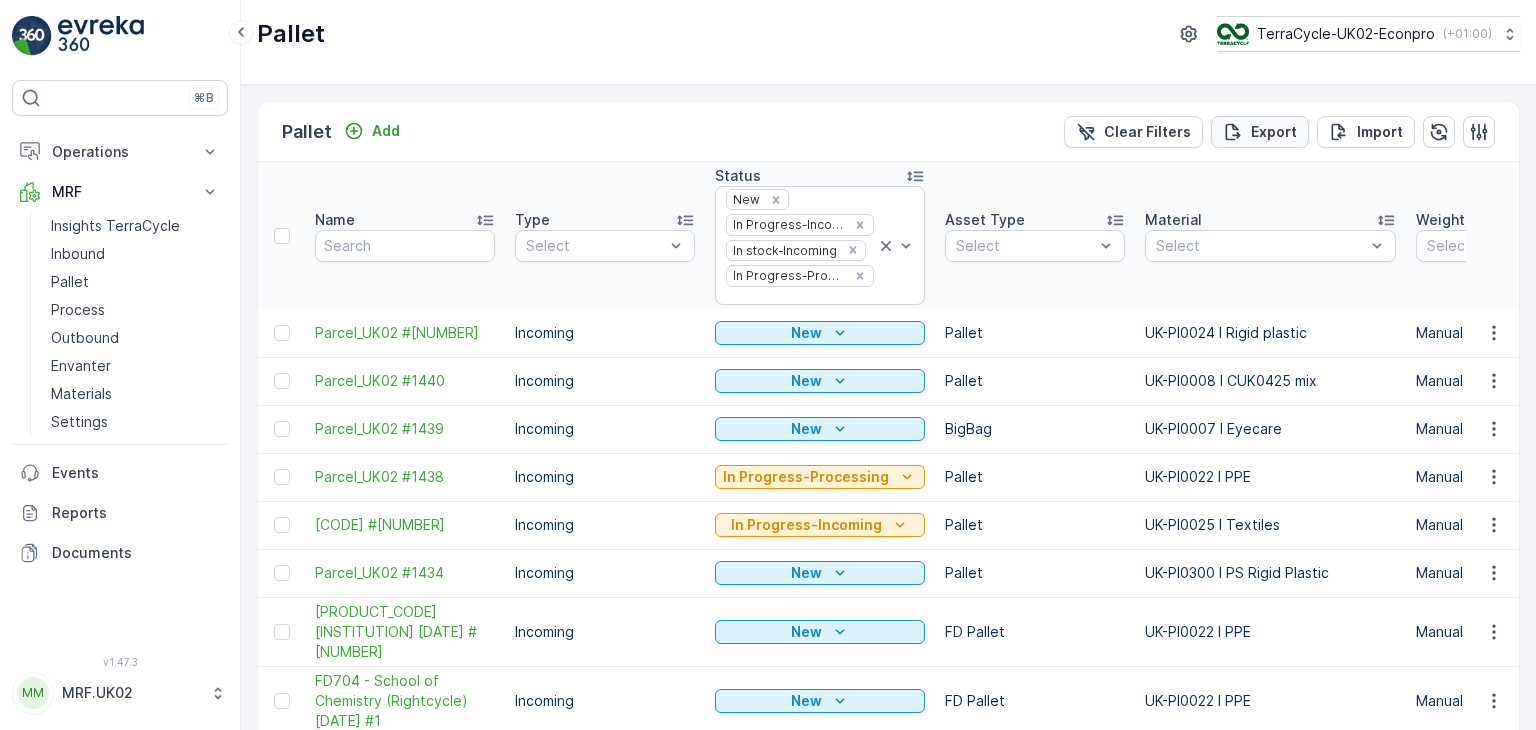 click on "Export" at bounding box center [1274, 132] 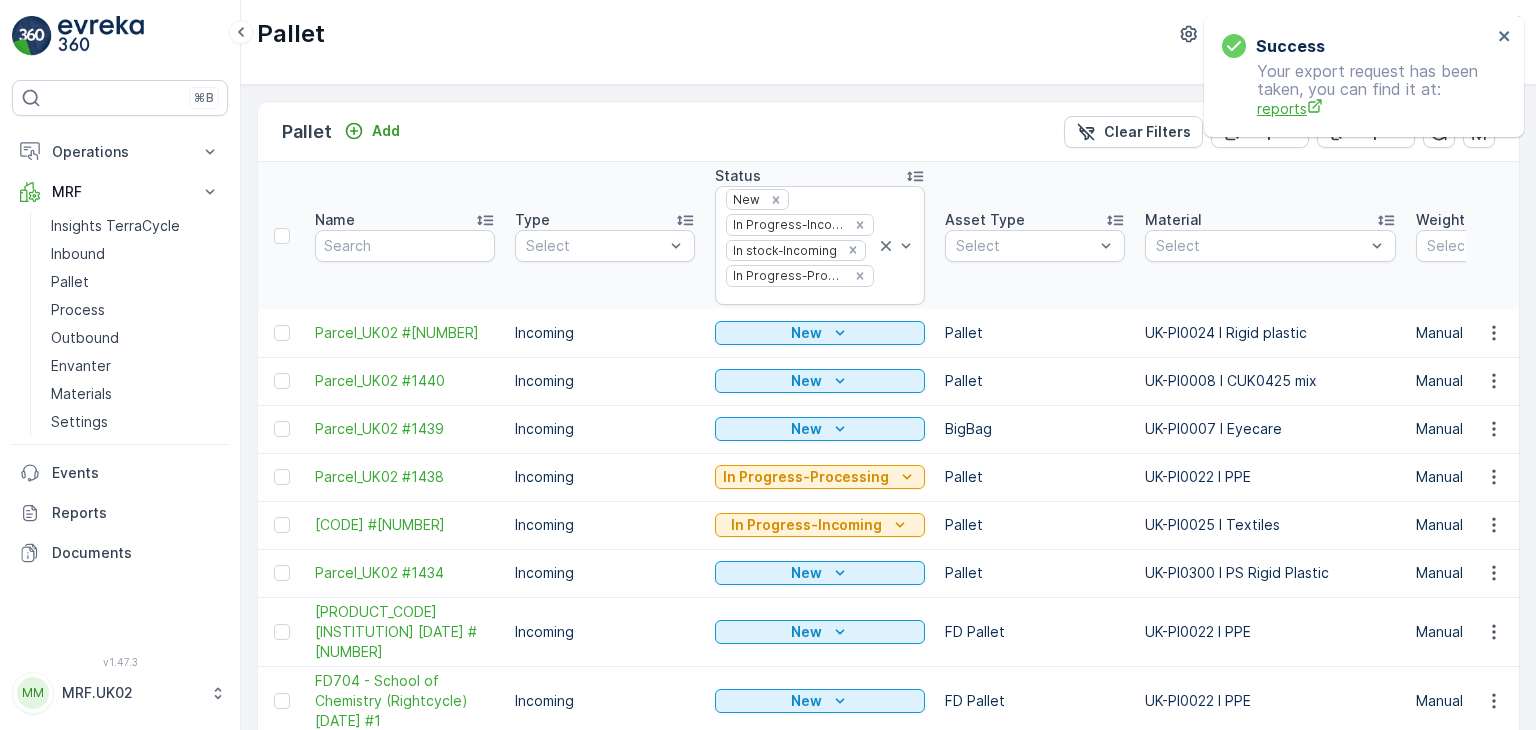 click on "reports" at bounding box center (1374, 108) 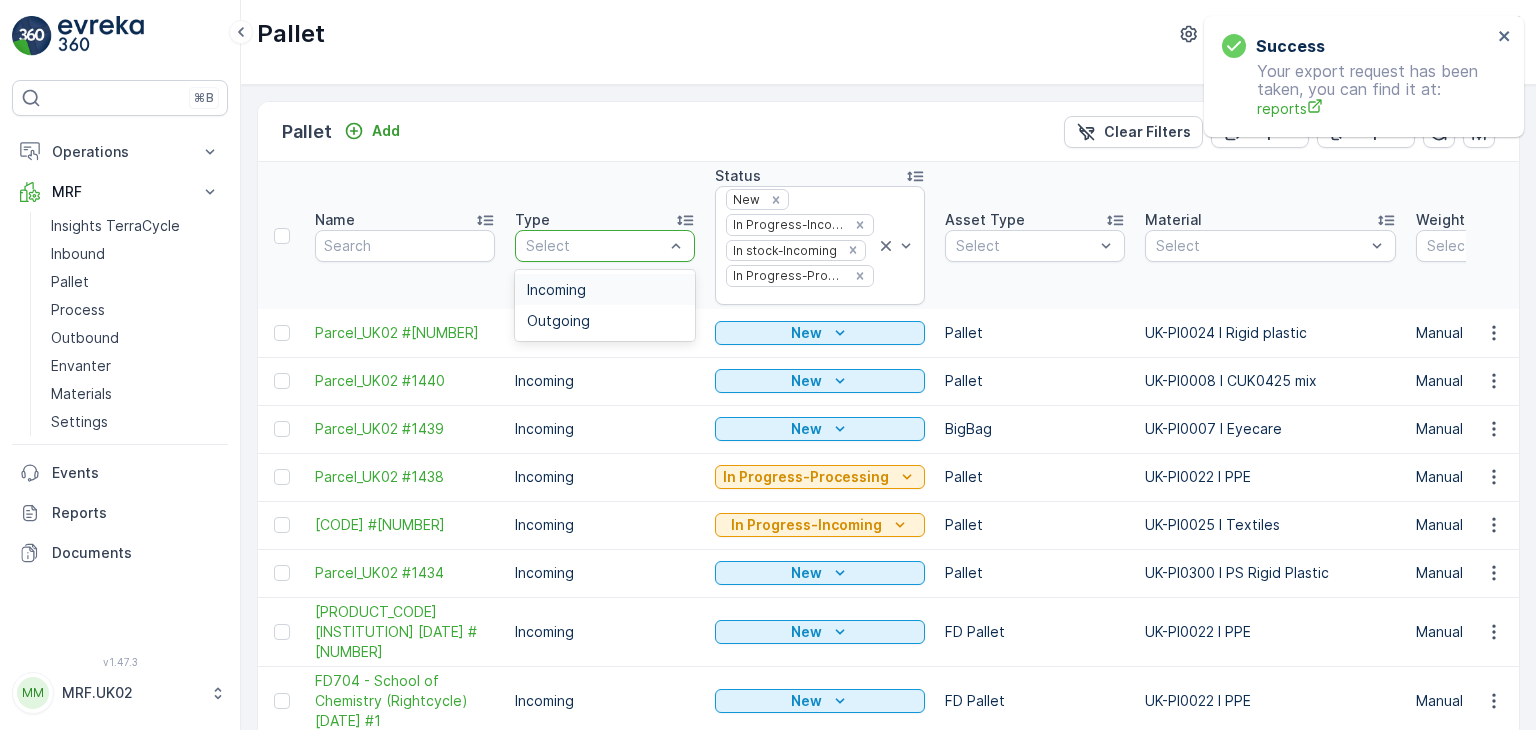 click on "Incoming" at bounding box center [605, 290] 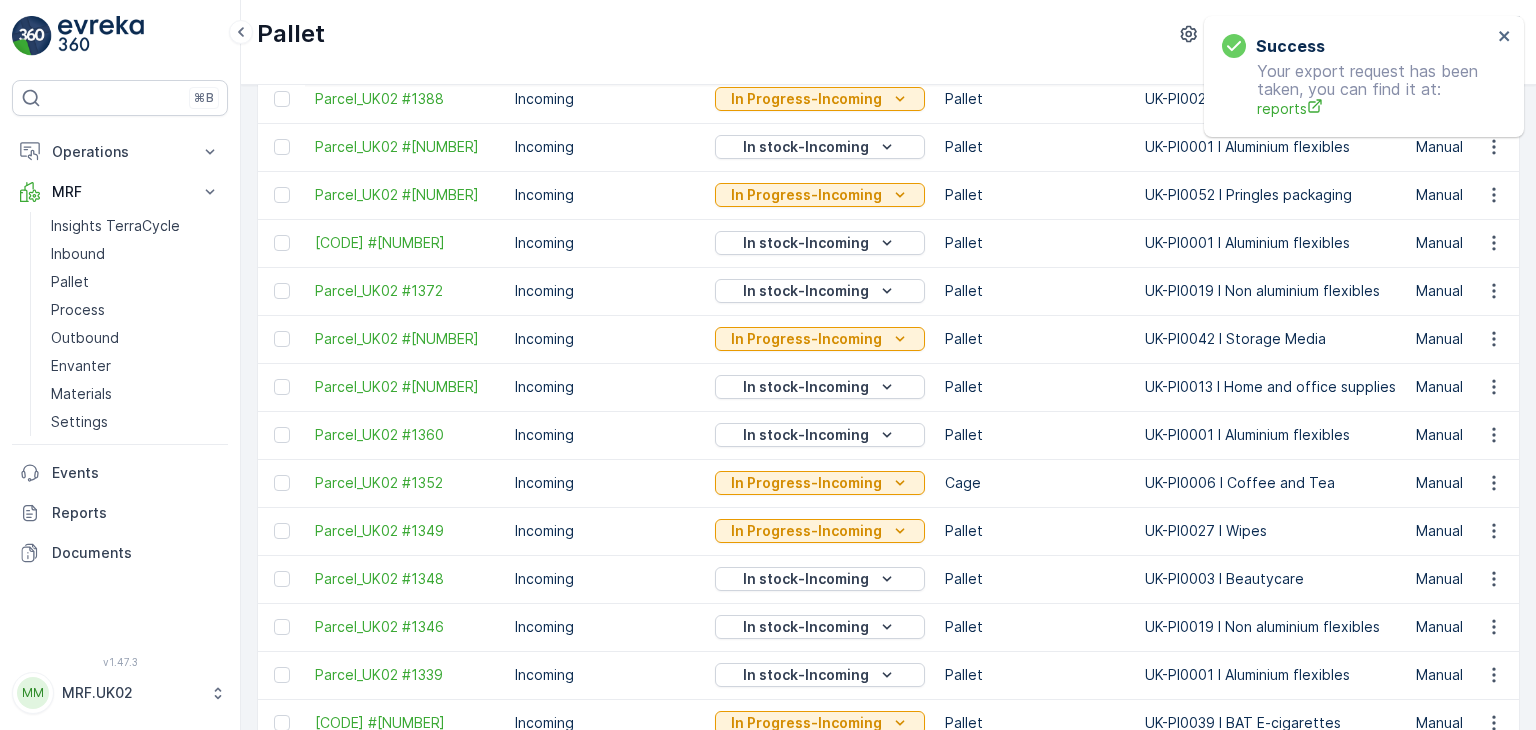 scroll, scrollTop: 2108, scrollLeft: 0, axis: vertical 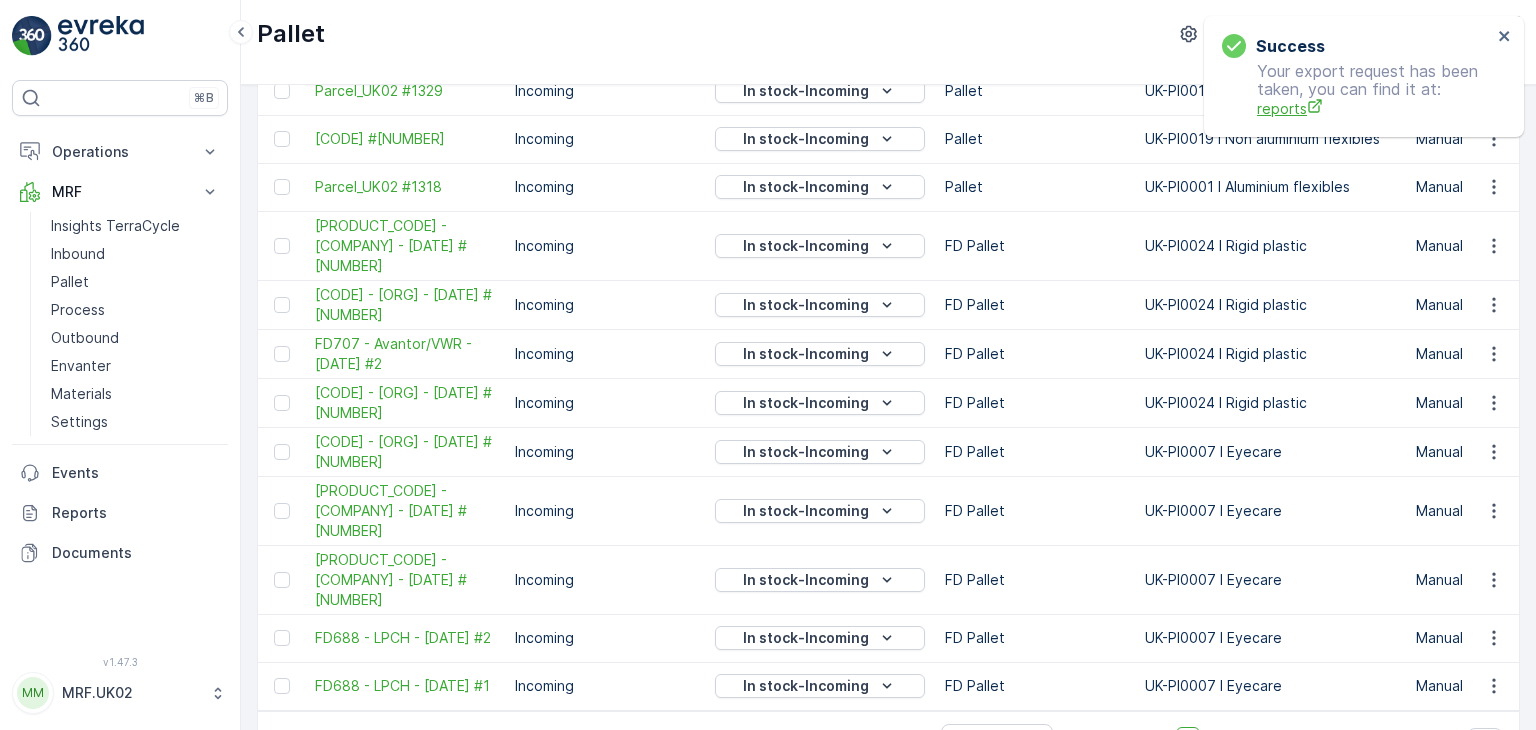 click on "reports" at bounding box center (1374, 108) 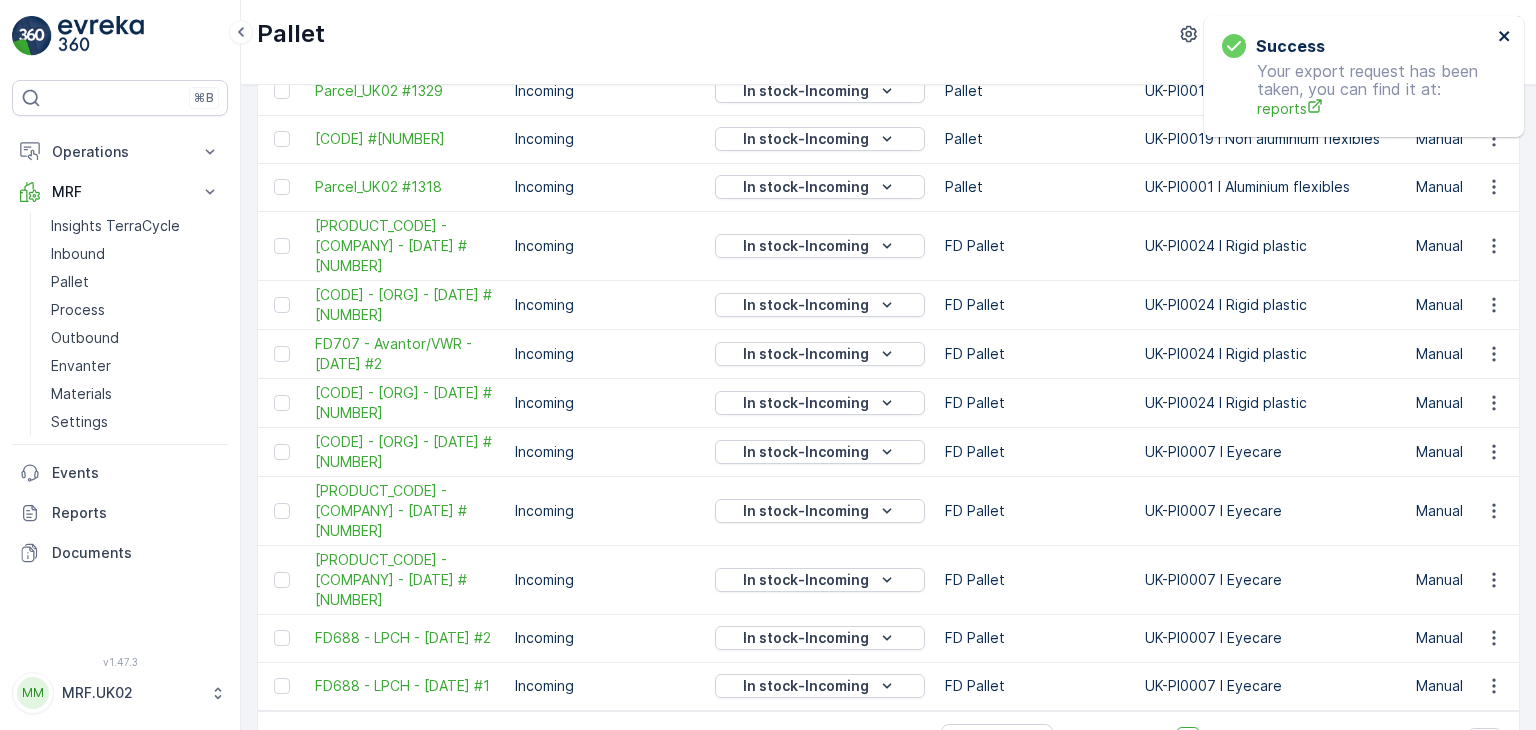 click 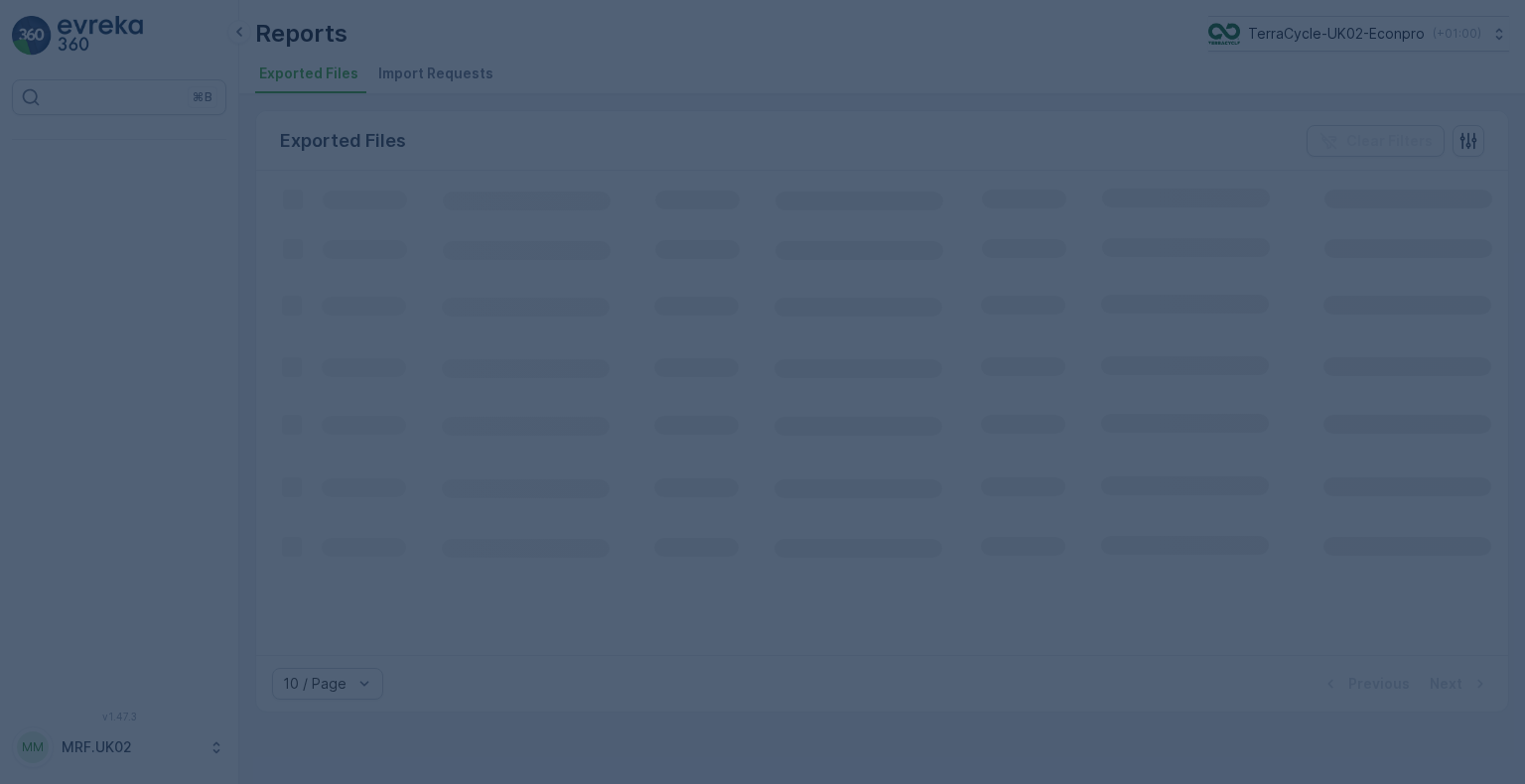 scroll, scrollTop: 0, scrollLeft: 0, axis: both 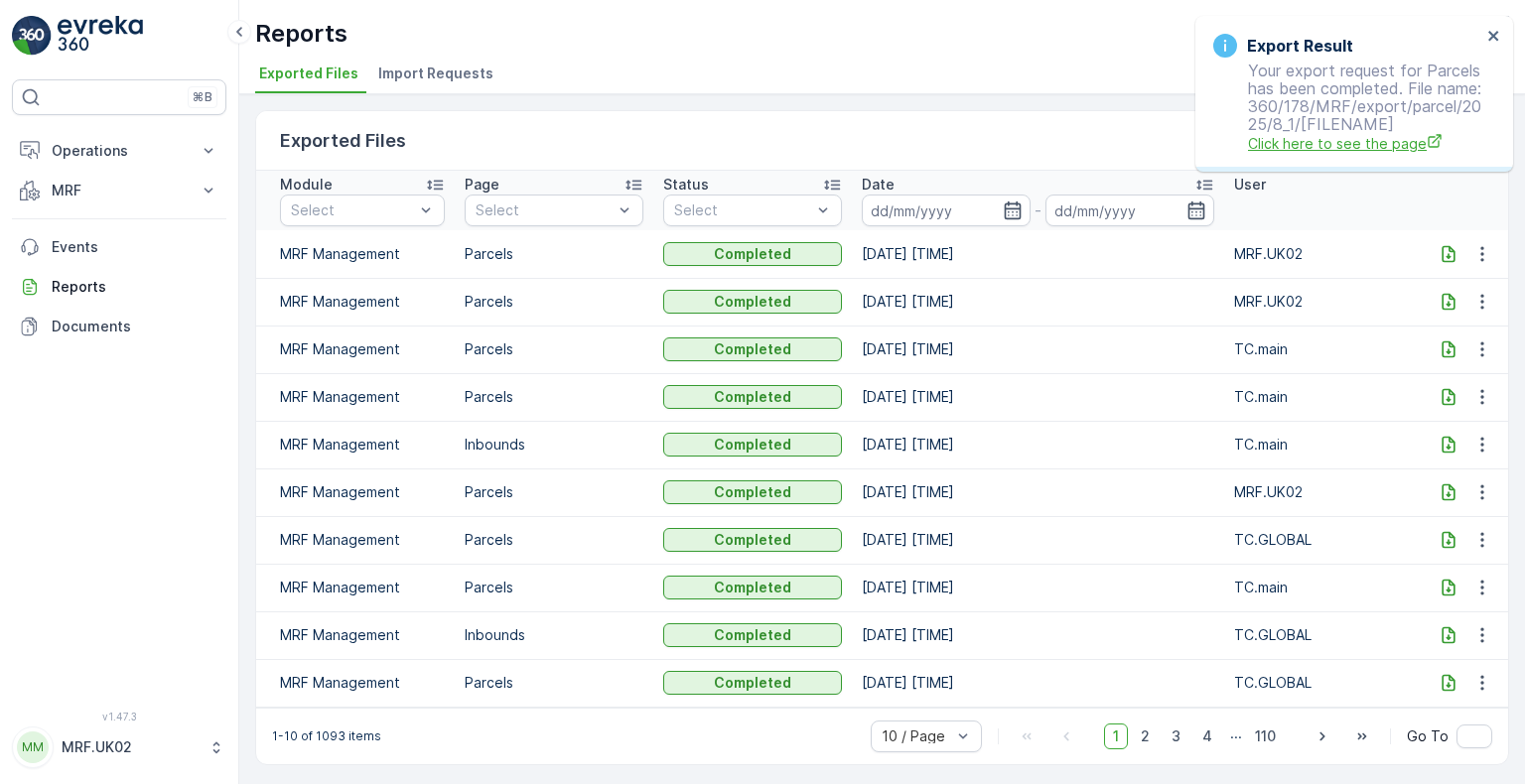 drag, startPoint x: 0, startPoint y: 0, endPoint x: 1270, endPoint y: 175, distance: 1282.0004 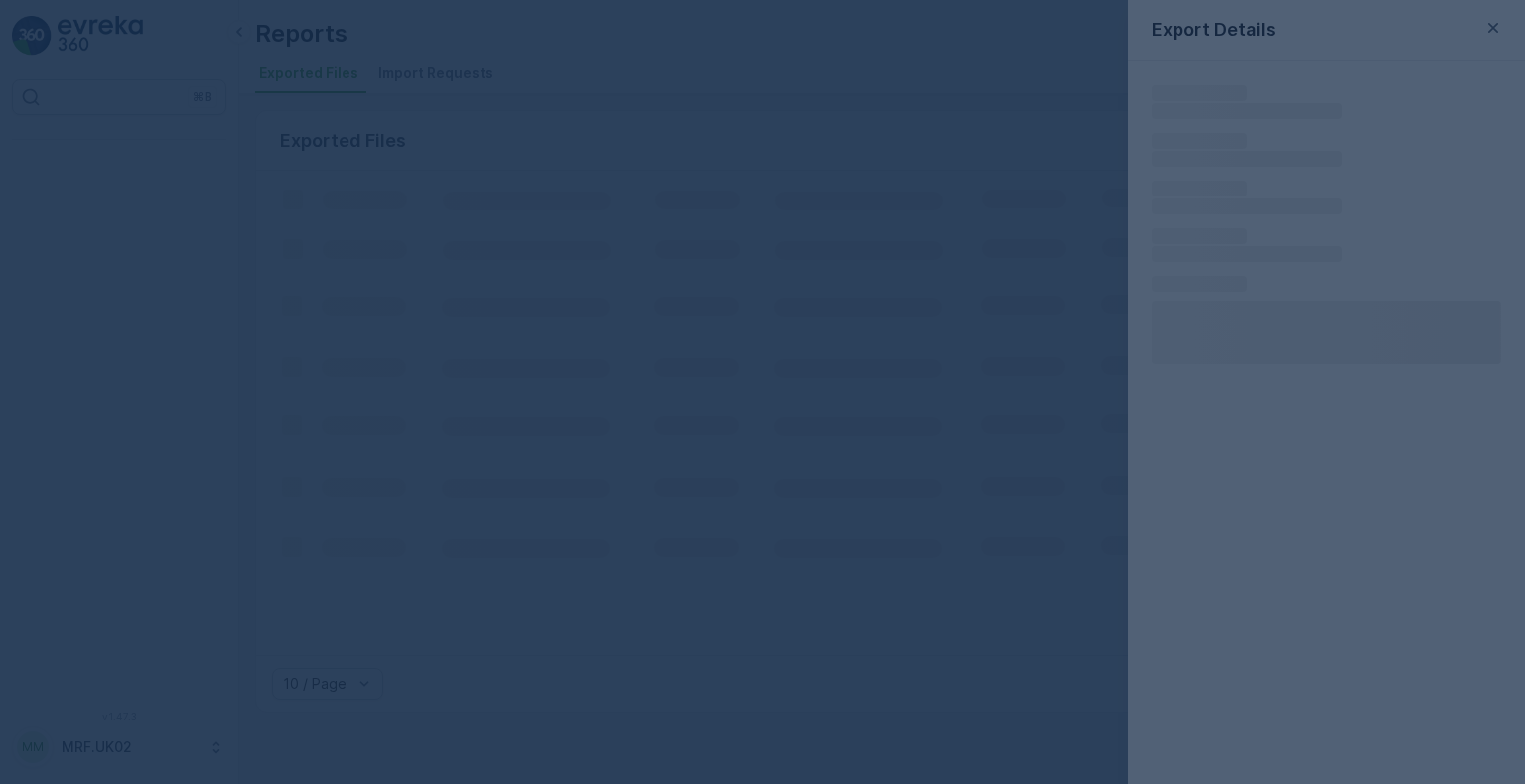 scroll, scrollTop: 0, scrollLeft: 0, axis: both 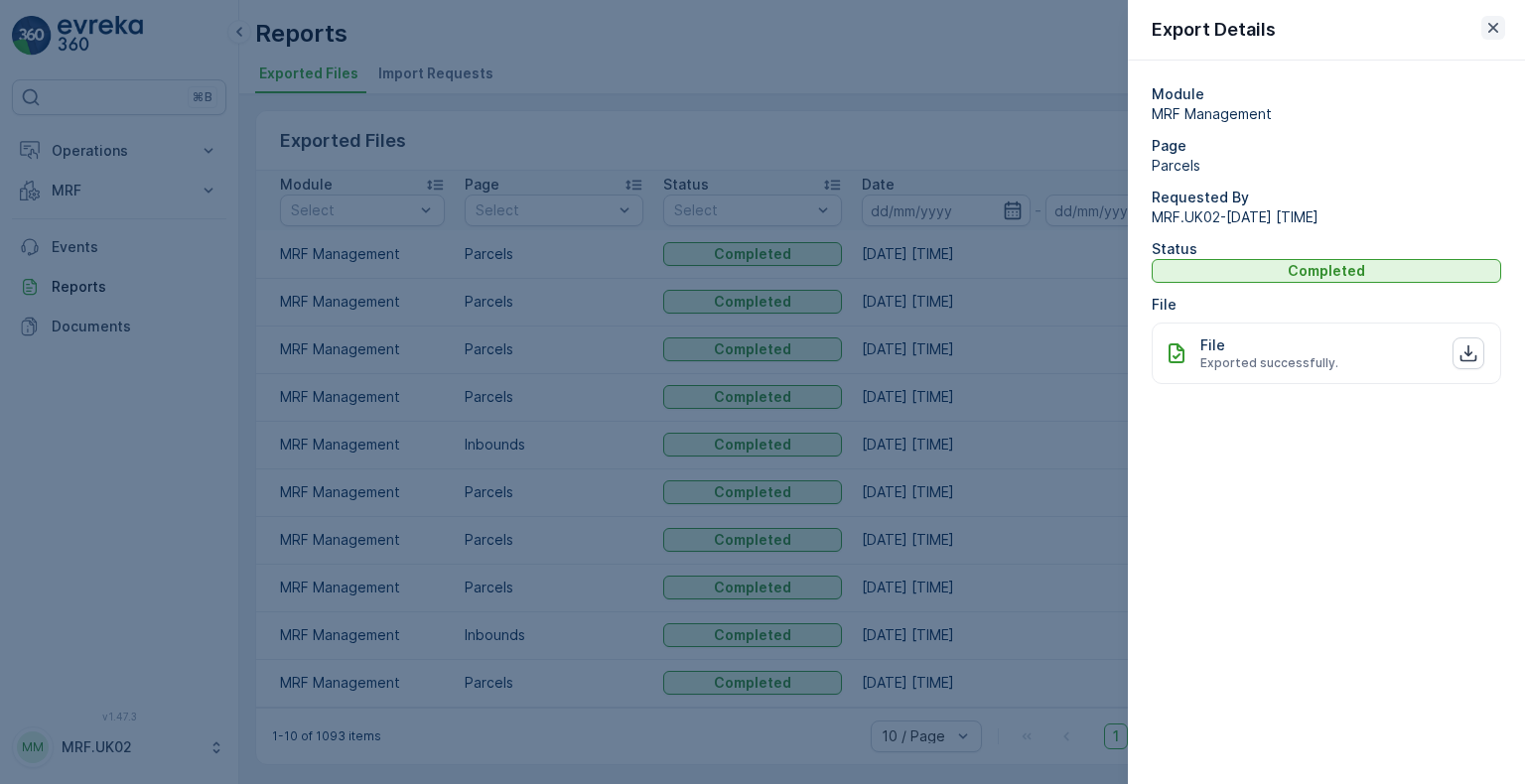 click 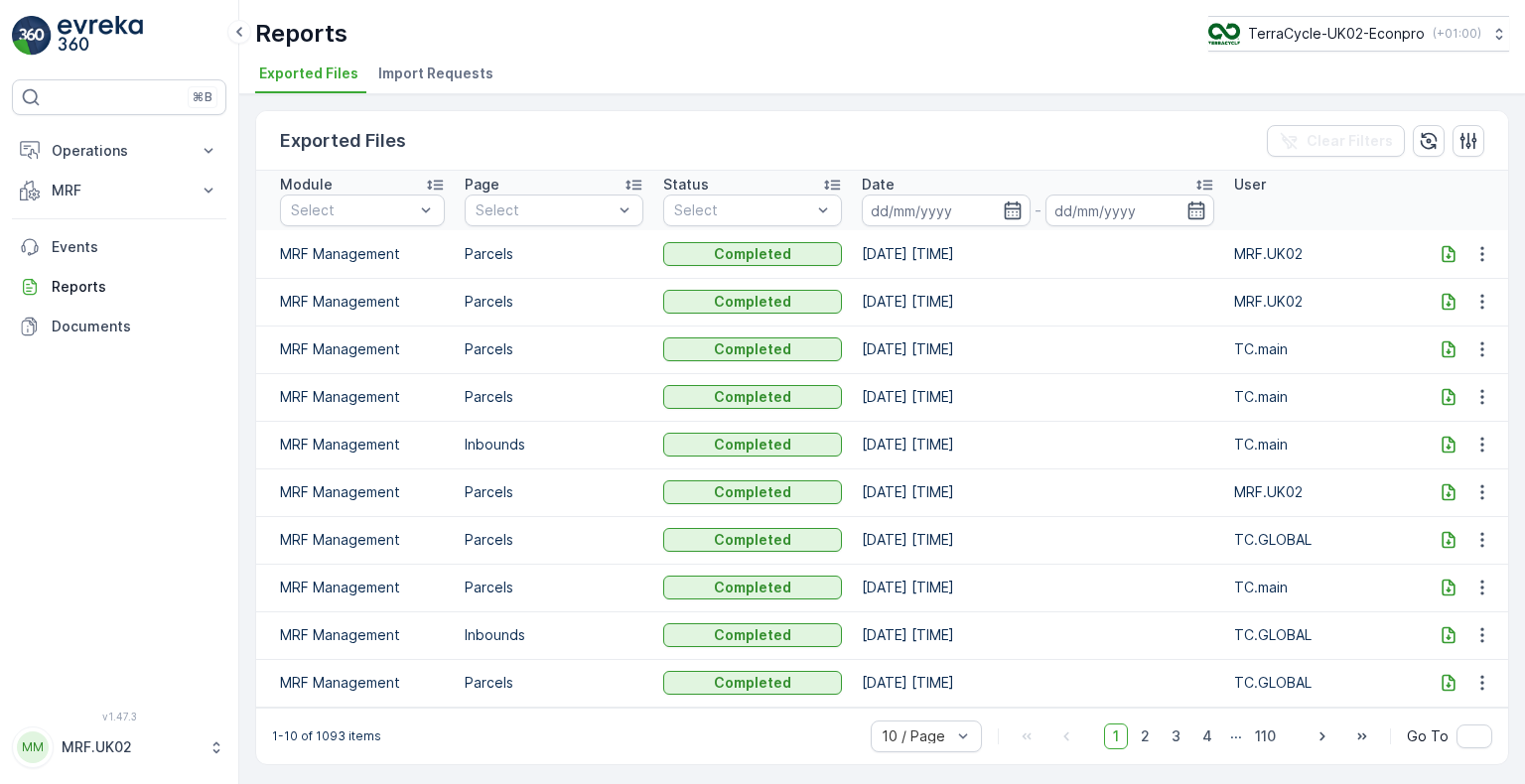 click 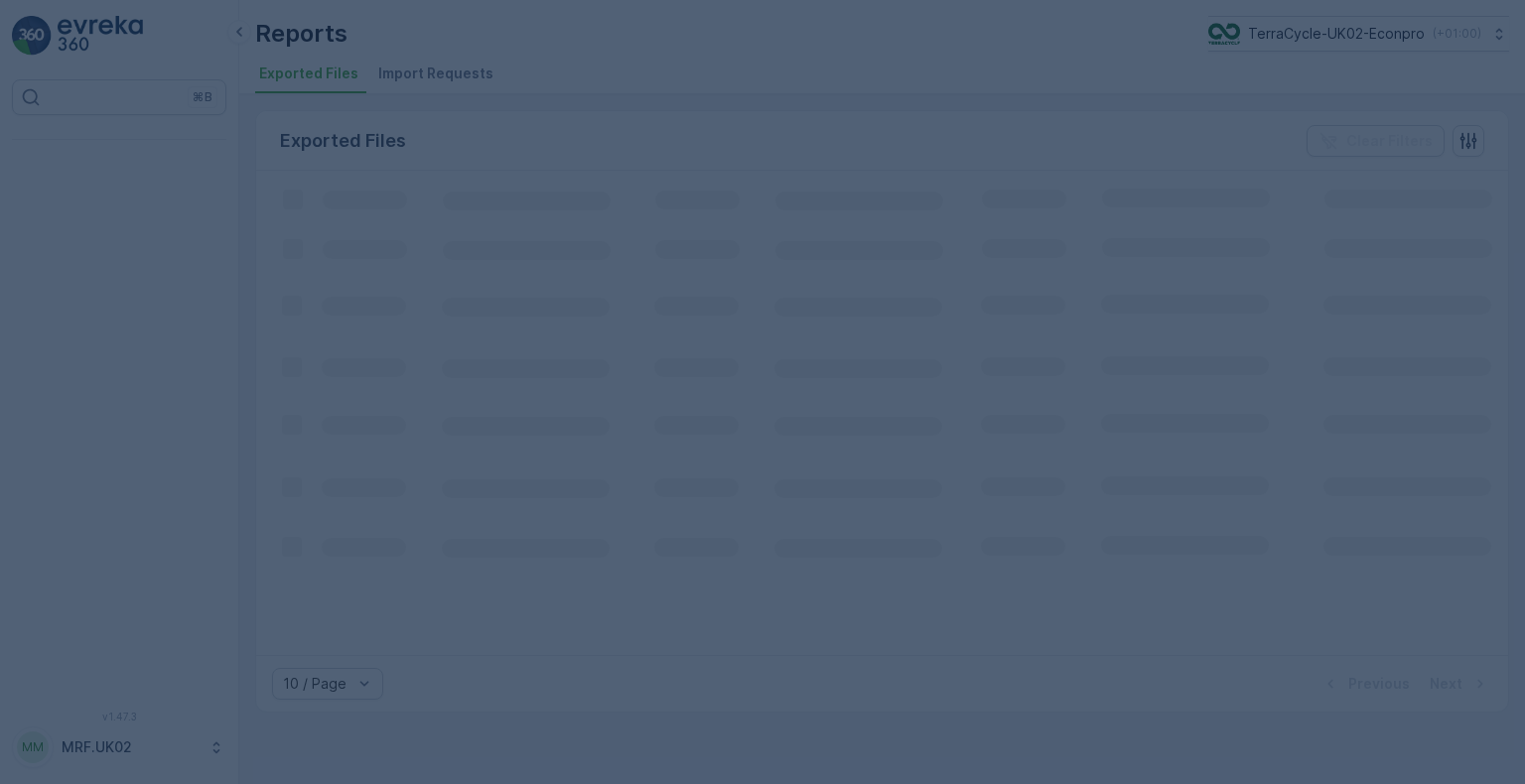 scroll, scrollTop: 0, scrollLeft: 0, axis: both 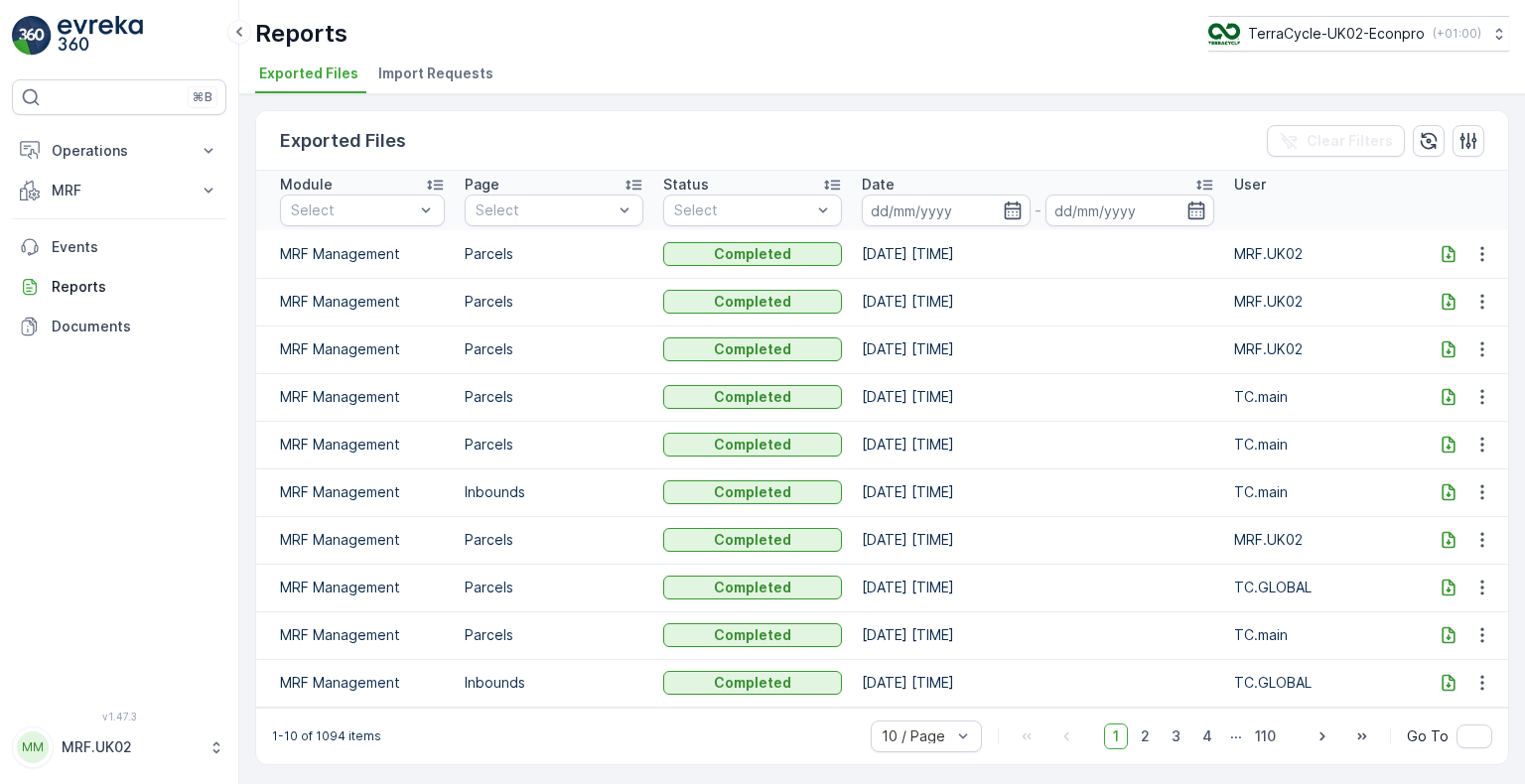 click 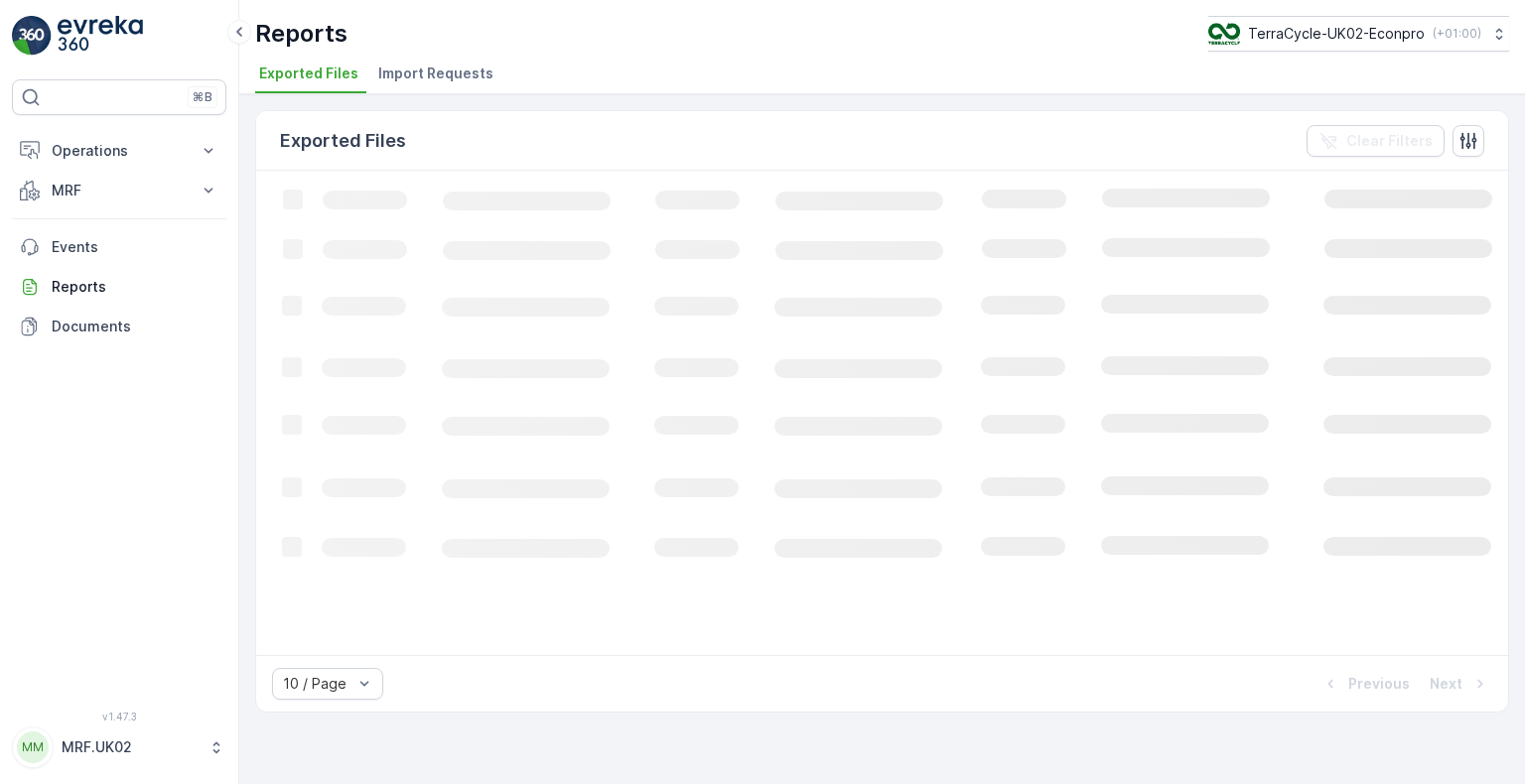 scroll, scrollTop: 0, scrollLeft: 0, axis: both 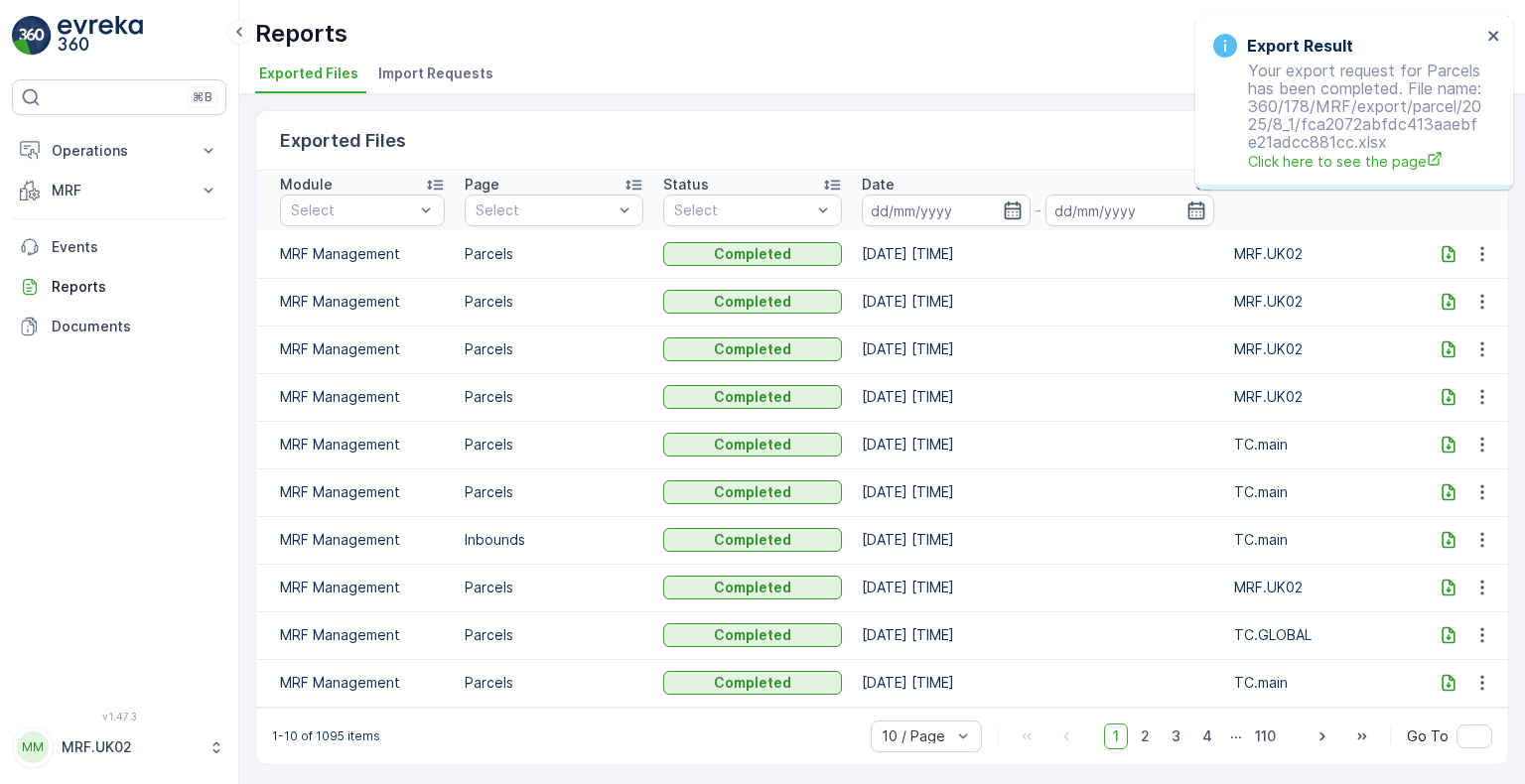 click 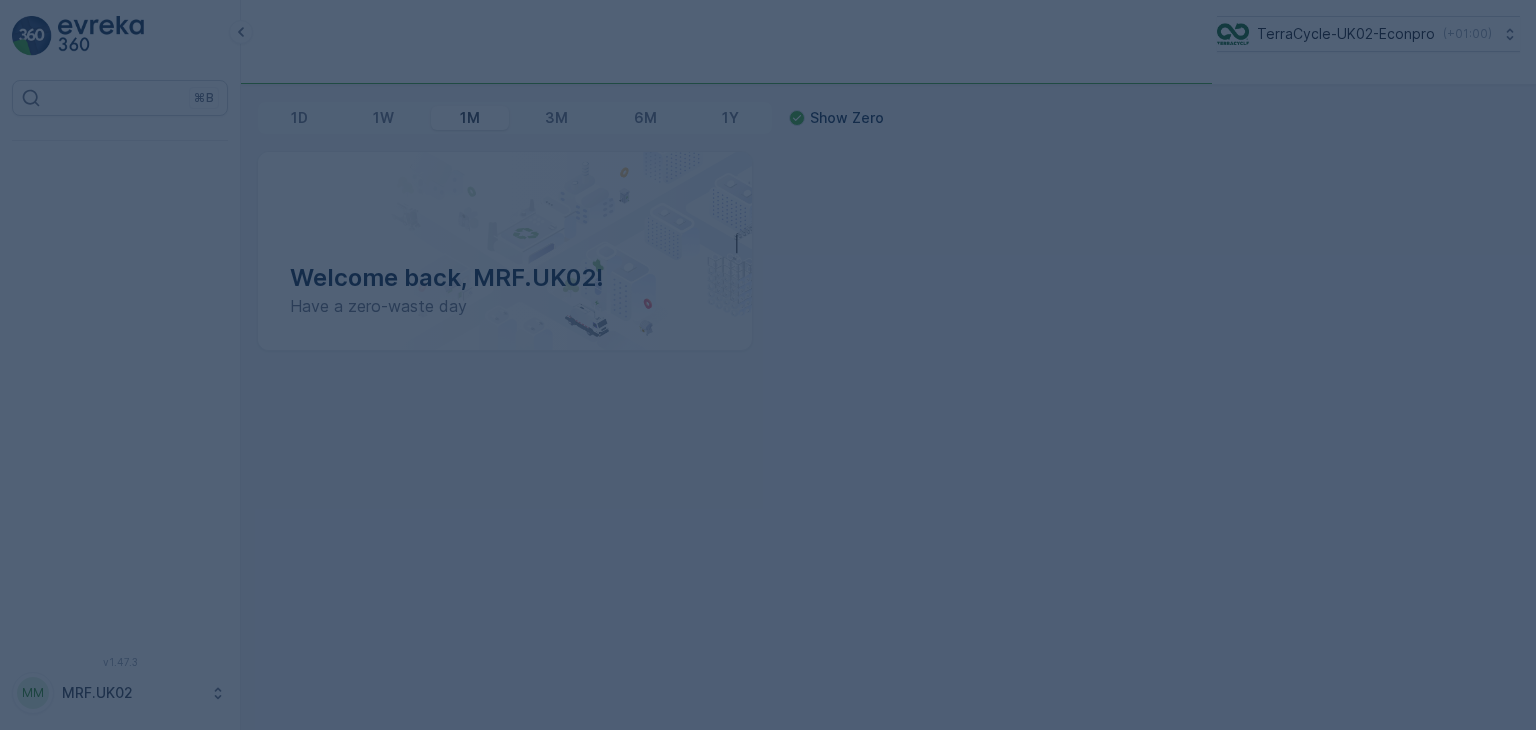 scroll, scrollTop: 0, scrollLeft: 0, axis: both 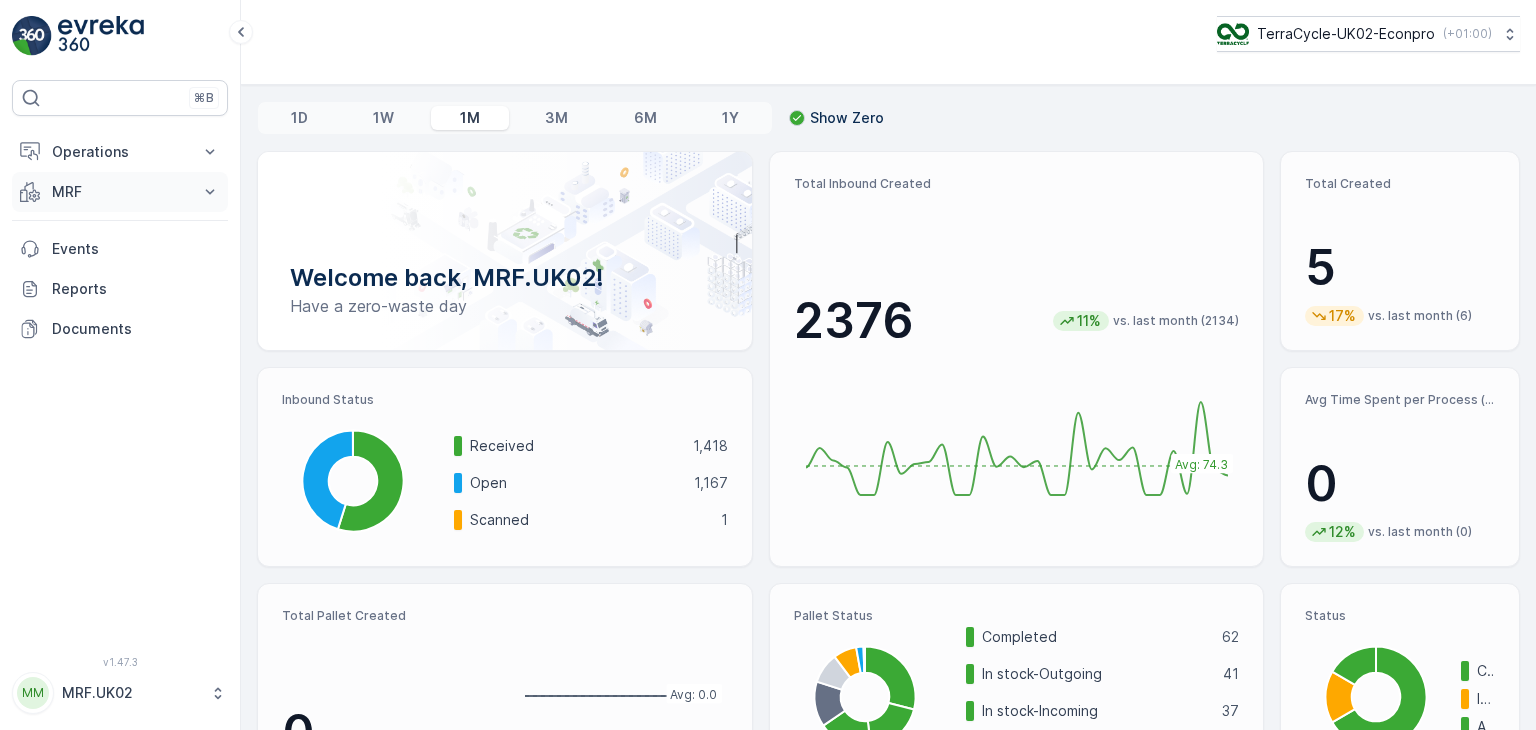 click on "MRF" at bounding box center (120, 192) 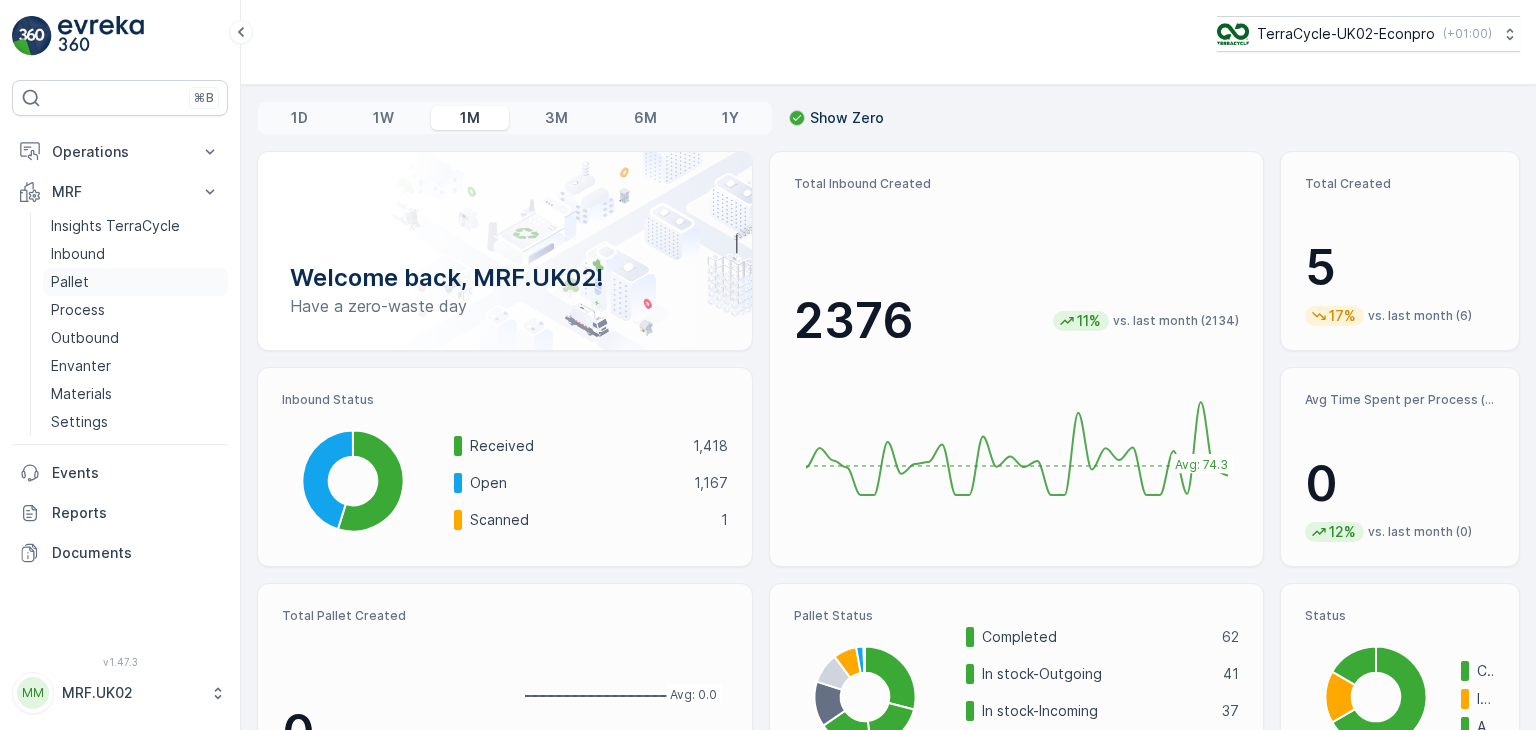 click on "Pallet" at bounding box center (135, 282) 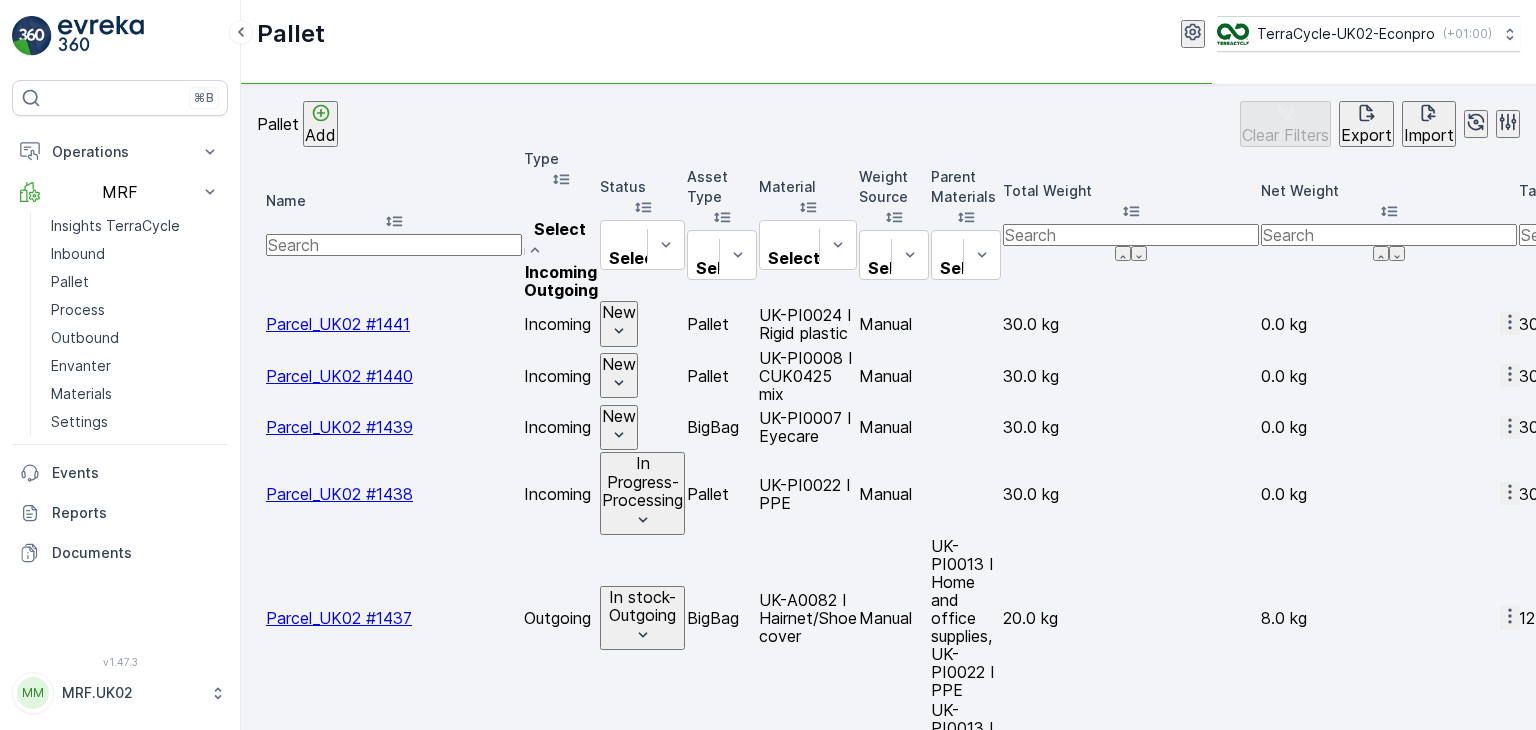 click on "Outgoing" at bounding box center (561, 290) 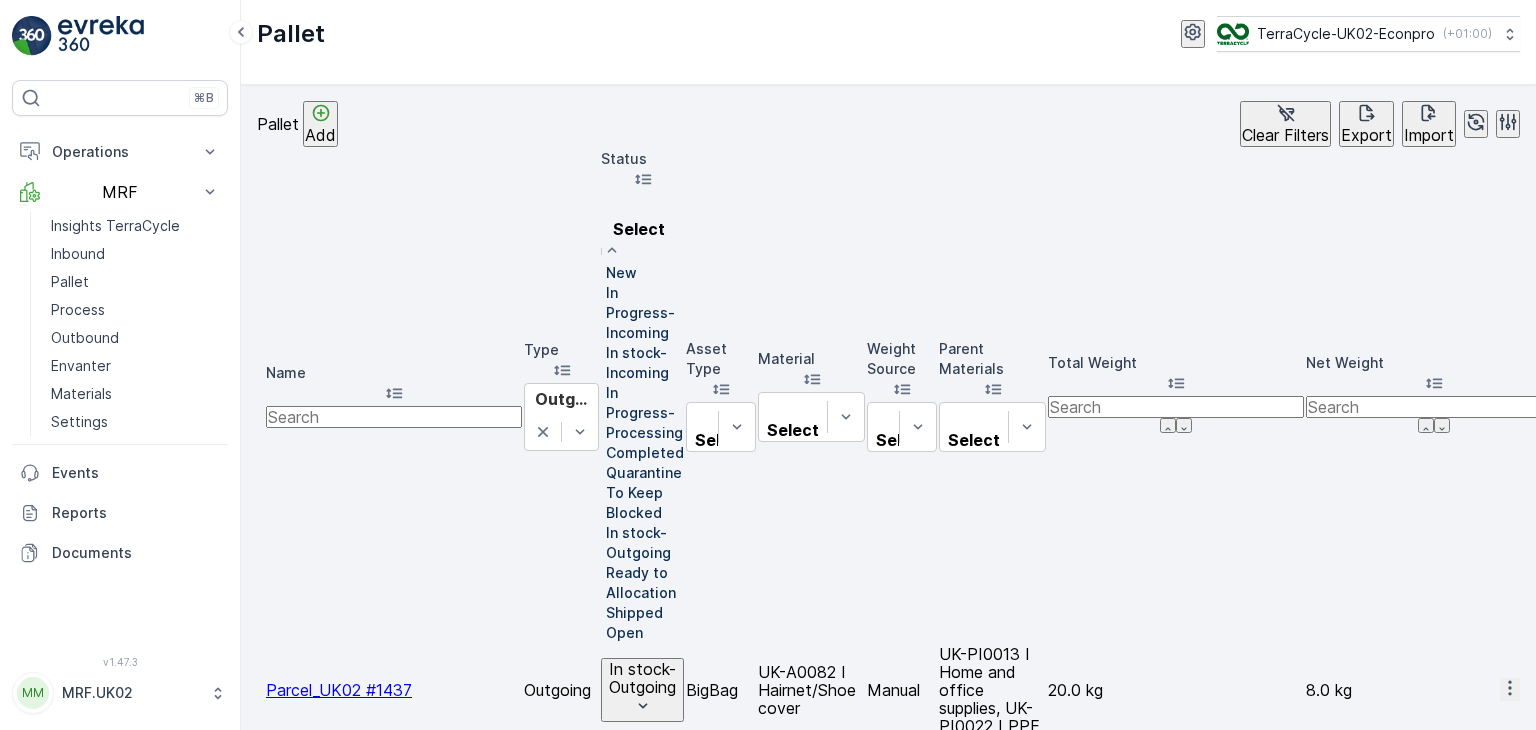click on "New" at bounding box center [621, 273] 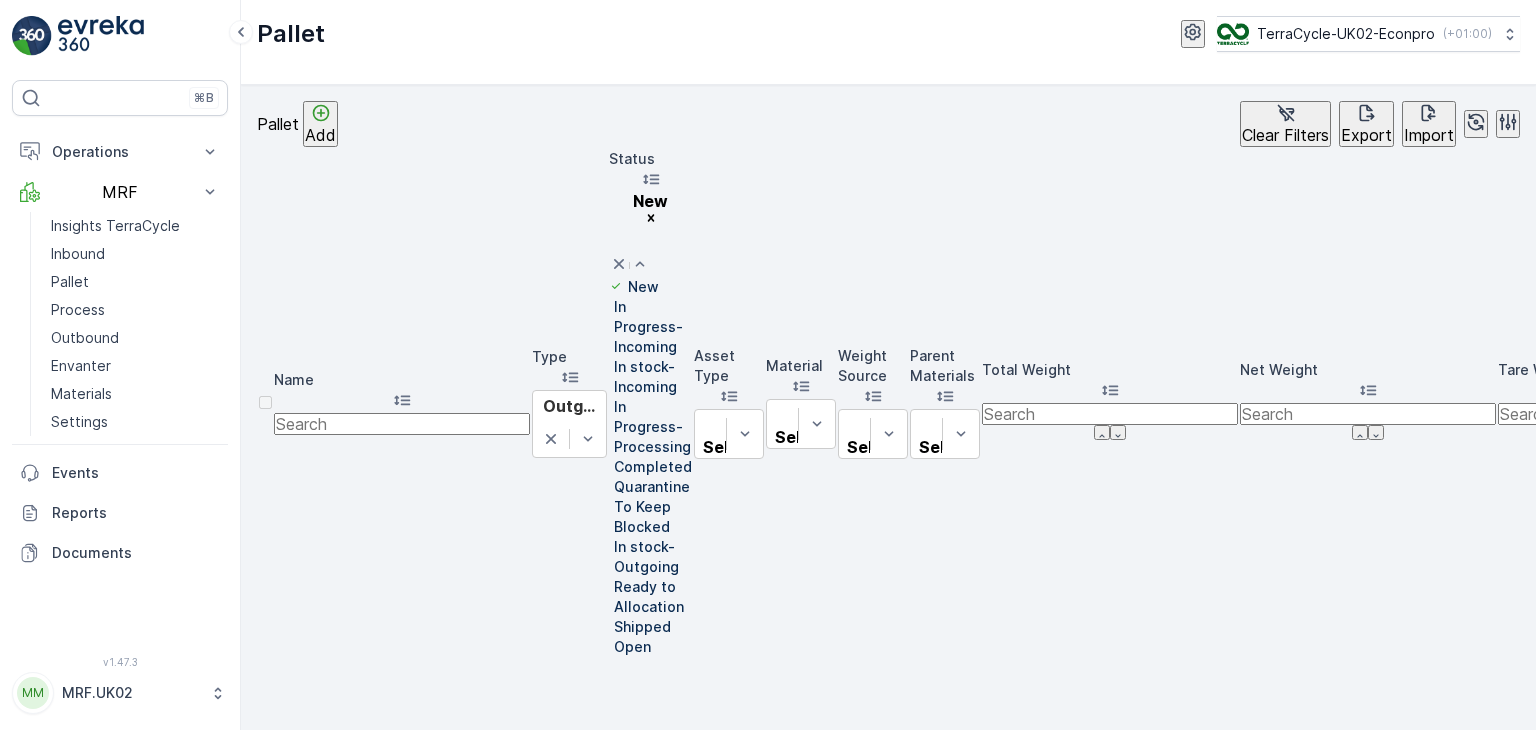 click on "In Progress-Incoming" at bounding box center [653, 327] 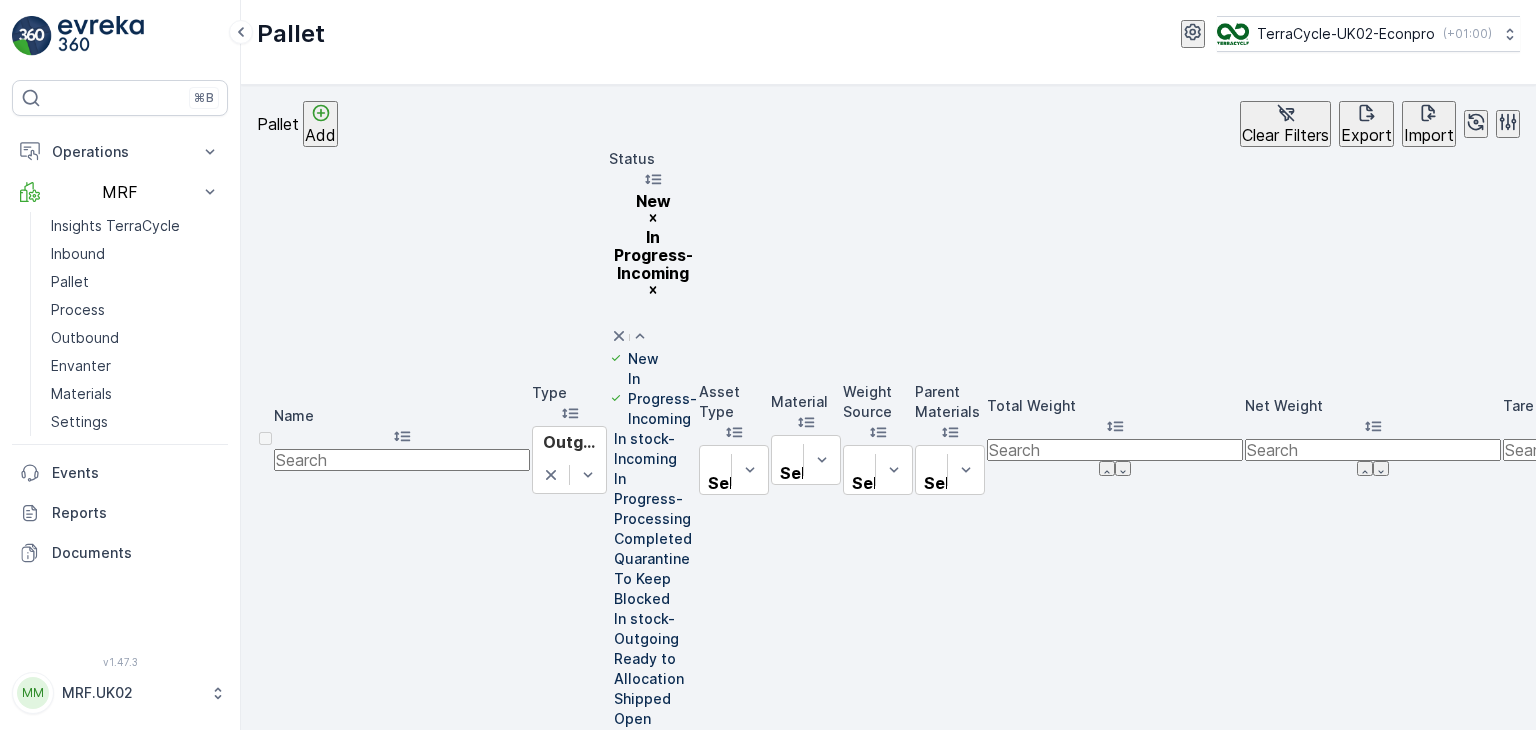 click on "In stock-Incoming" at bounding box center [655, 449] 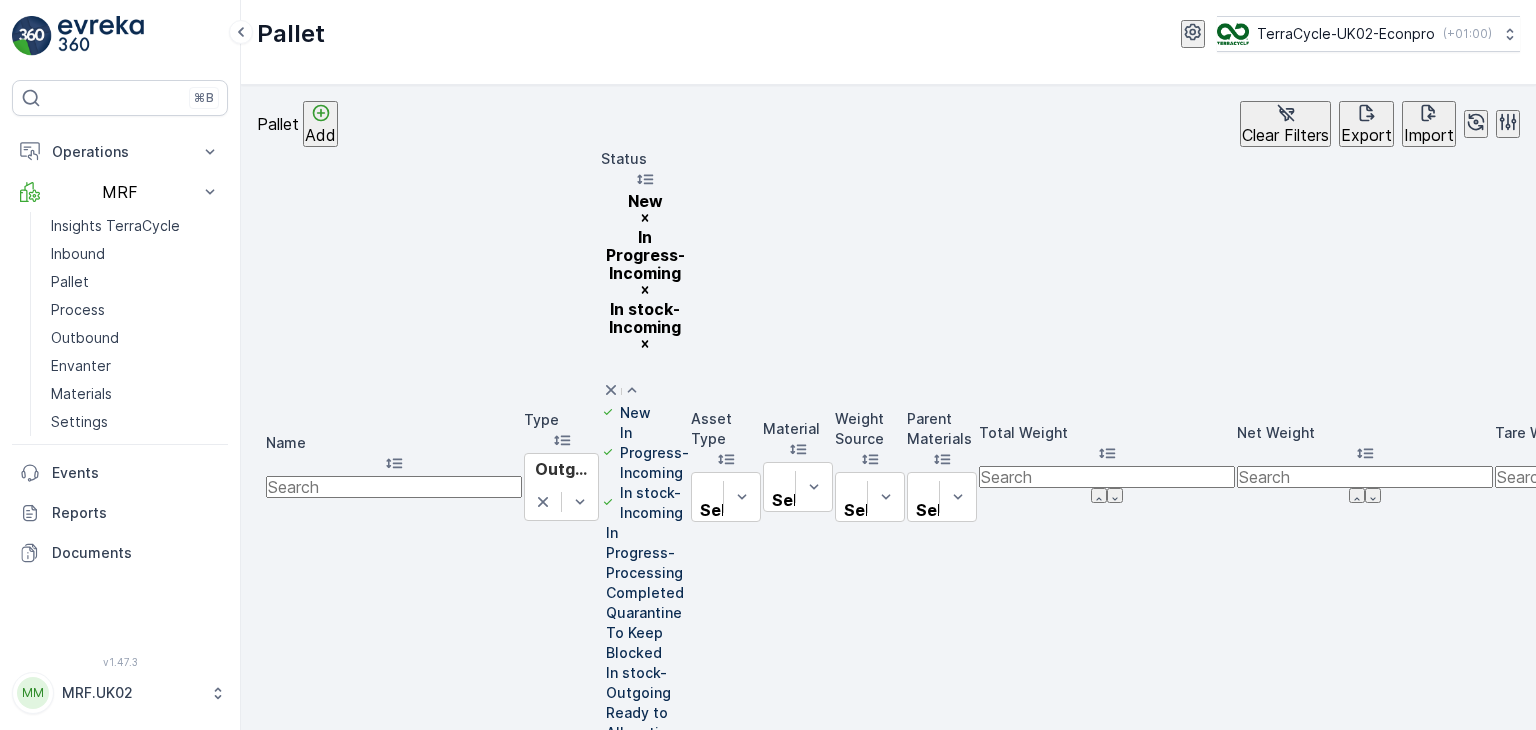 click on "In Progress-Processing" at bounding box center (647, 553) 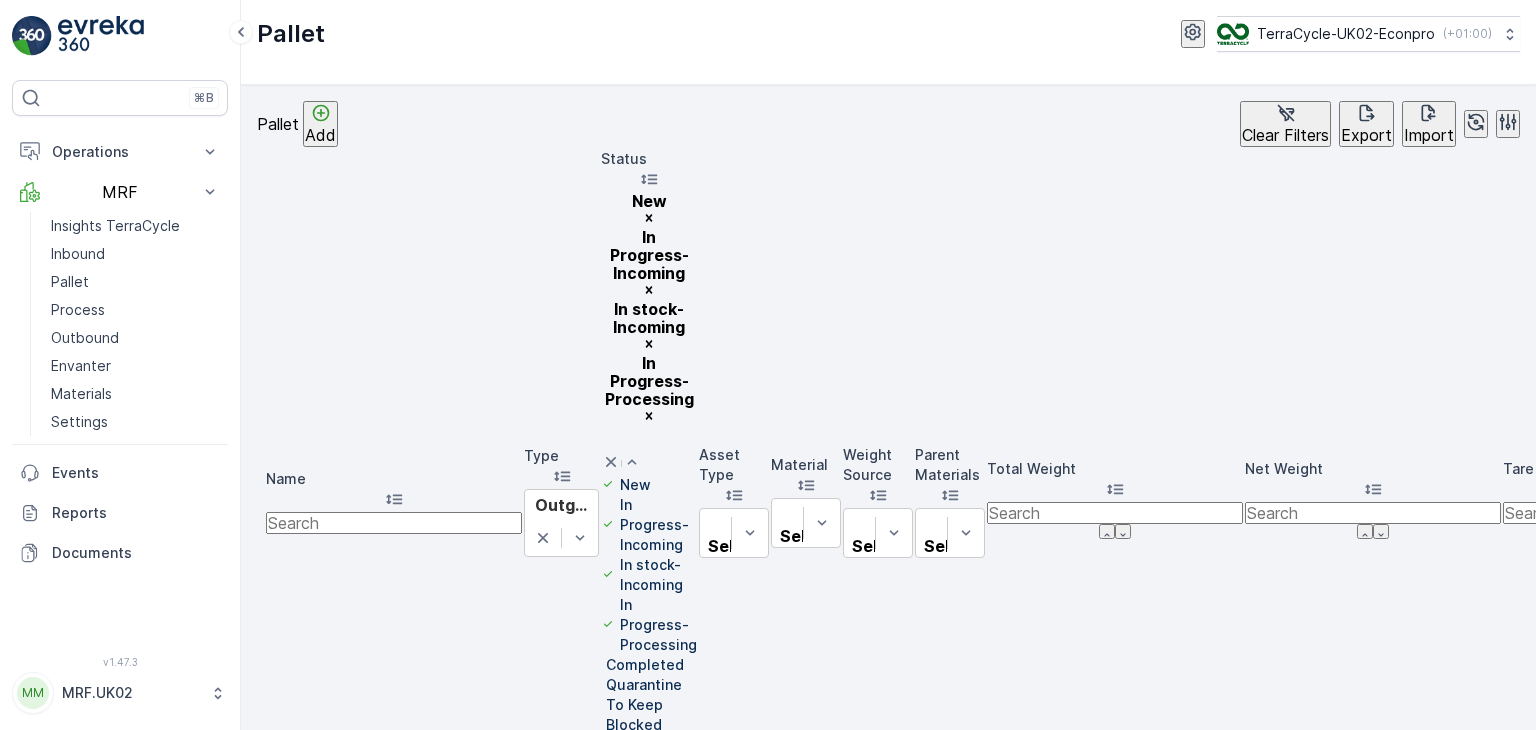 scroll, scrollTop: 160, scrollLeft: 0, axis: vertical 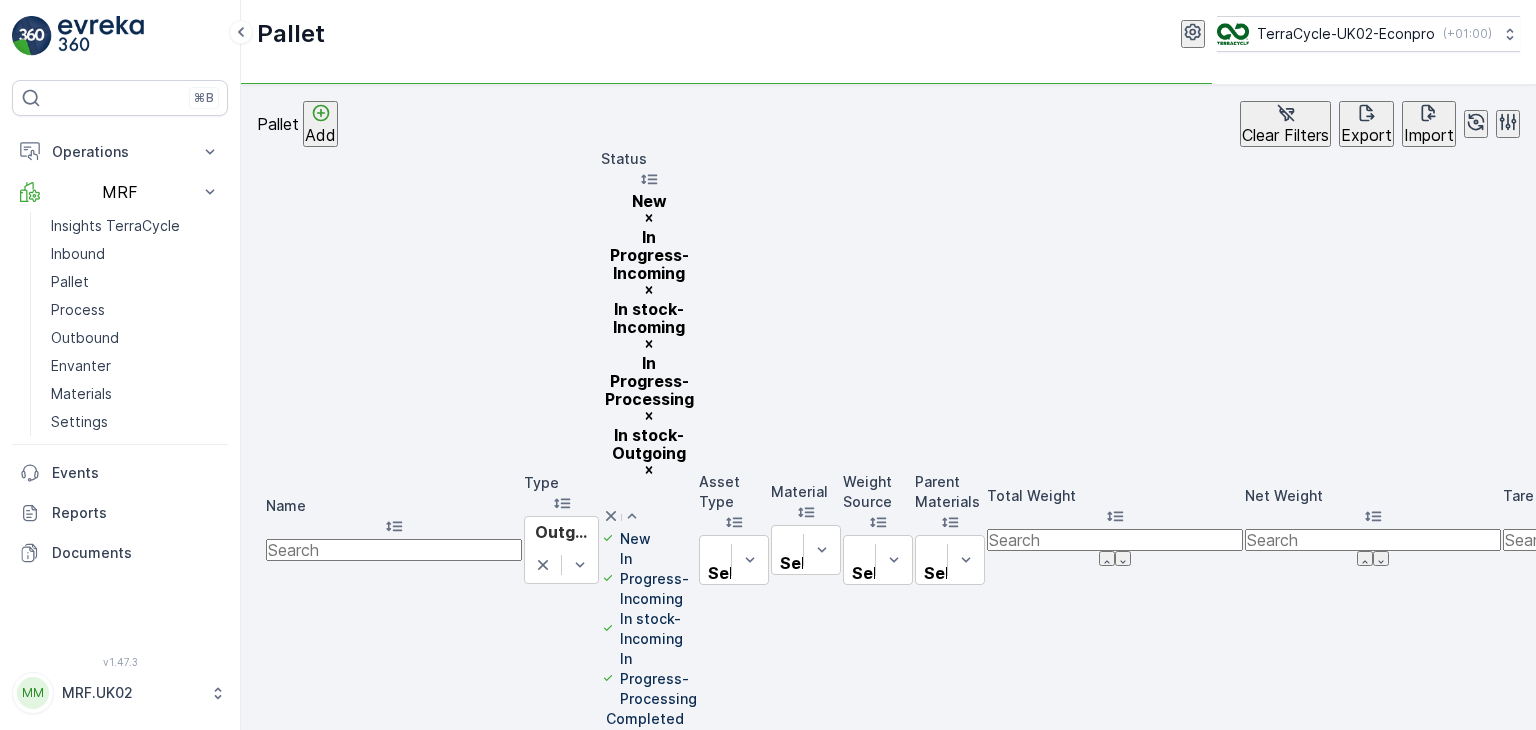 click on "Ready to Allocation" at bounding box center (651, 849) 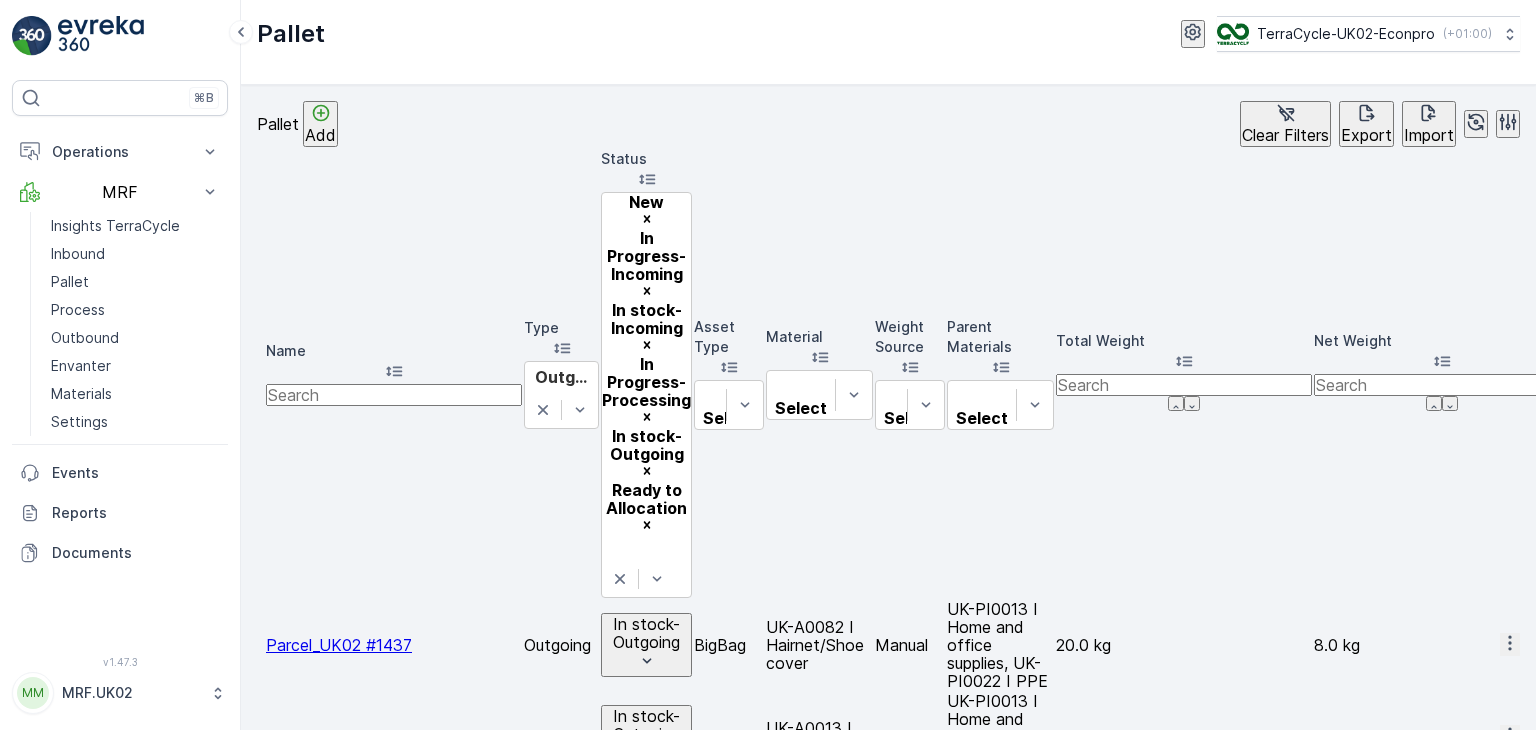 scroll, scrollTop: 2120, scrollLeft: 0, axis: vertical 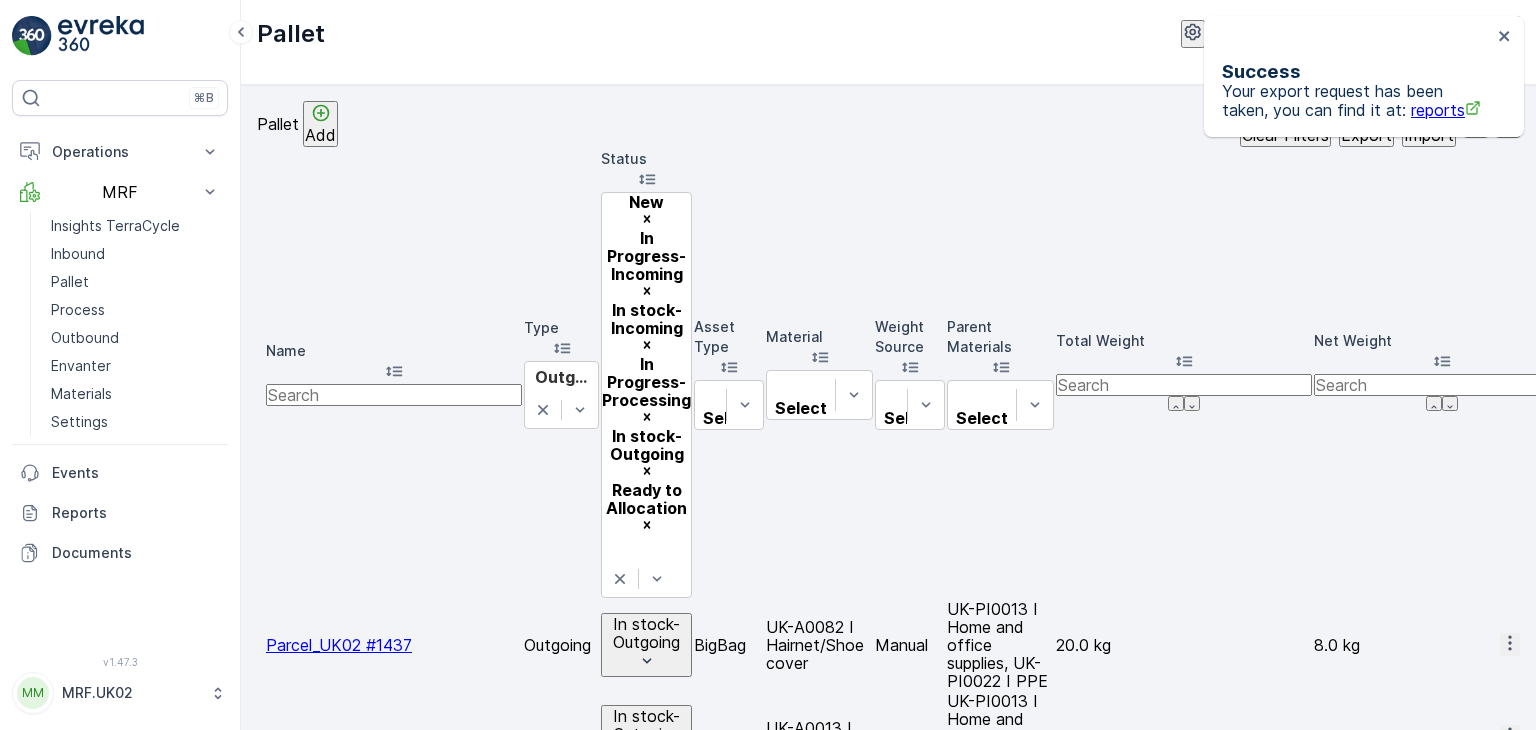 click on "reports" at bounding box center [1446, 110] 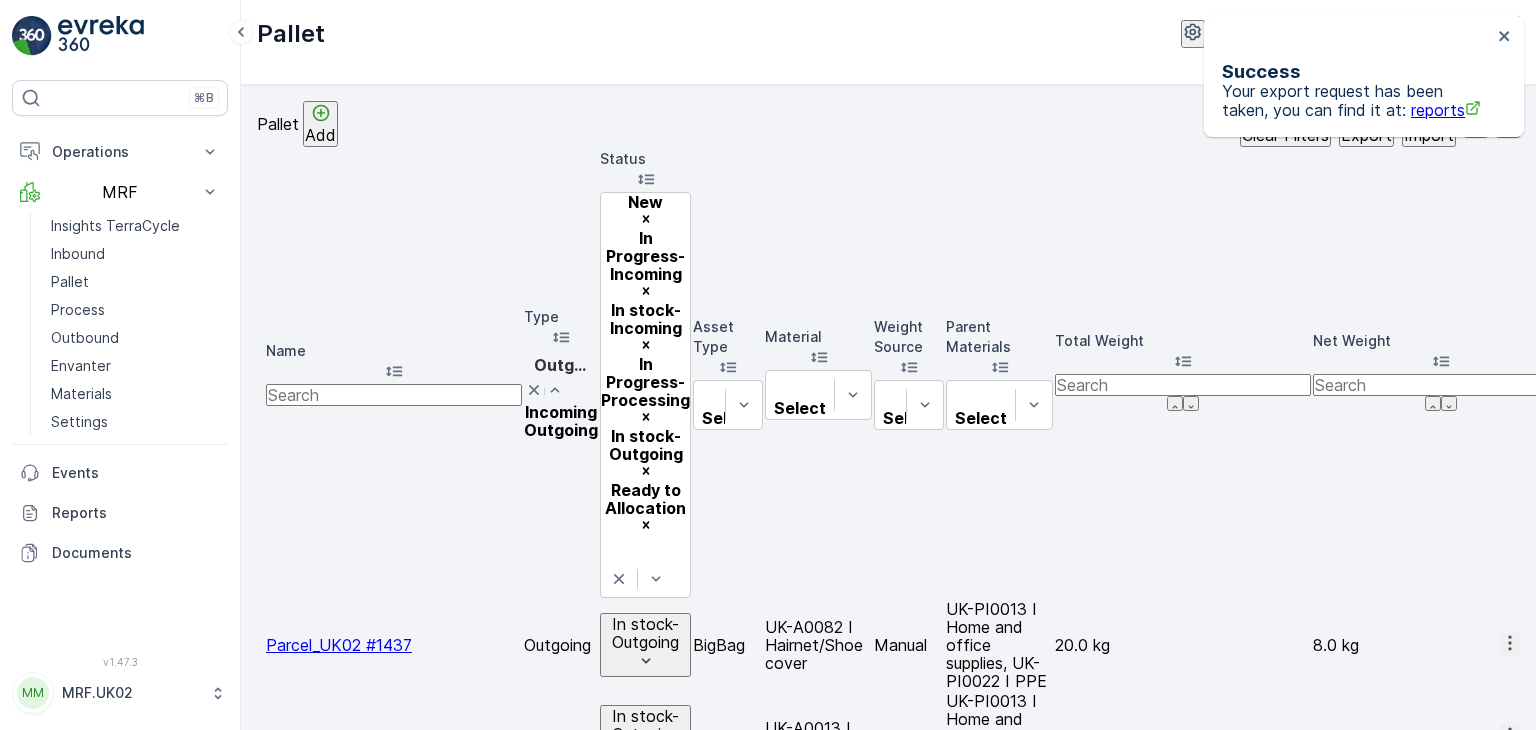 click on "Incoming" at bounding box center [561, 412] 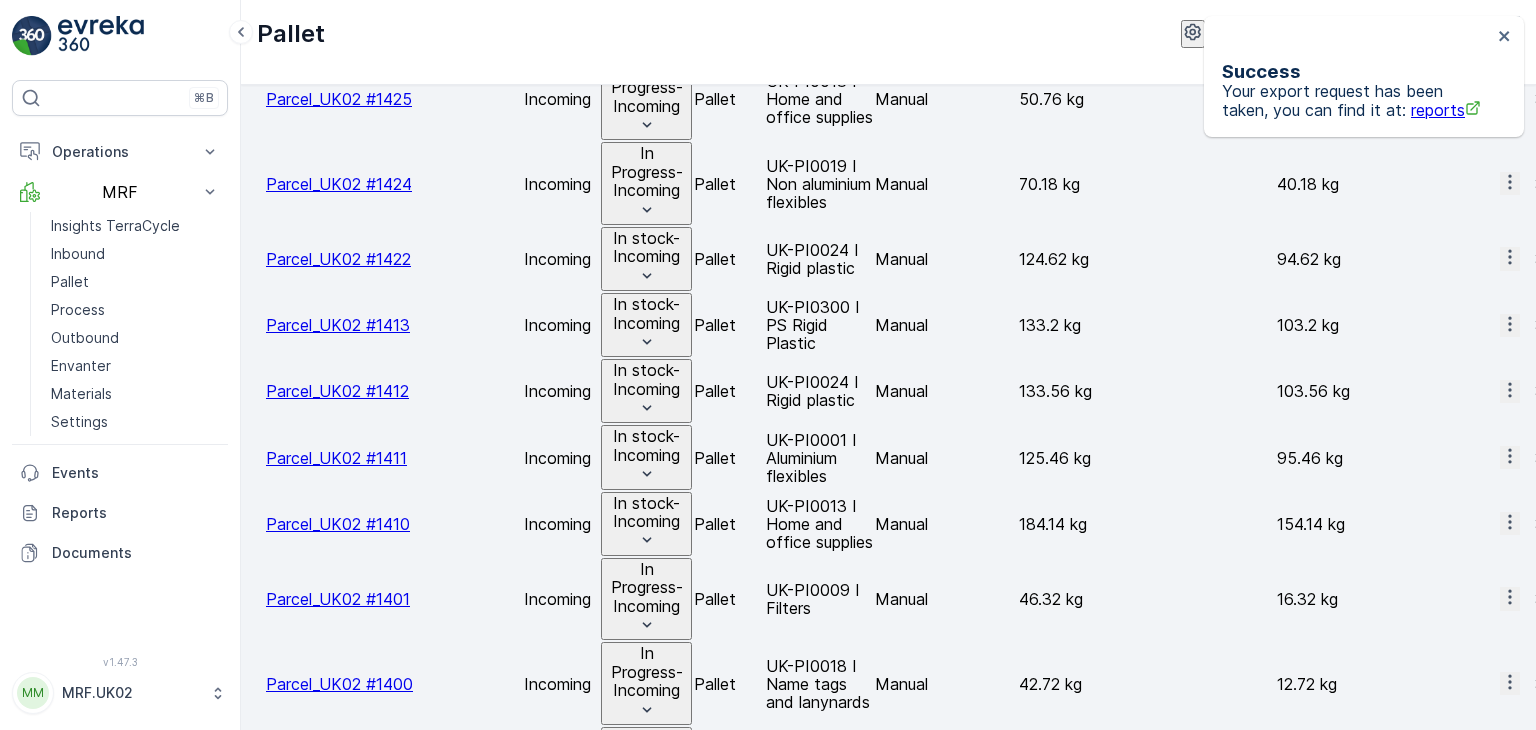 scroll, scrollTop: 2159, scrollLeft: 0, axis: vertical 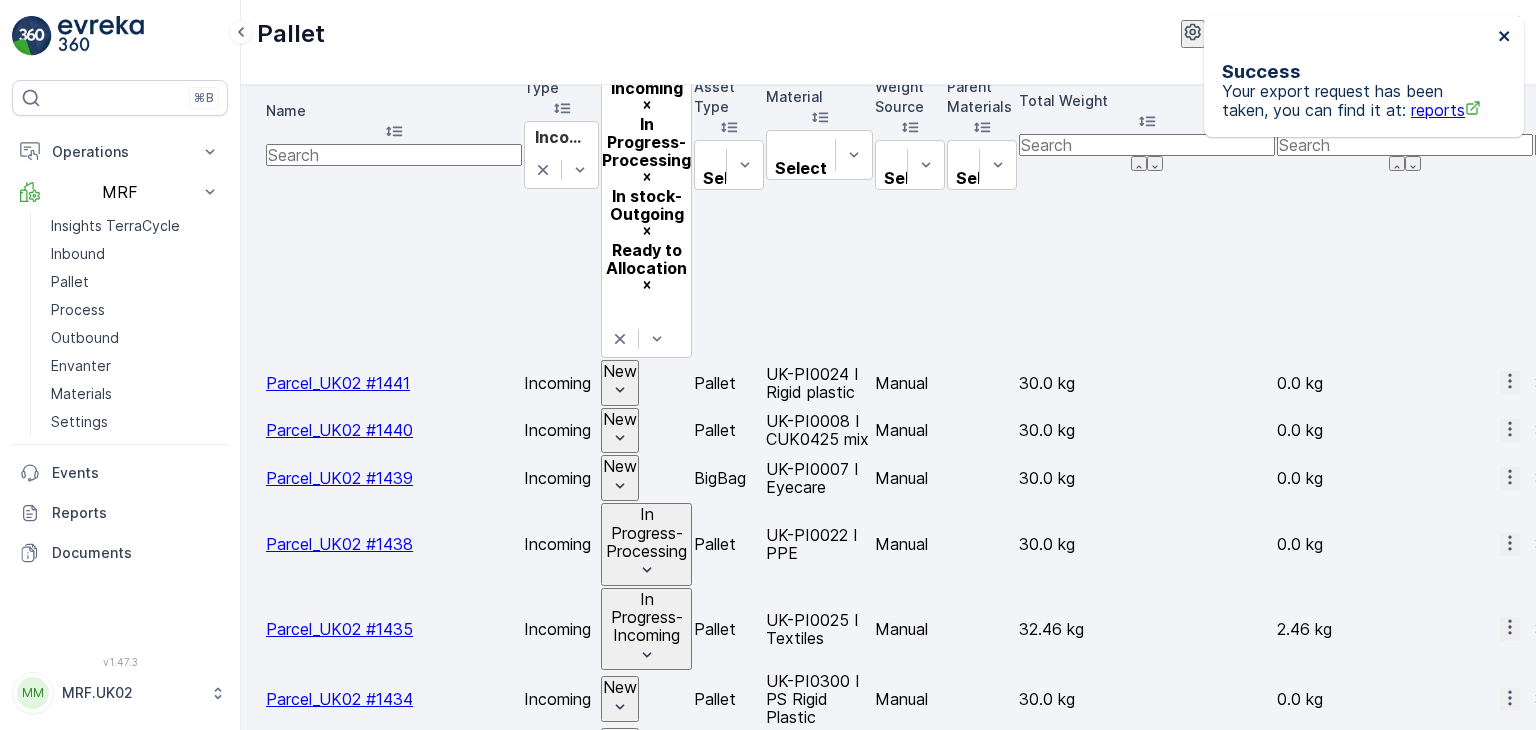 click 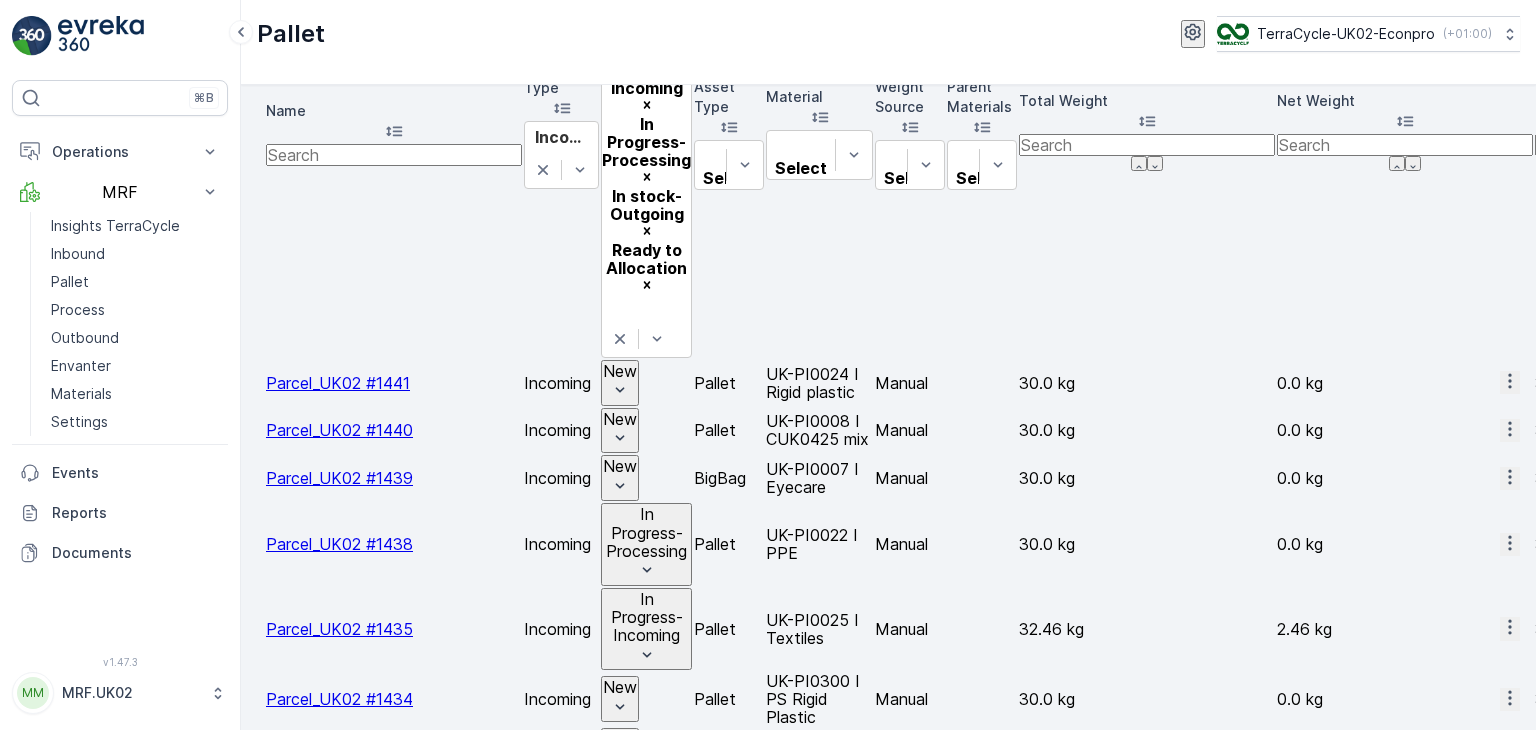 scroll, scrollTop: 0, scrollLeft: 0, axis: both 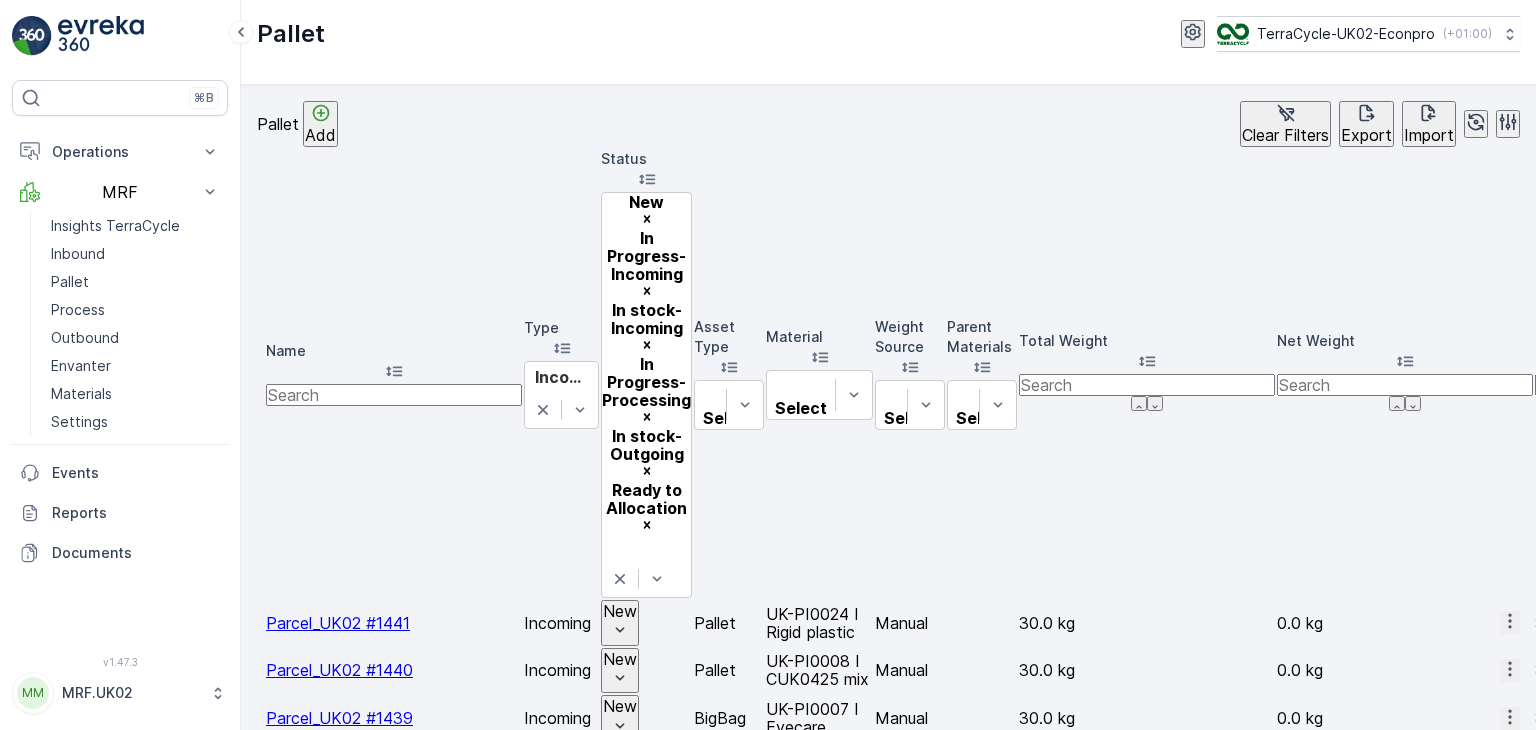 click on "Export" at bounding box center [1366, 135] 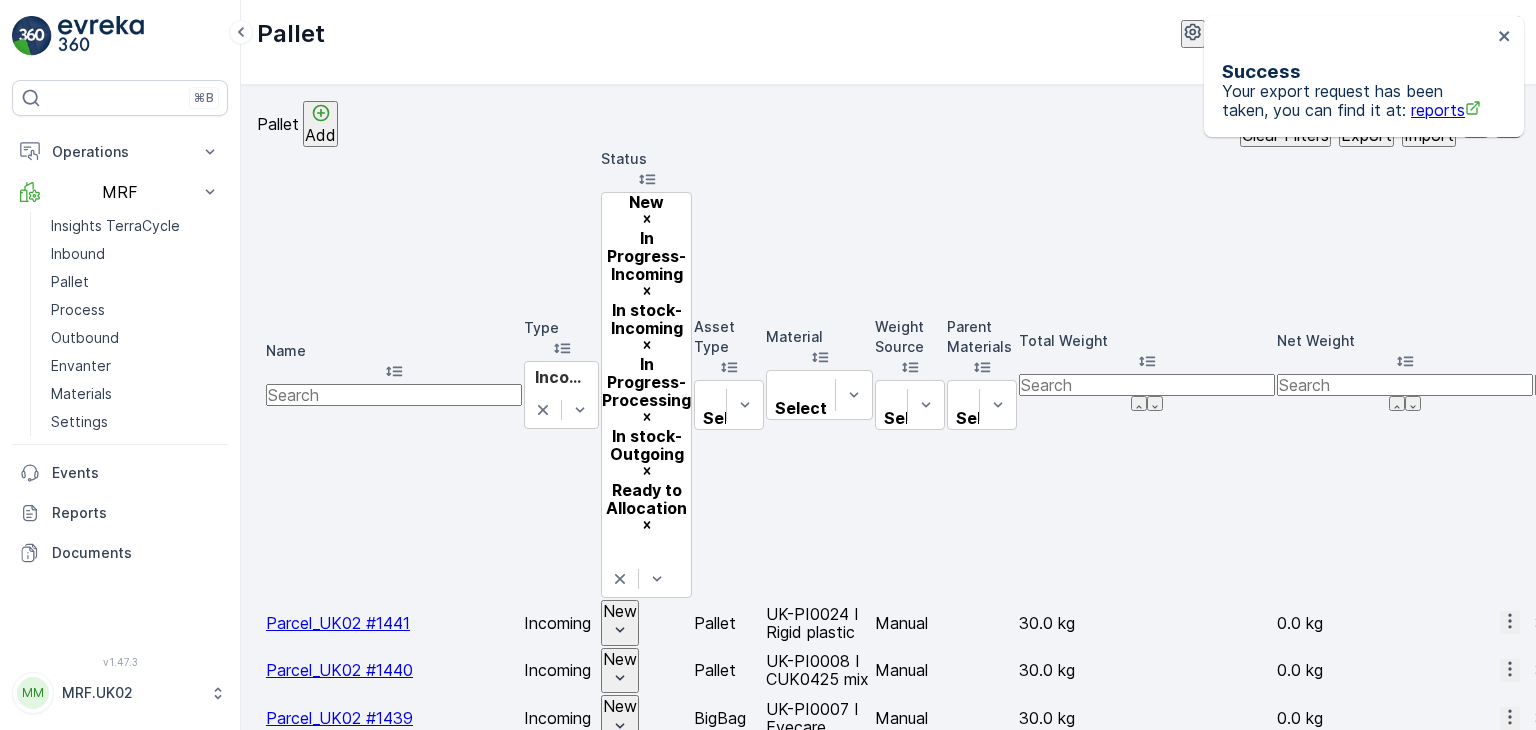 click on "reports" at bounding box center [1446, 110] 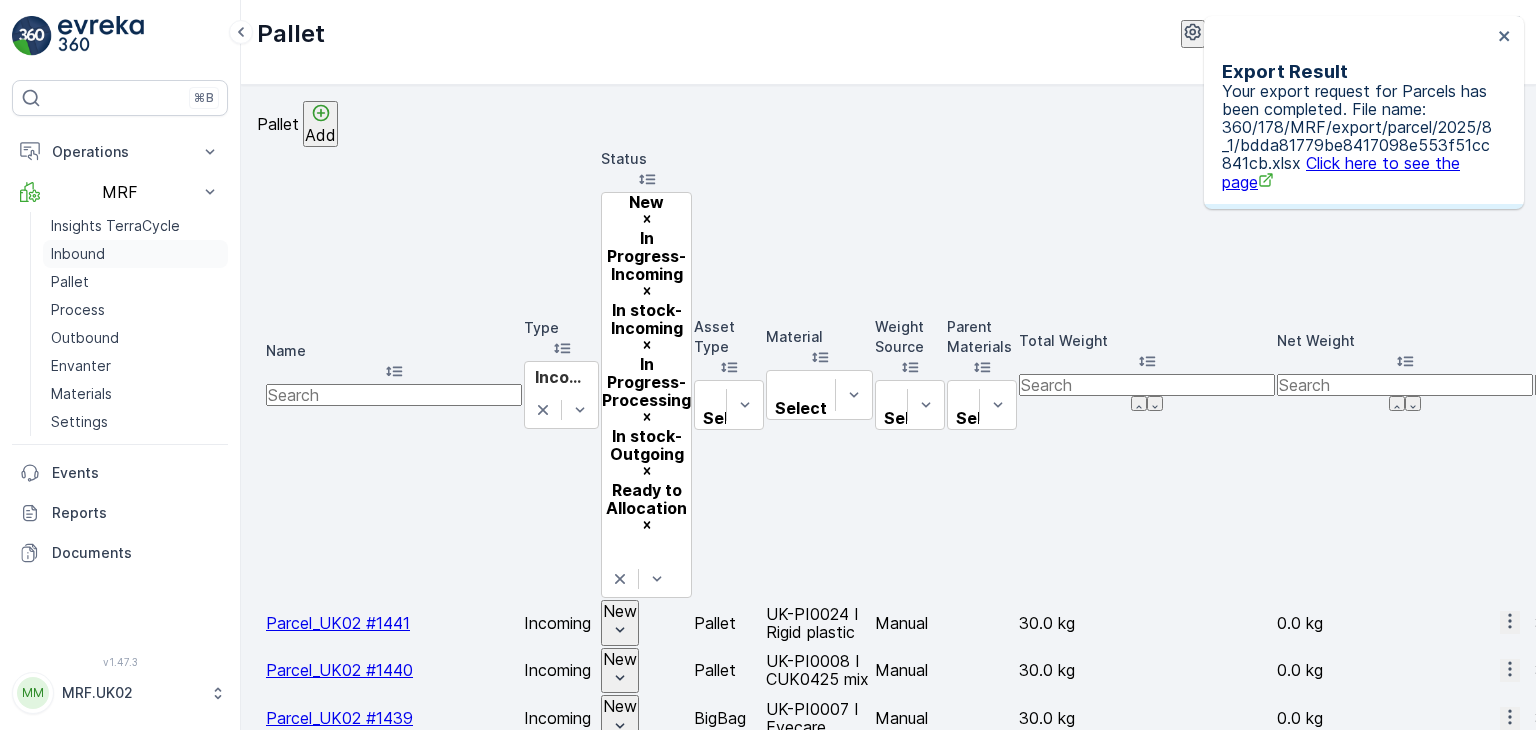 click on "Inbound" at bounding box center [135, 254] 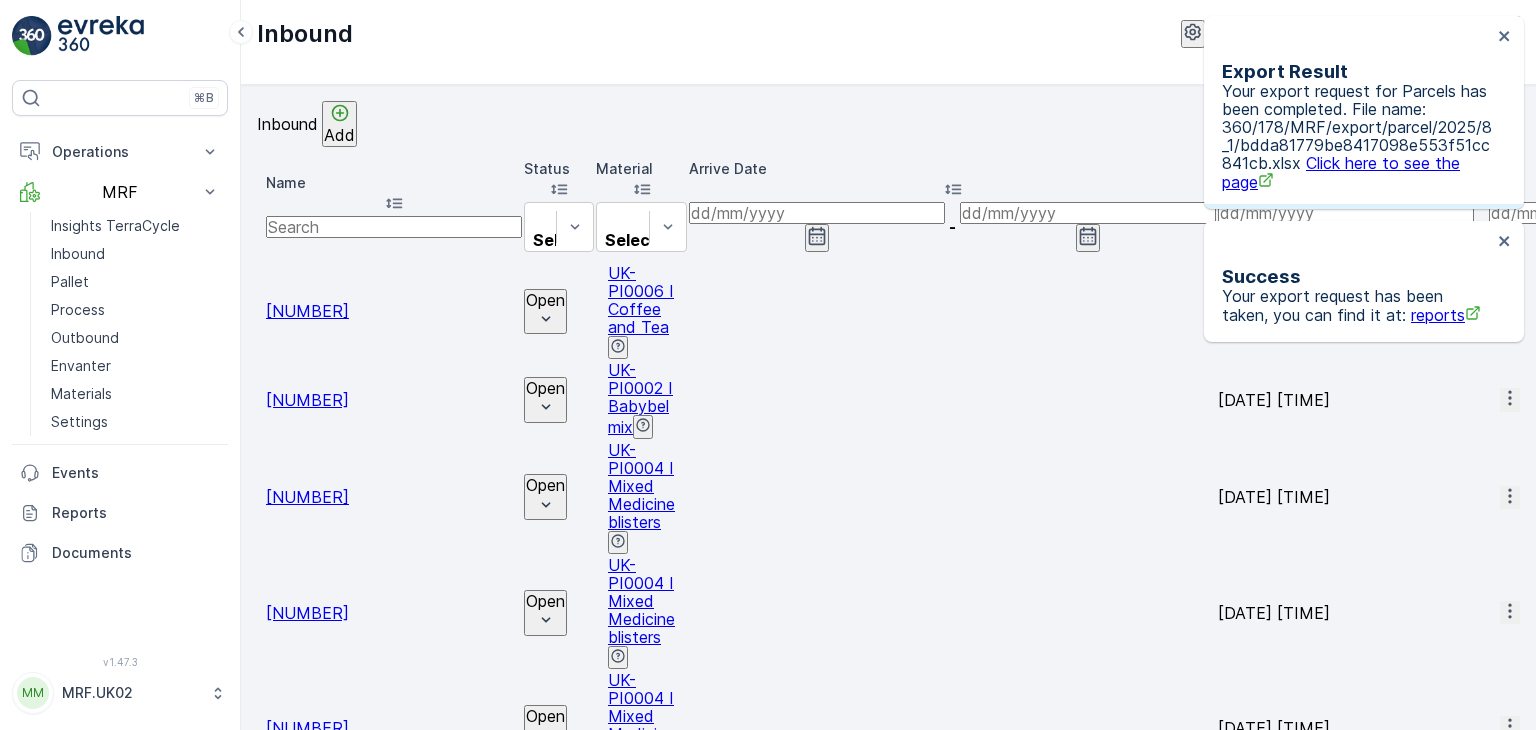 click on "Export Result Your export request for Parcels has been completed. File name: 360/178/MRF/export/parcel/2025/8_1/bdda81779be8417098e553f51cc841cb.xlsx   Click here to see the page" at bounding box center [1364, 112] 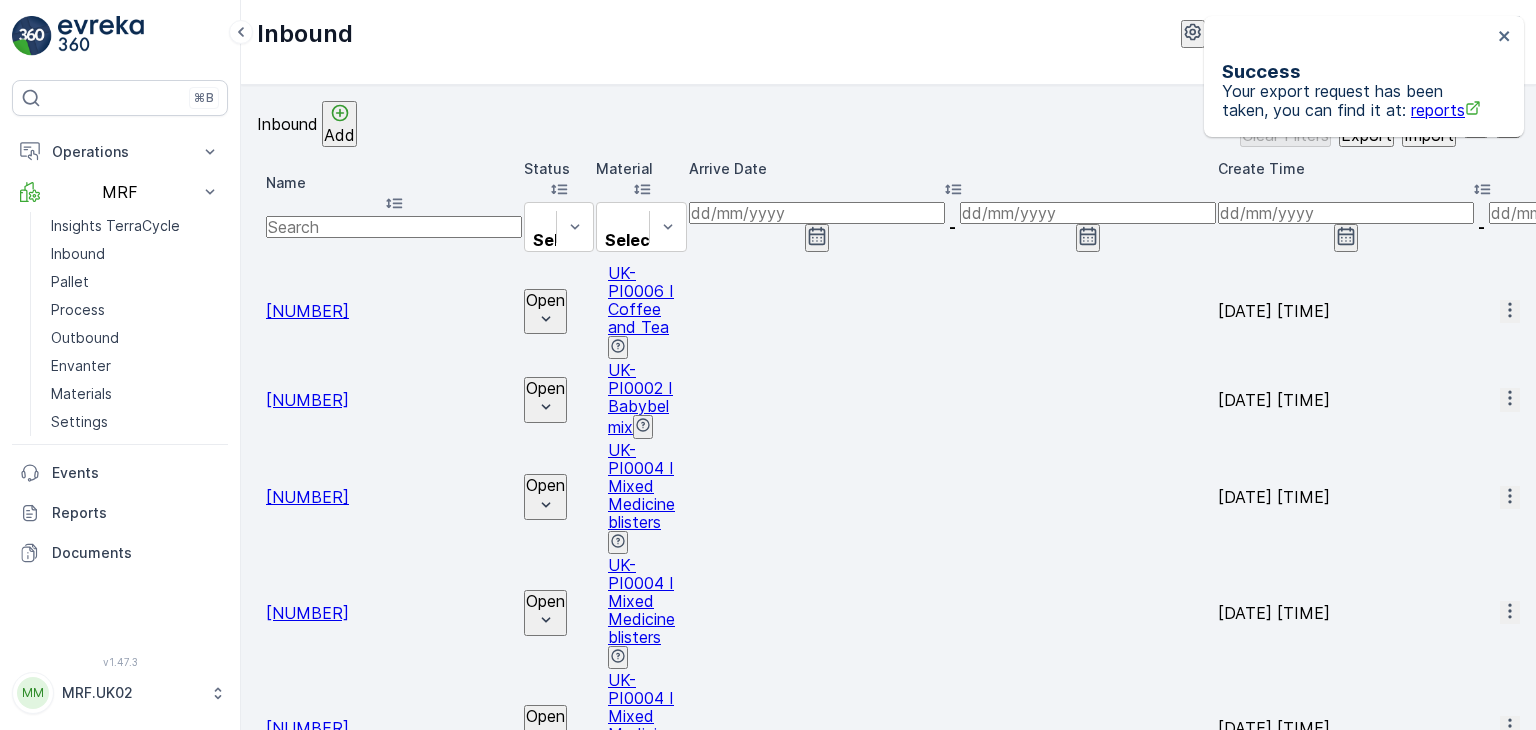click 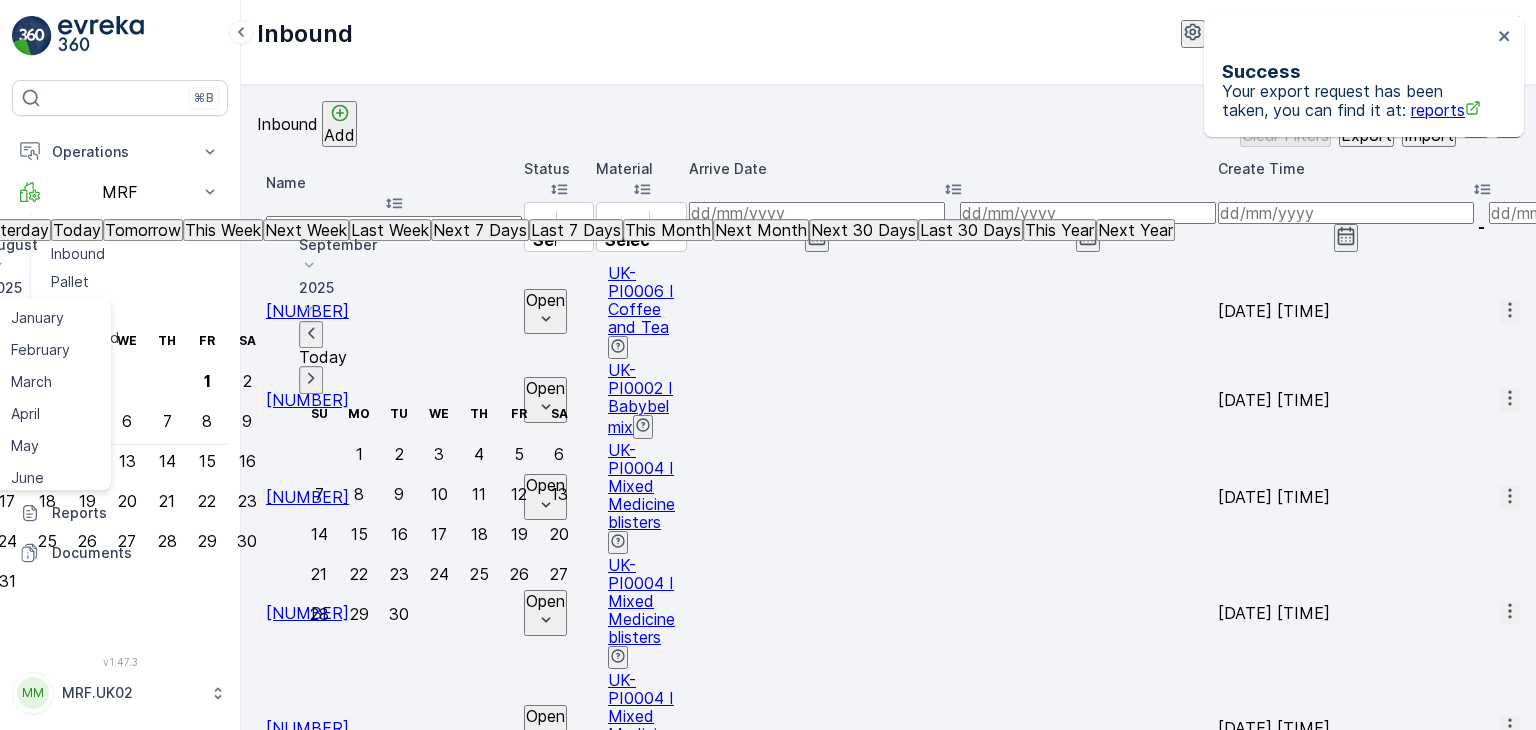 click 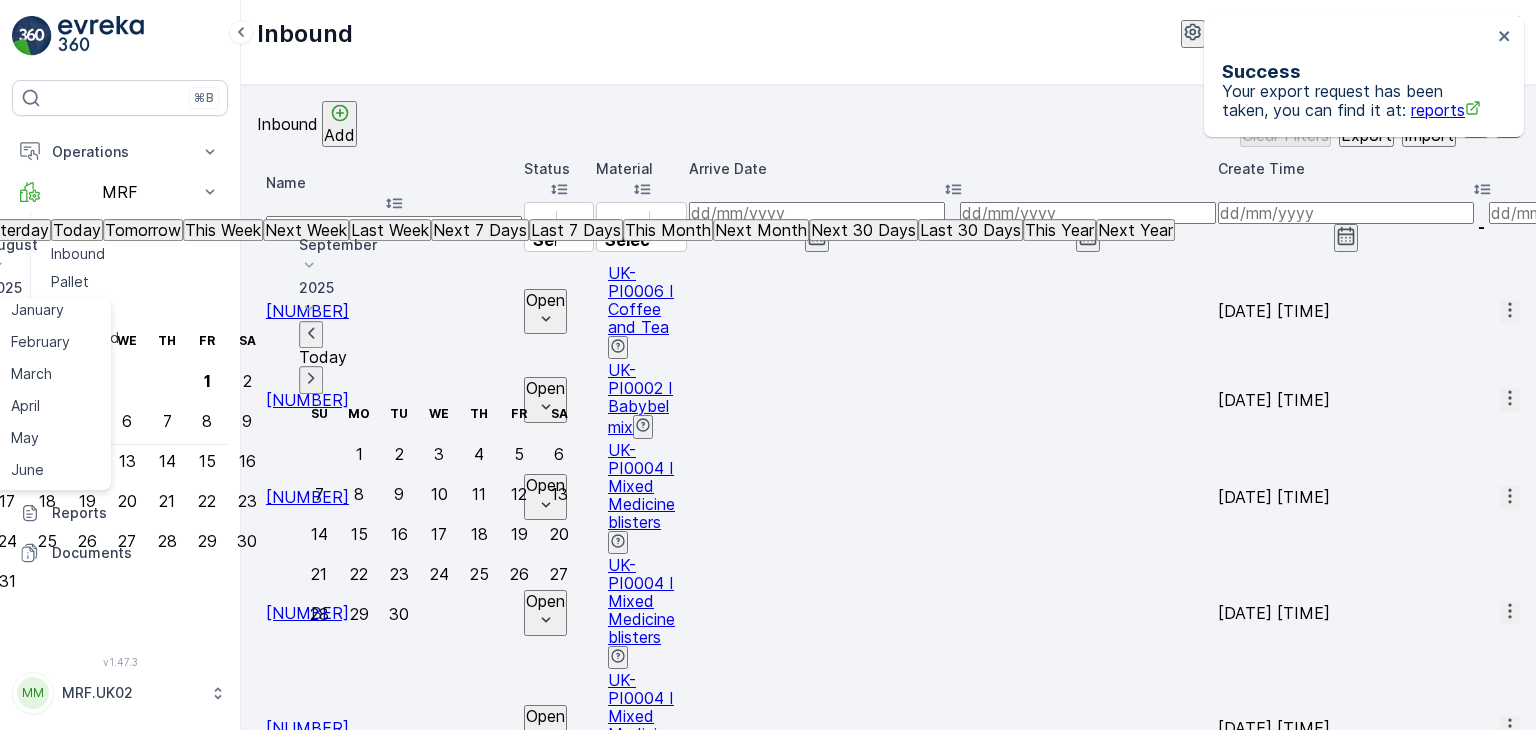 scroll, scrollTop: 120, scrollLeft: 0, axis: vertical 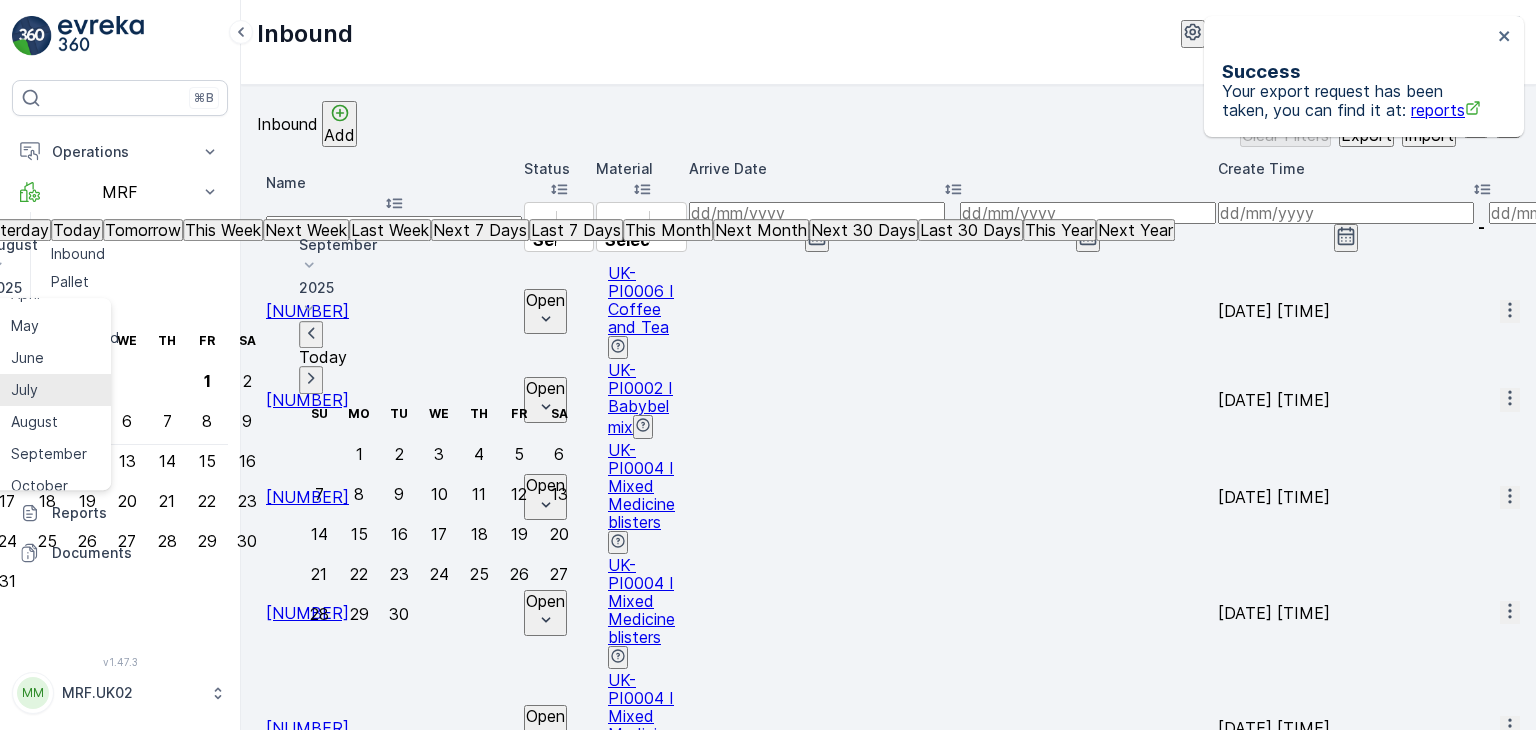 click on "July" at bounding box center (49, 390) 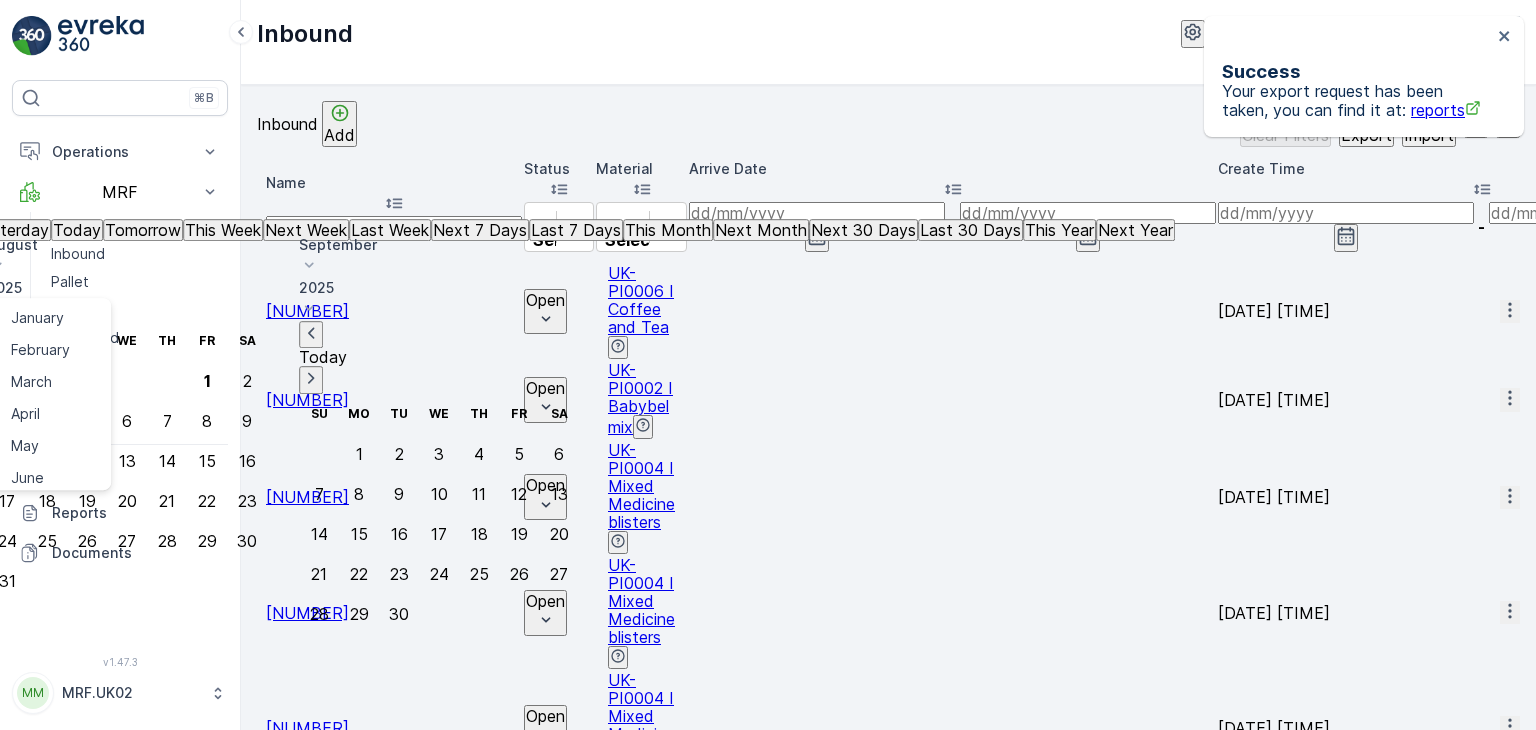 click 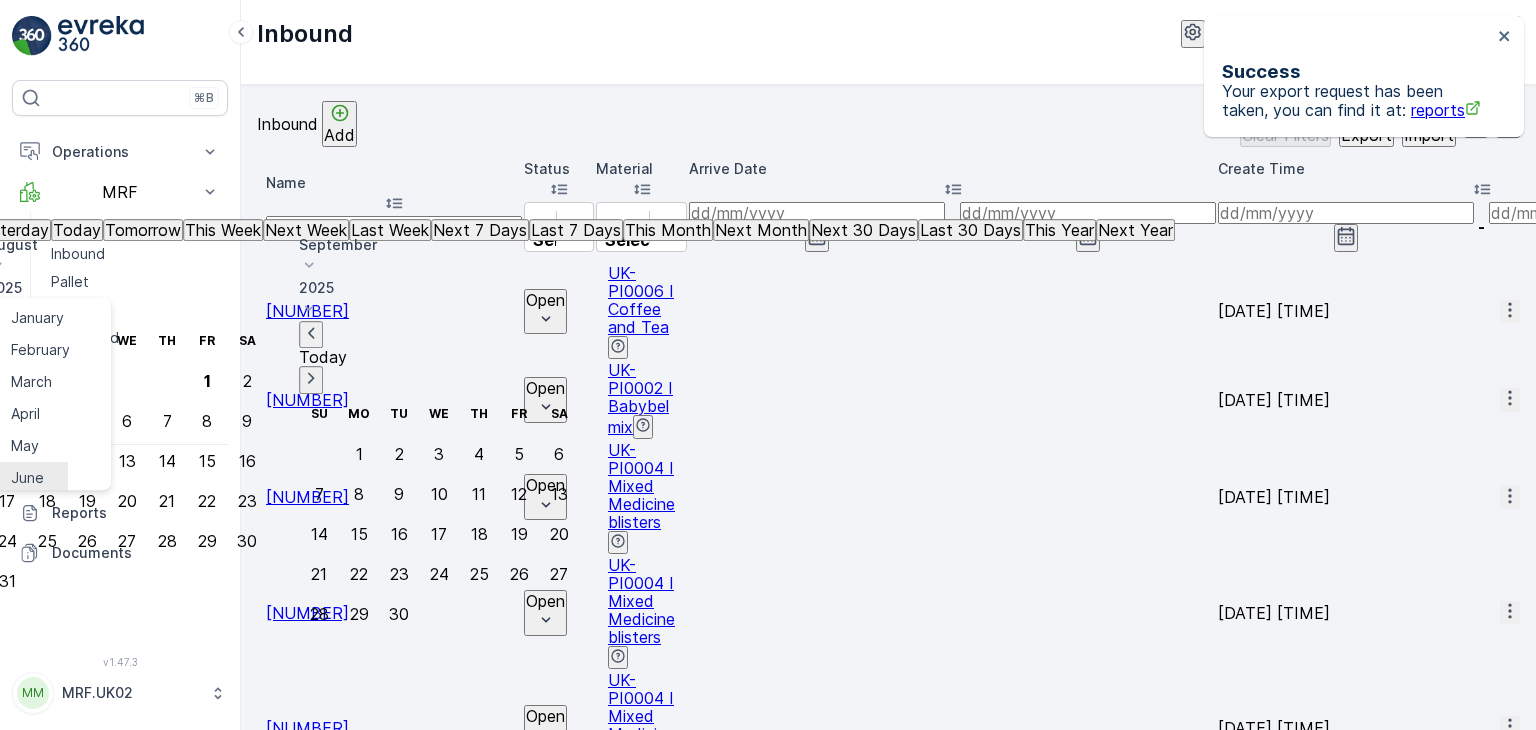 scroll, scrollTop: 8, scrollLeft: 0, axis: vertical 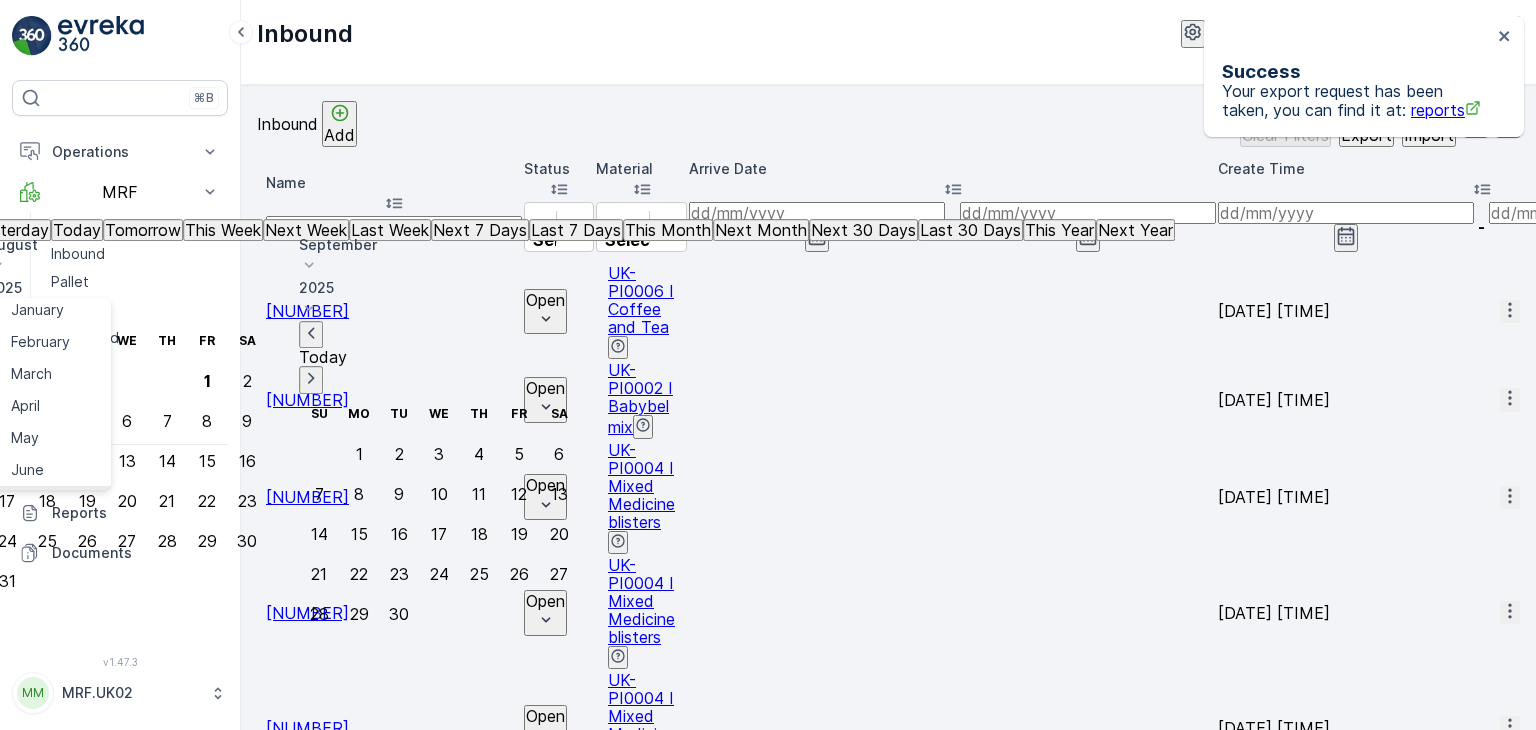 click on "July" at bounding box center [49, 502] 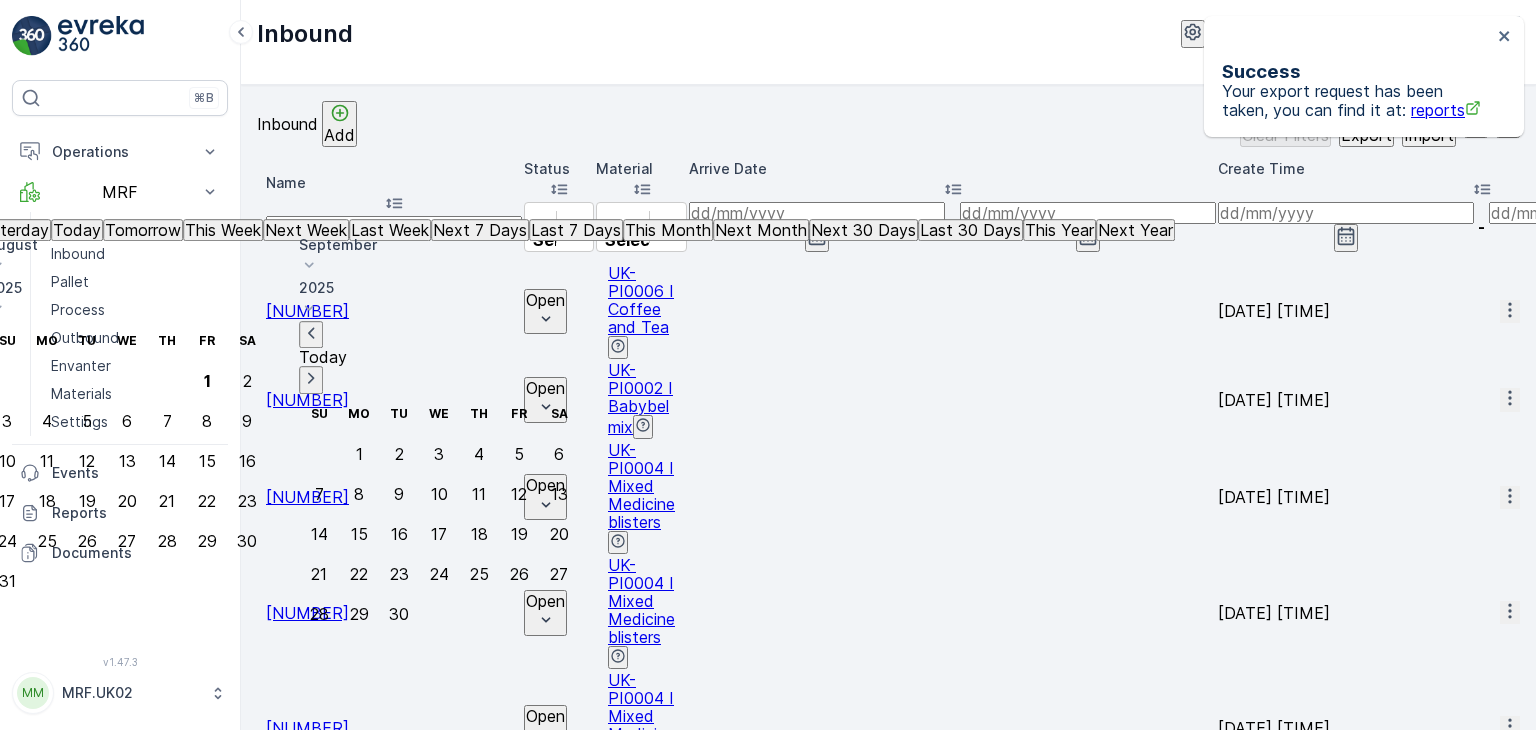 click on "18" at bounding box center (47, 501) 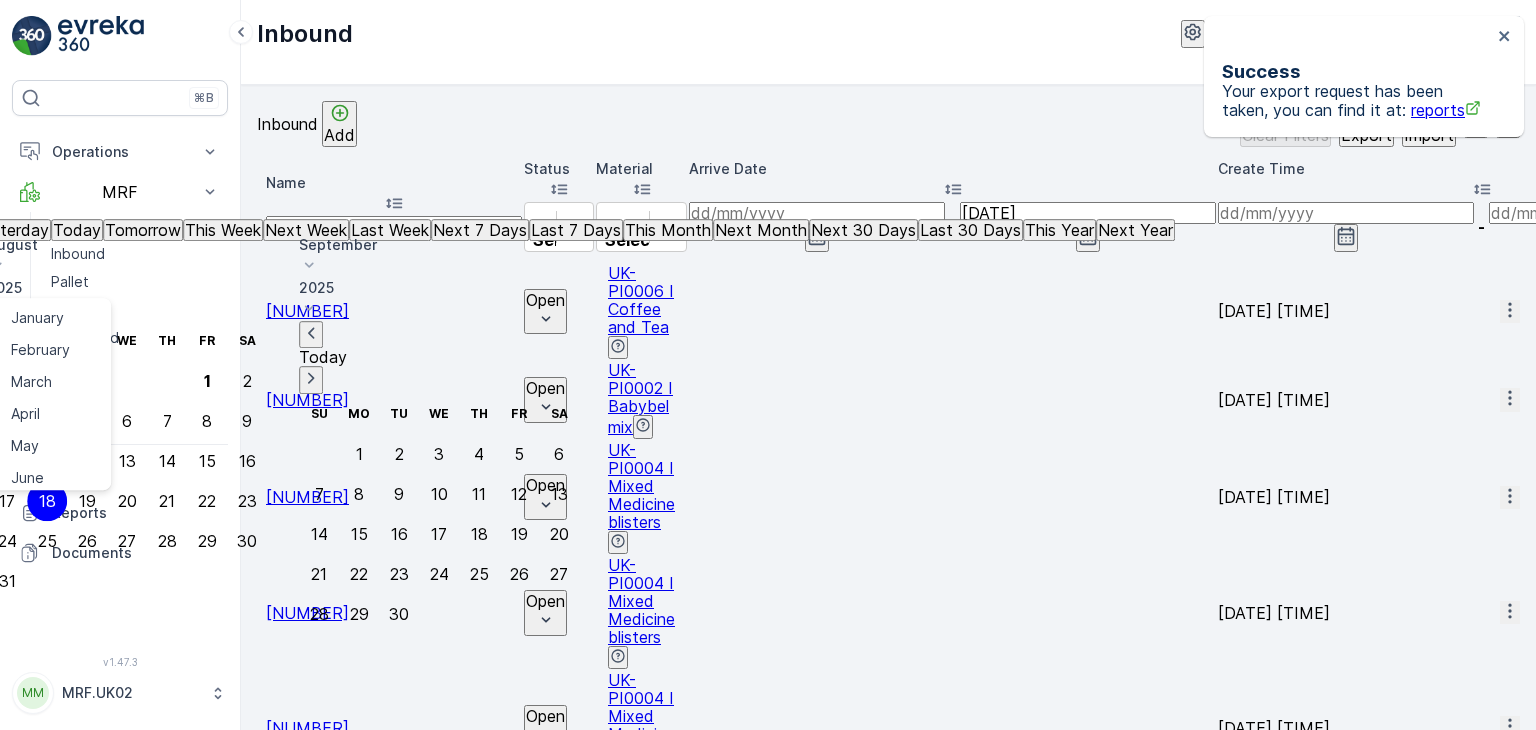 click 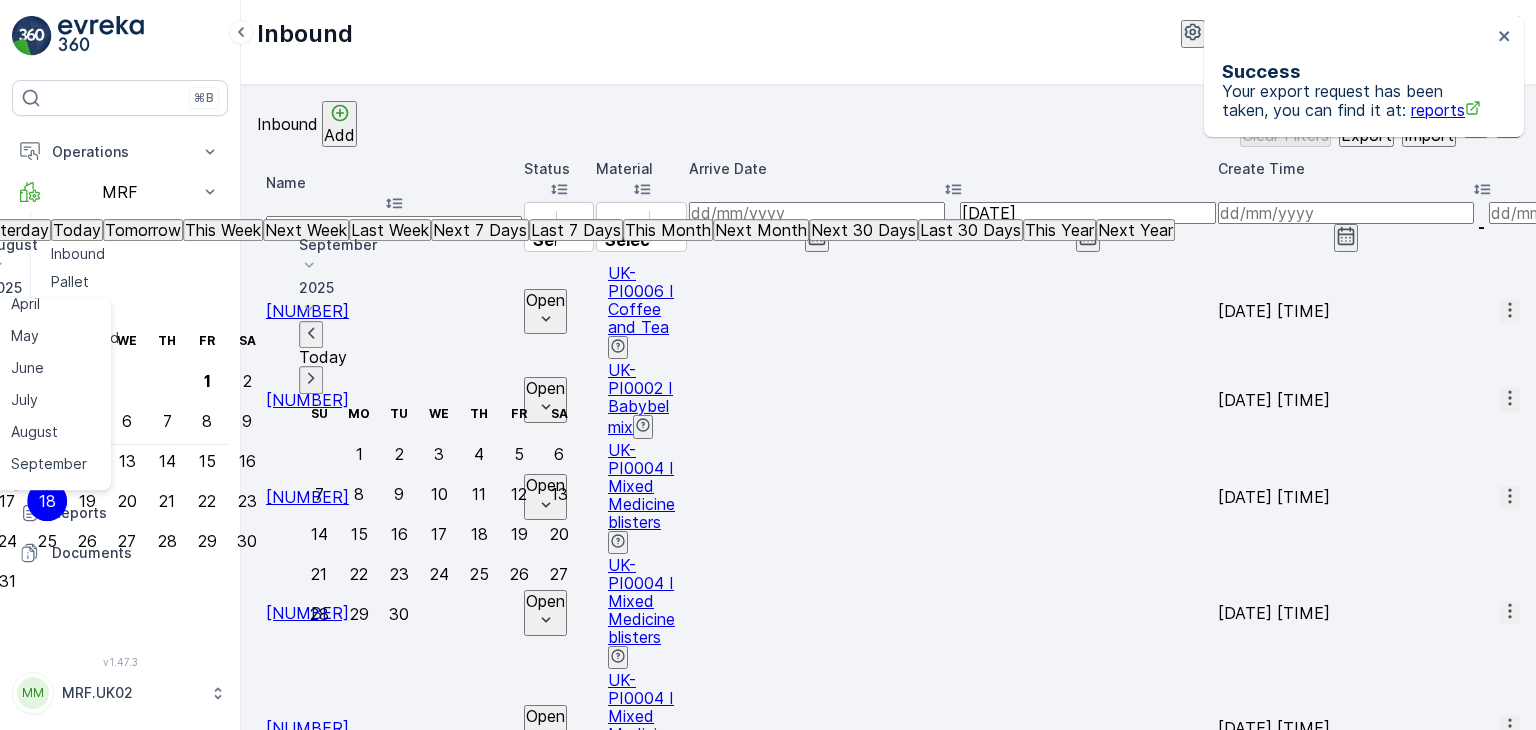 scroll, scrollTop: 111, scrollLeft: 0, axis: vertical 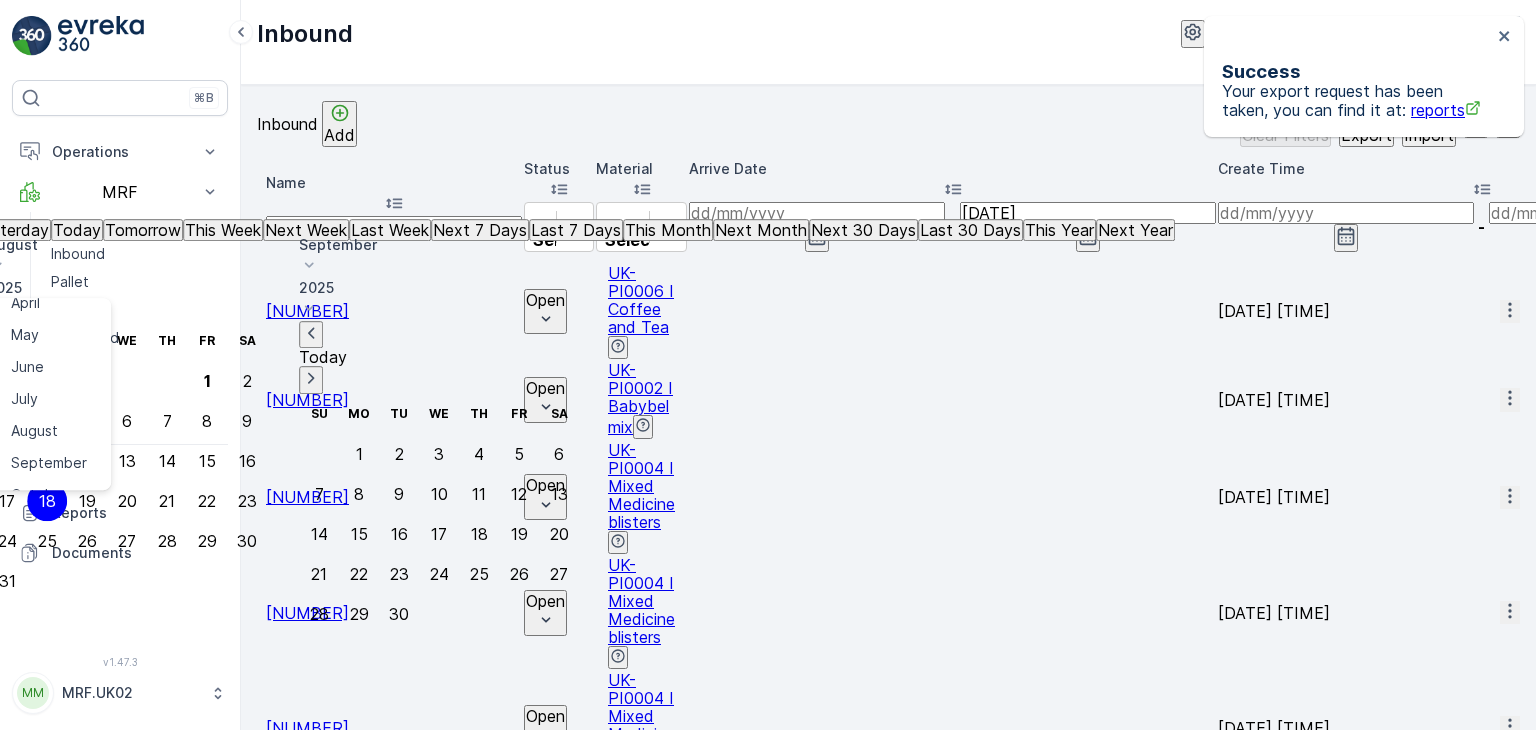 type on "18.08.2025" 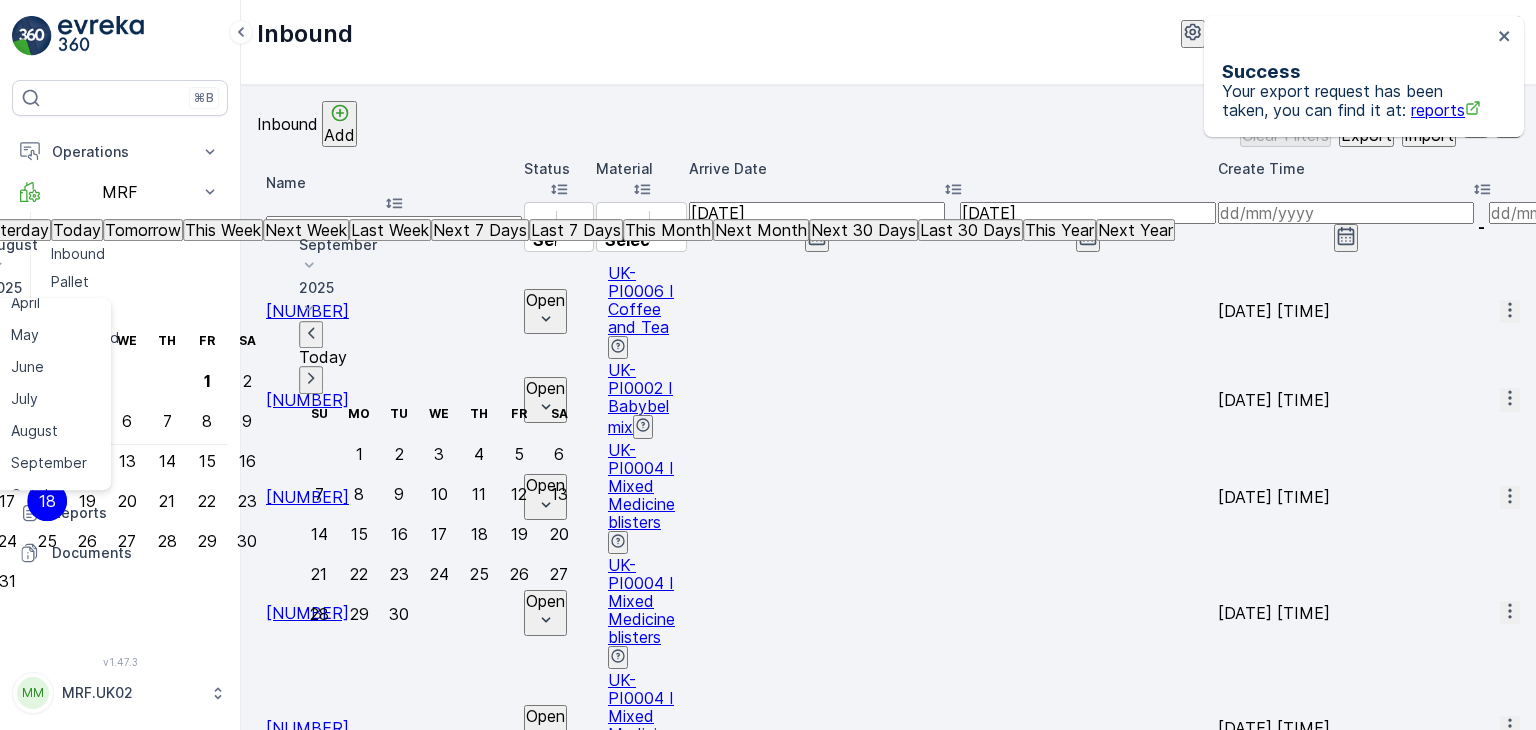 click 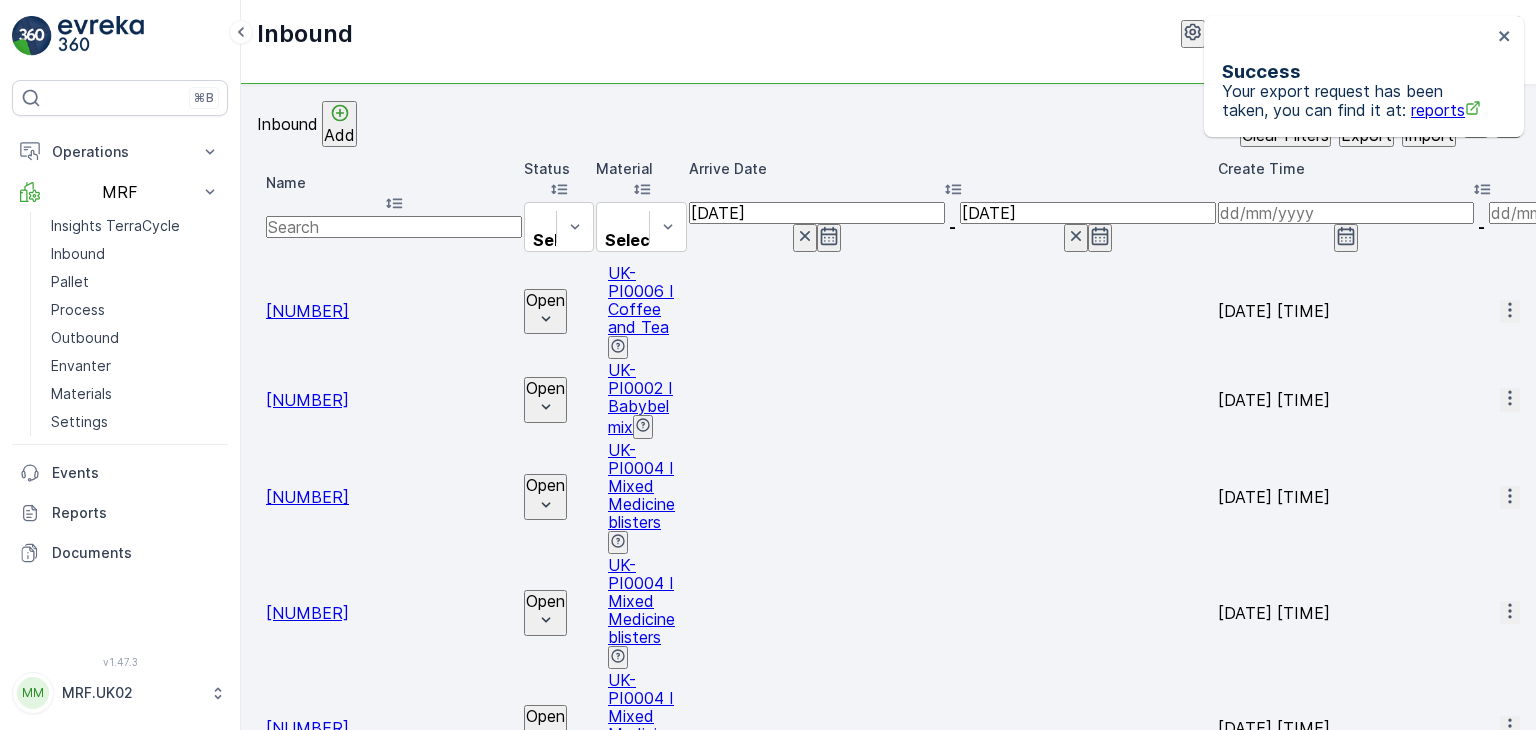 click 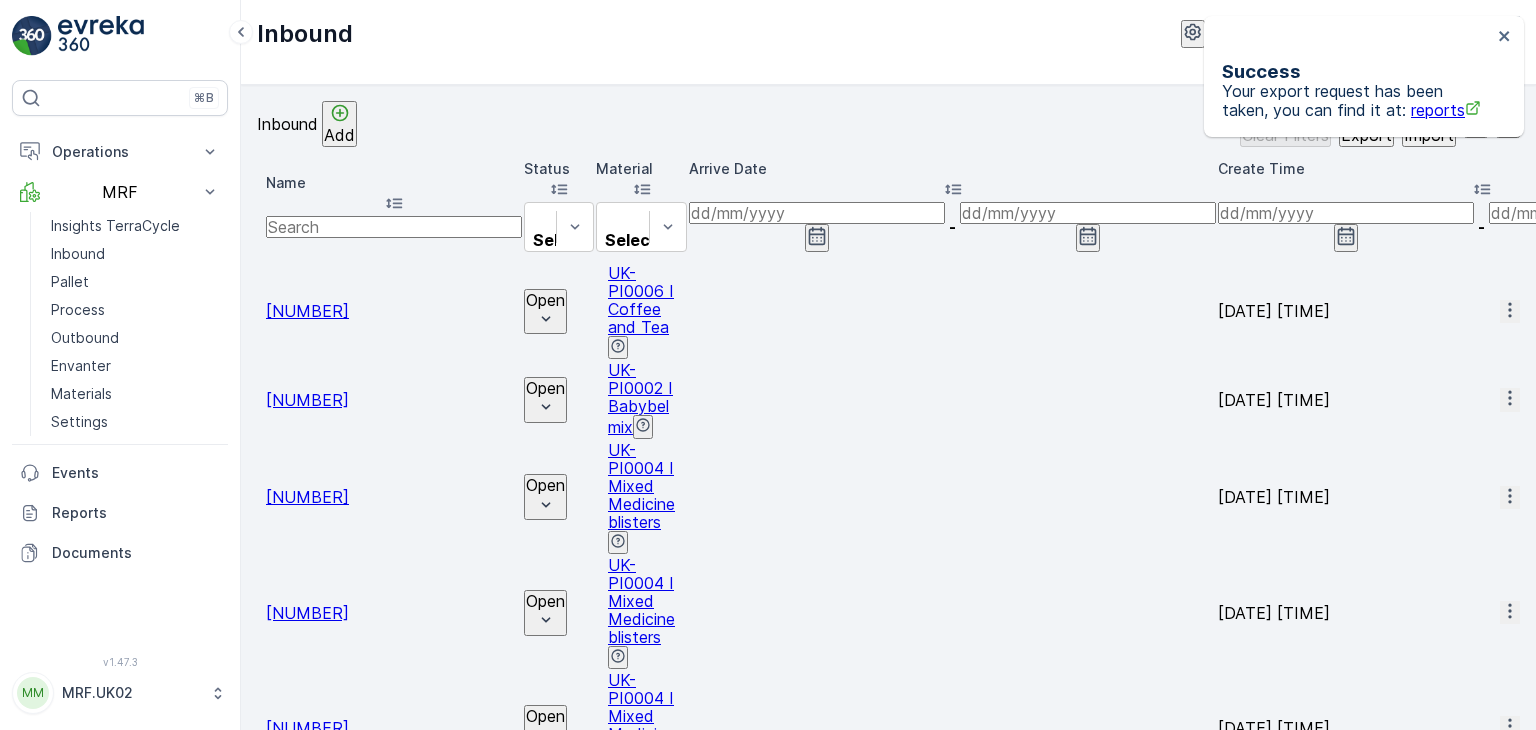 click 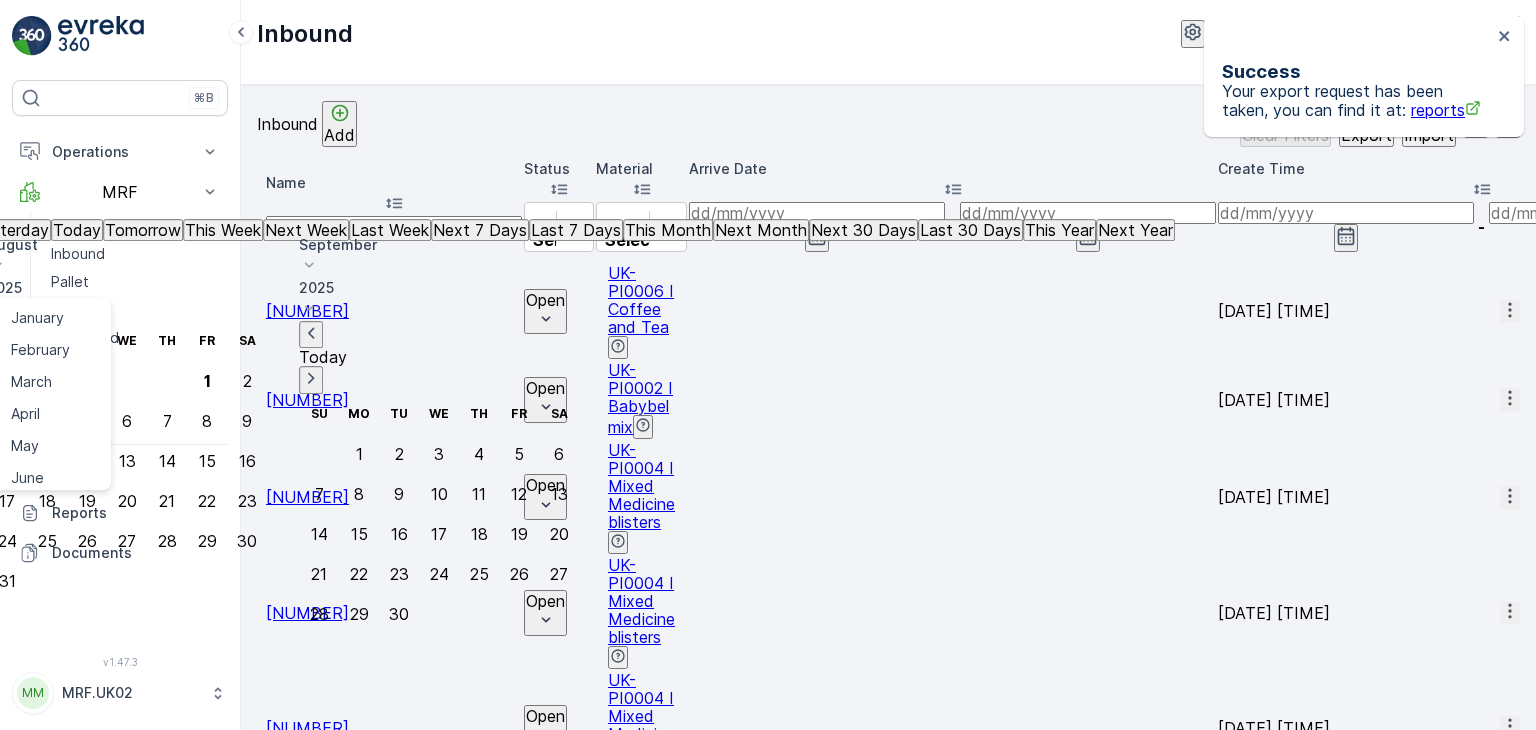 click 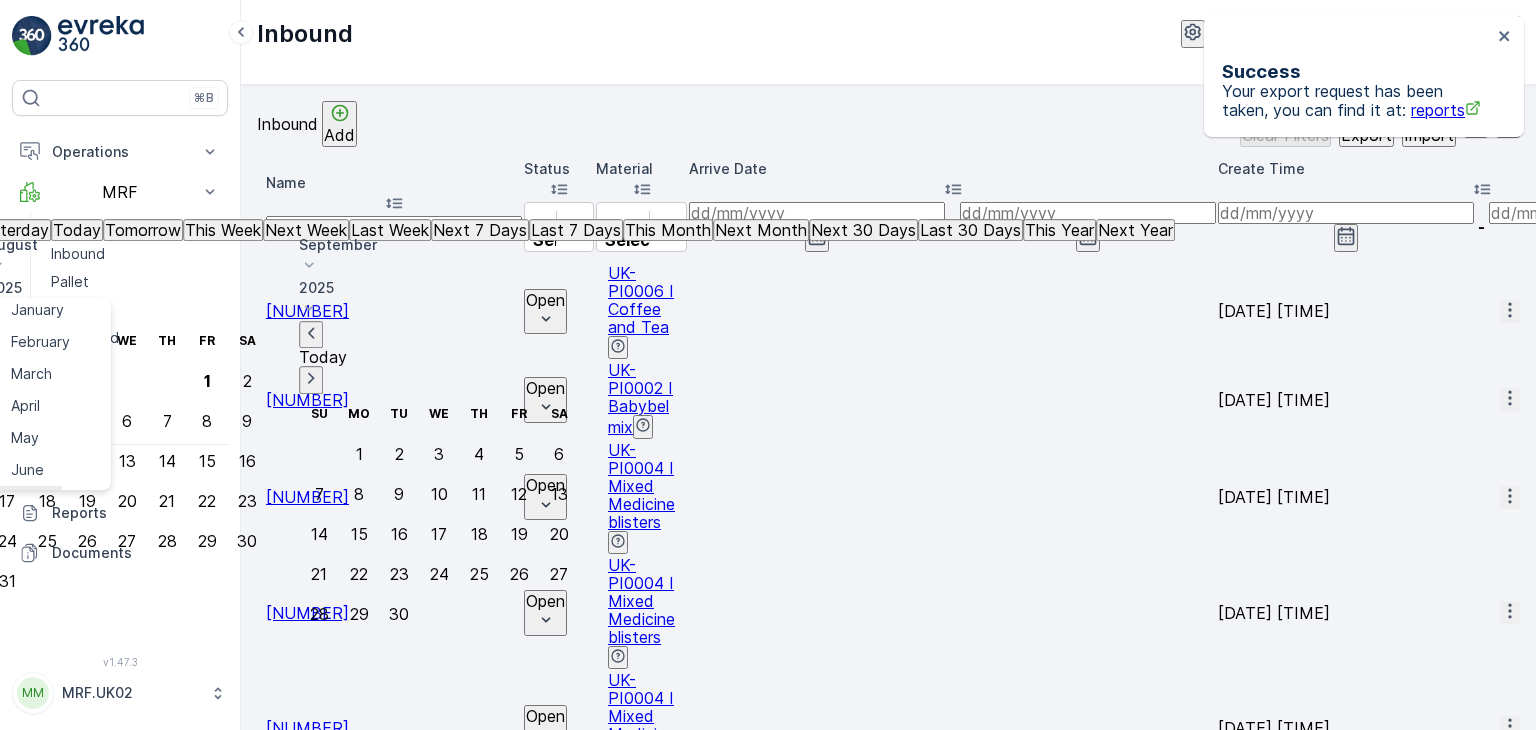 click on "July" at bounding box center (24, 502) 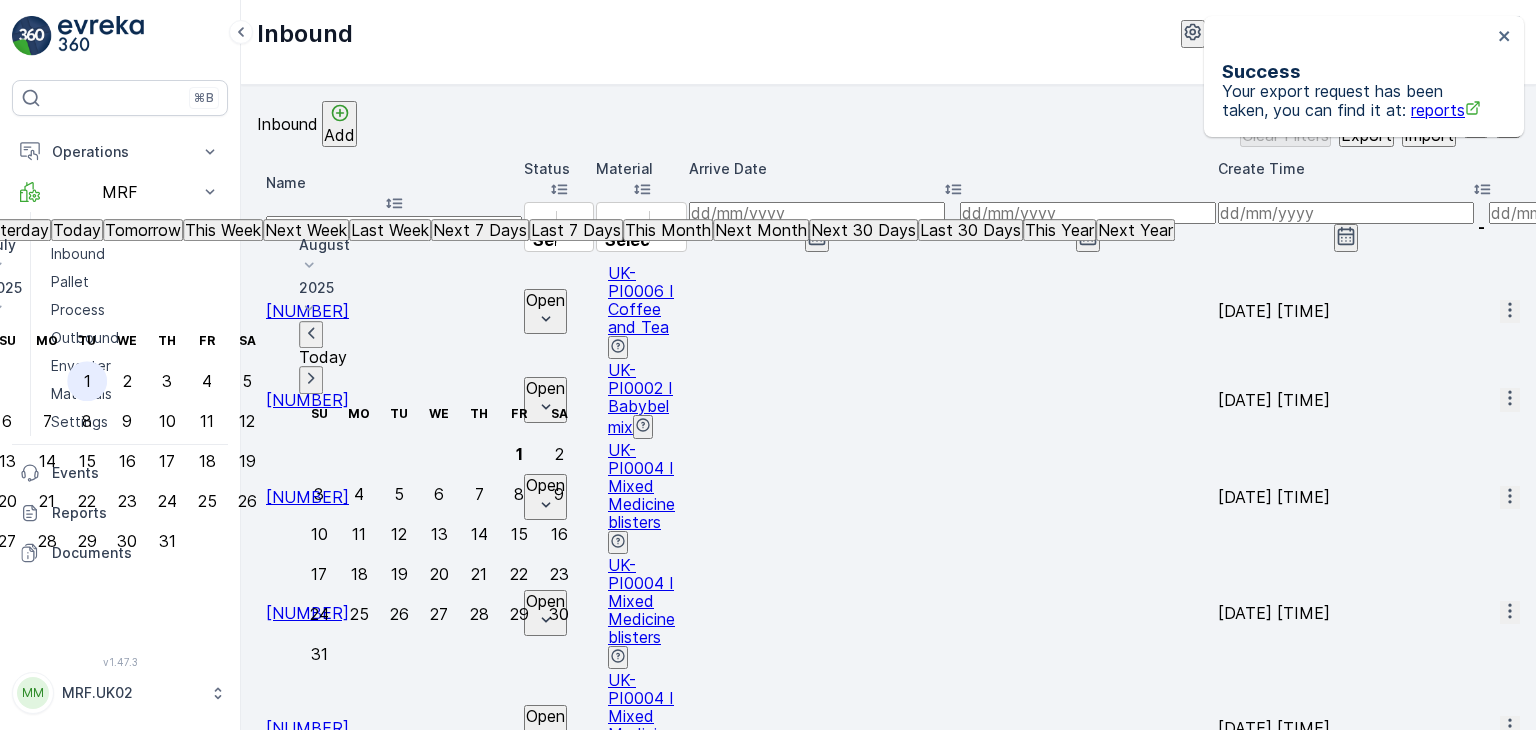 click on "1" at bounding box center [87, 381] 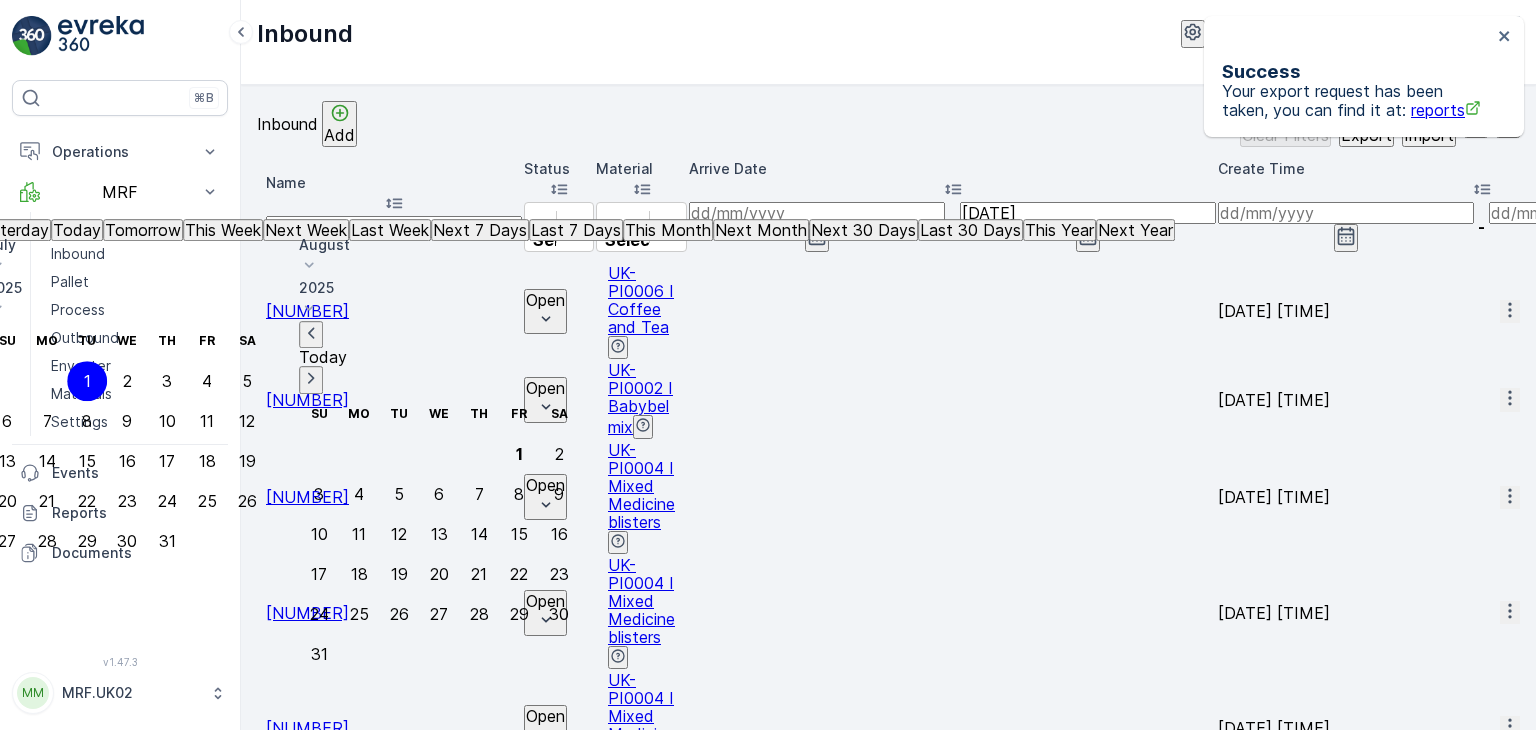 click on "1" at bounding box center (87, 381) 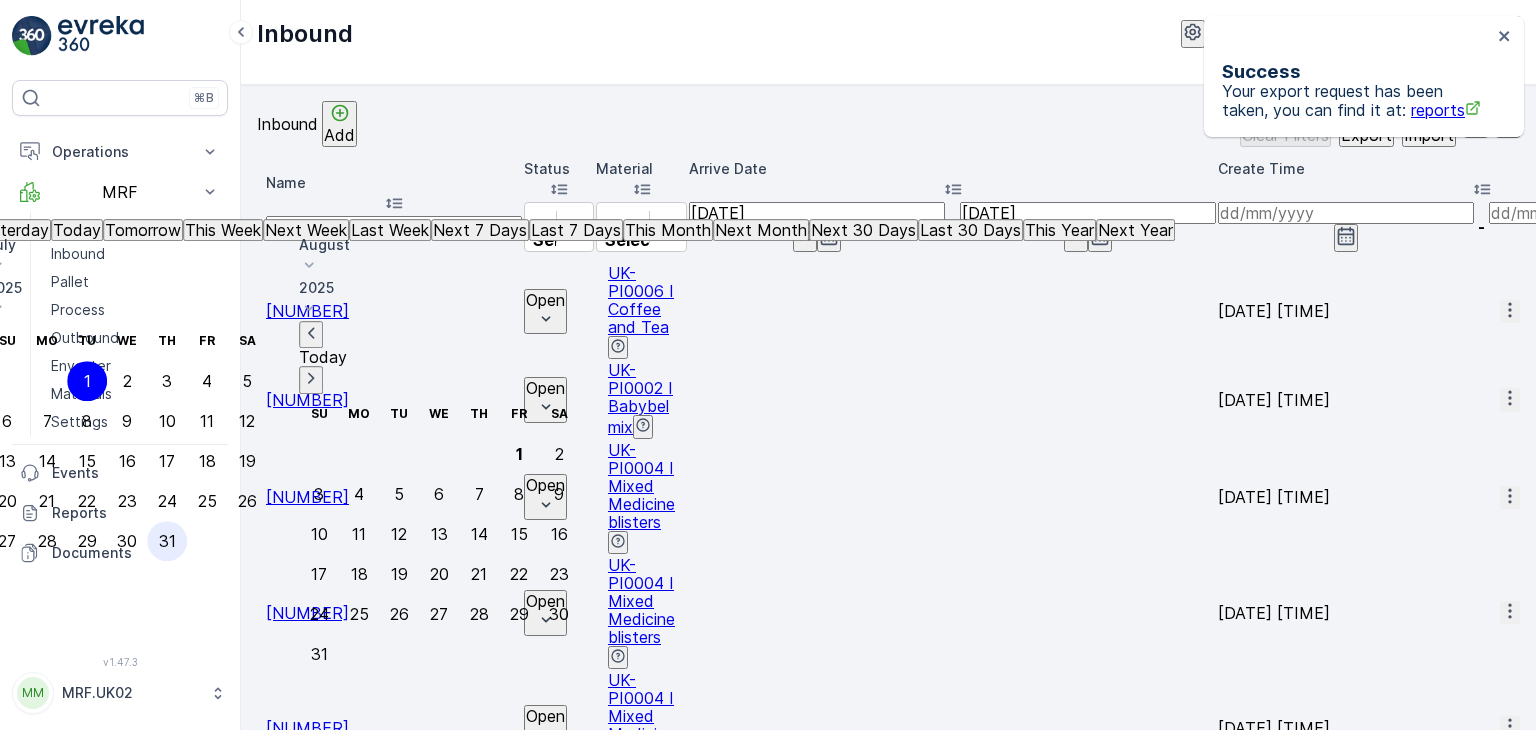 click on "31" at bounding box center (167, 541) 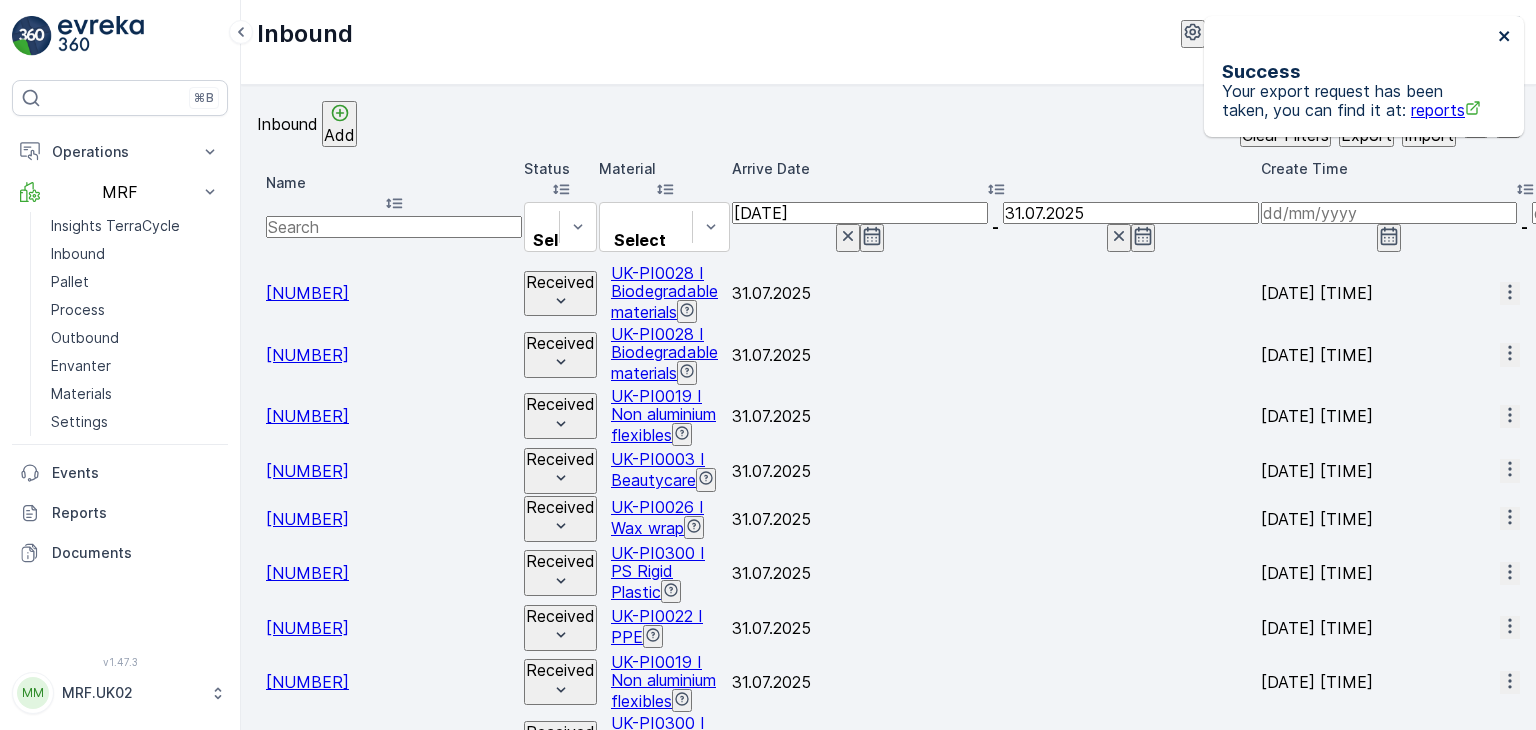 click 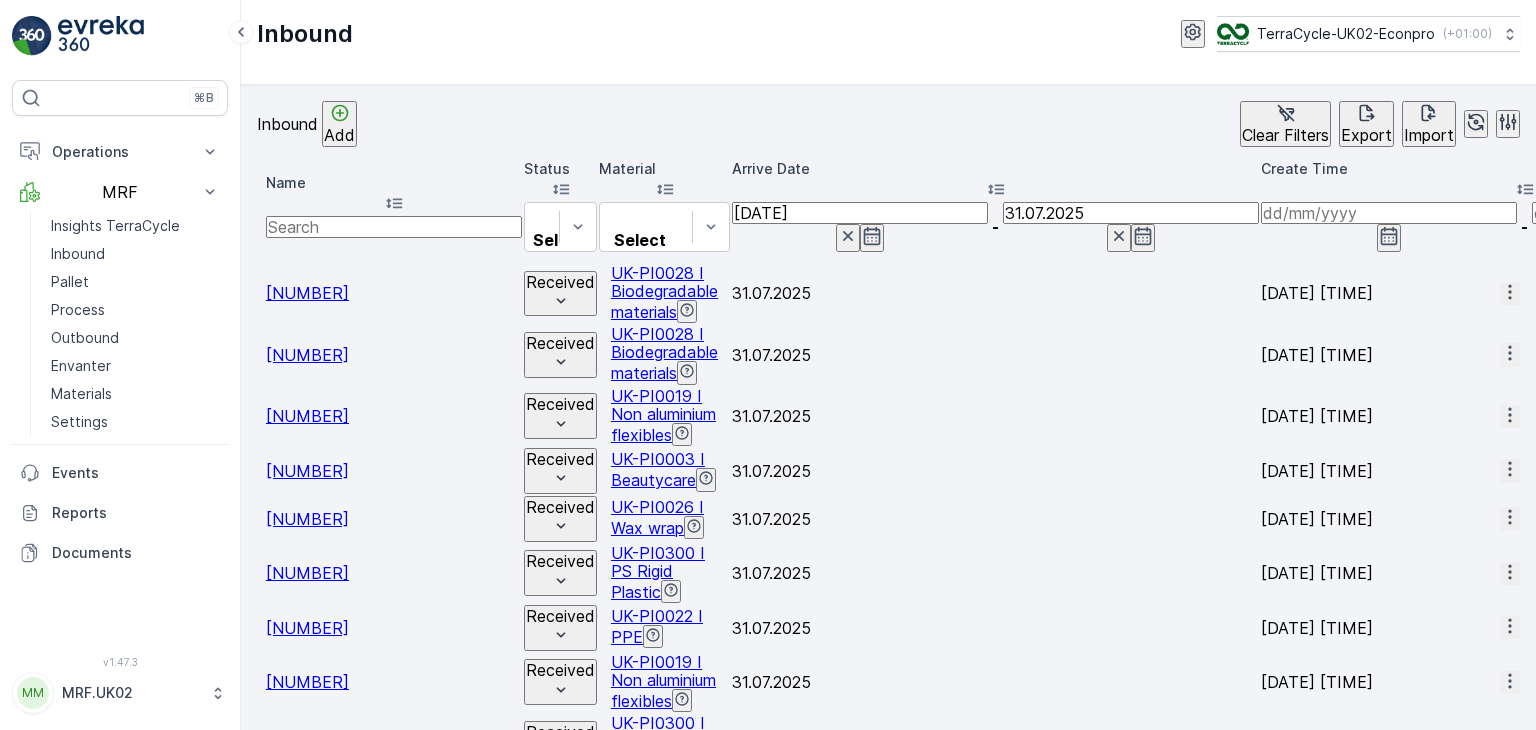 click on "Export" at bounding box center (1366, 135) 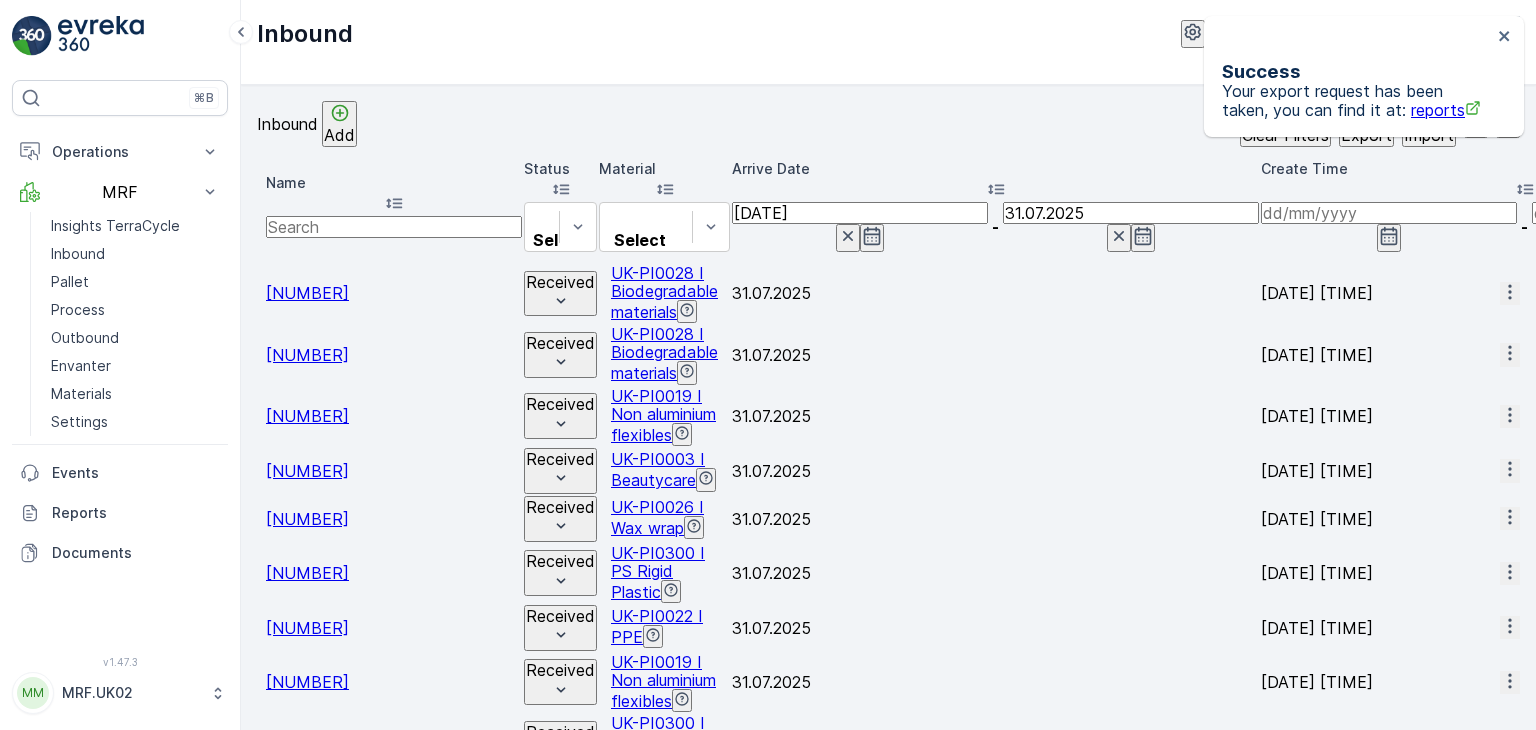 click on "reports" at bounding box center (1446, 110) 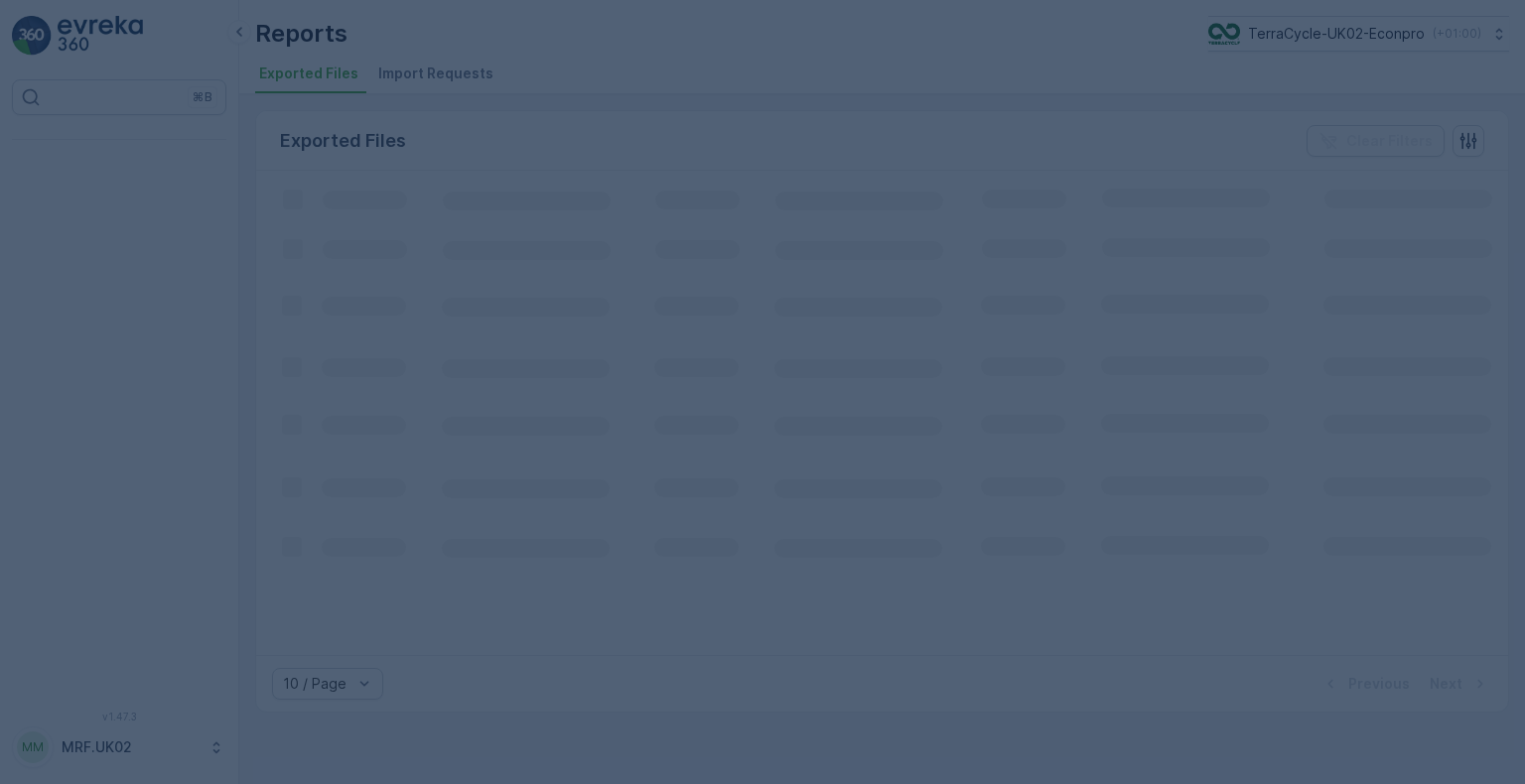 scroll, scrollTop: 0, scrollLeft: 0, axis: both 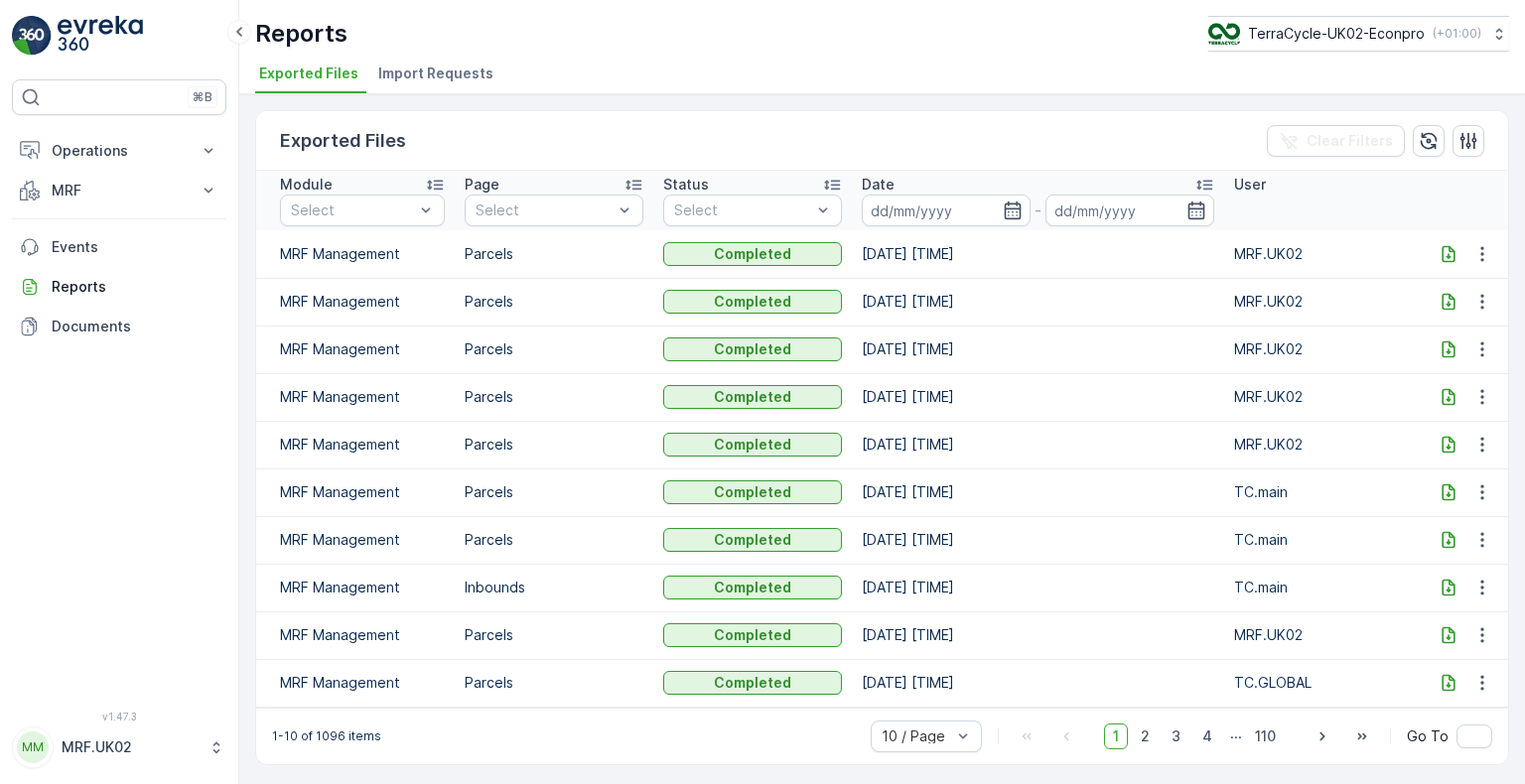 click 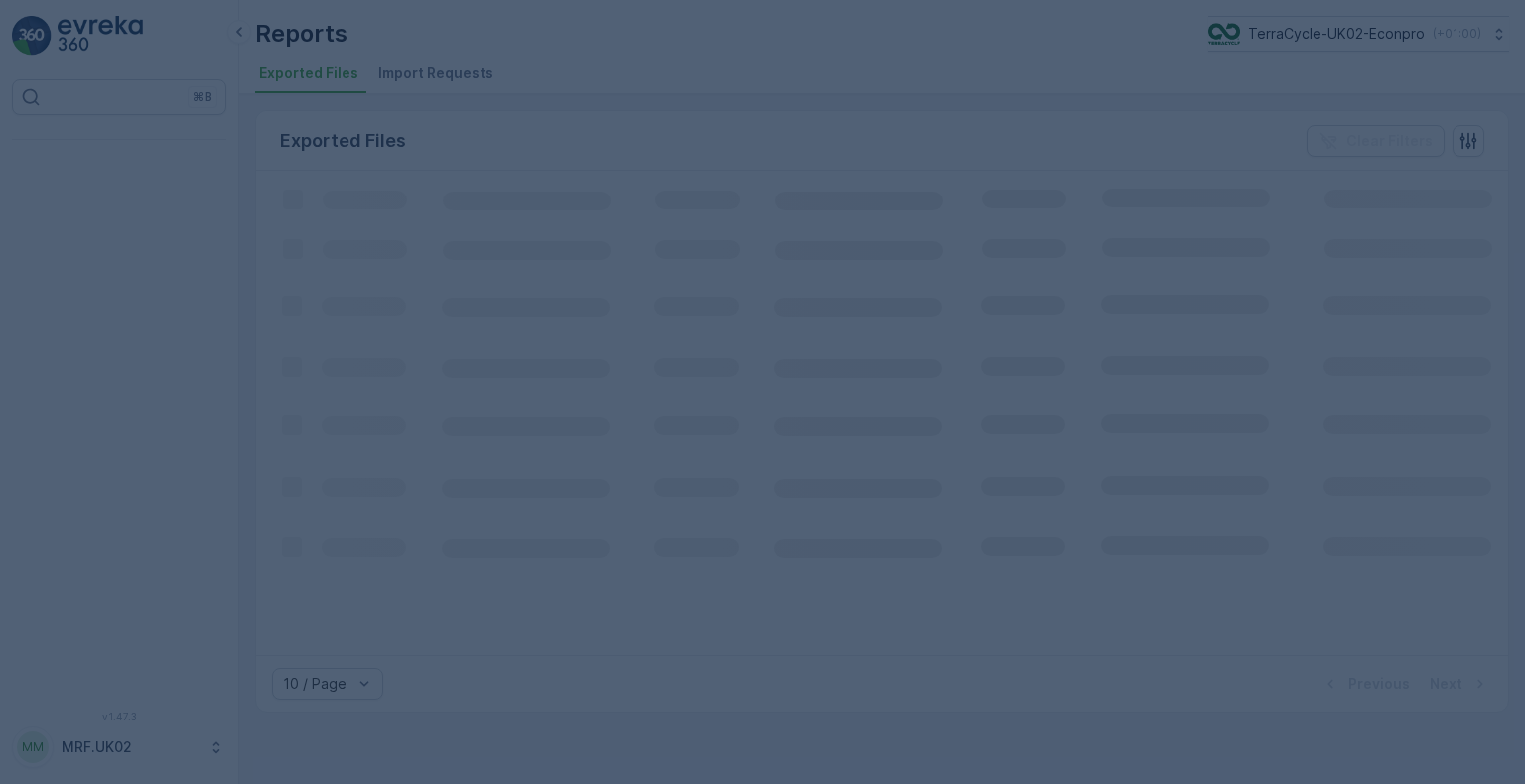 scroll, scrollTop: 0, scrollLeft: 0, axis: both 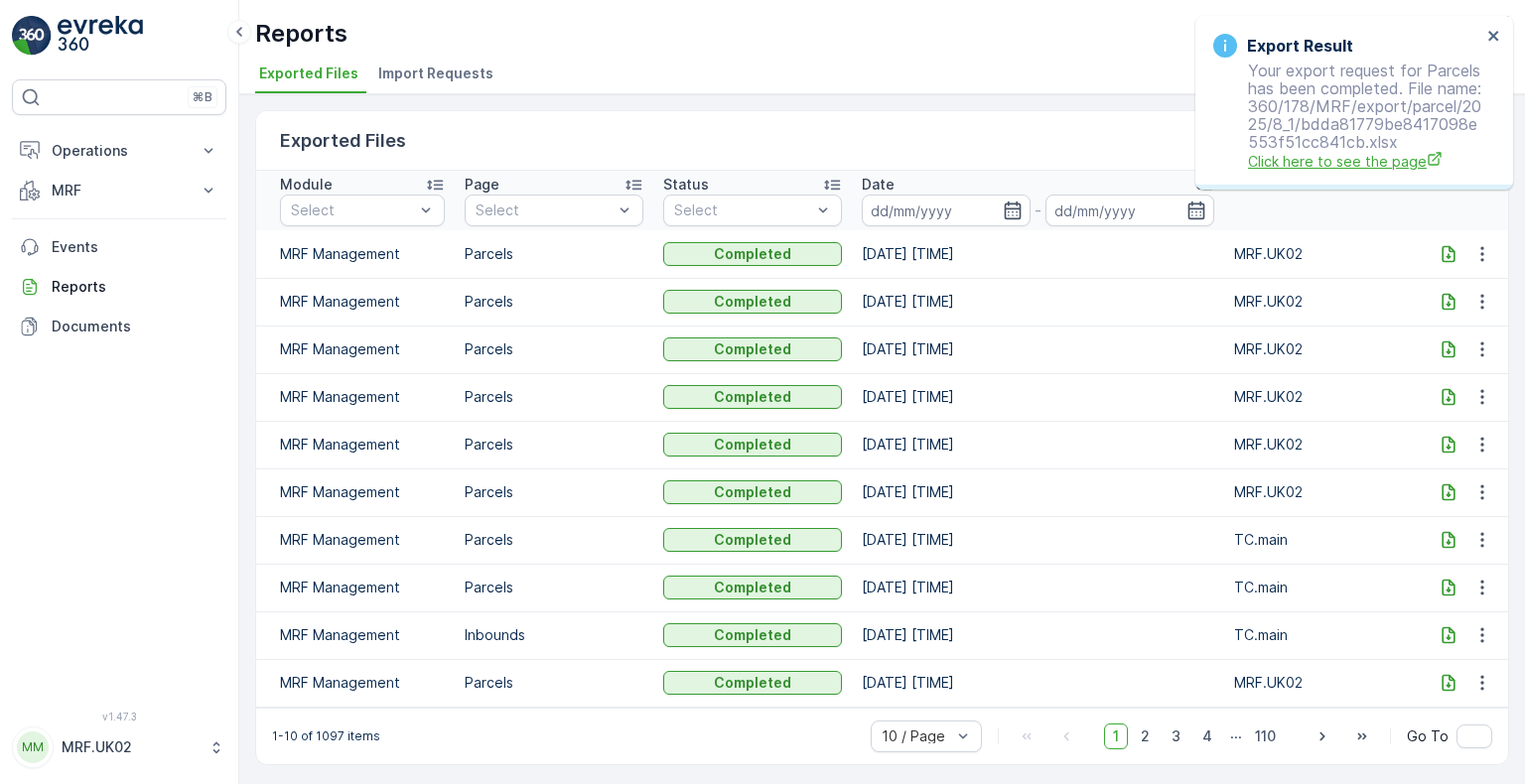 click on "Click here to see the page" at bounding box center [1364, 161] 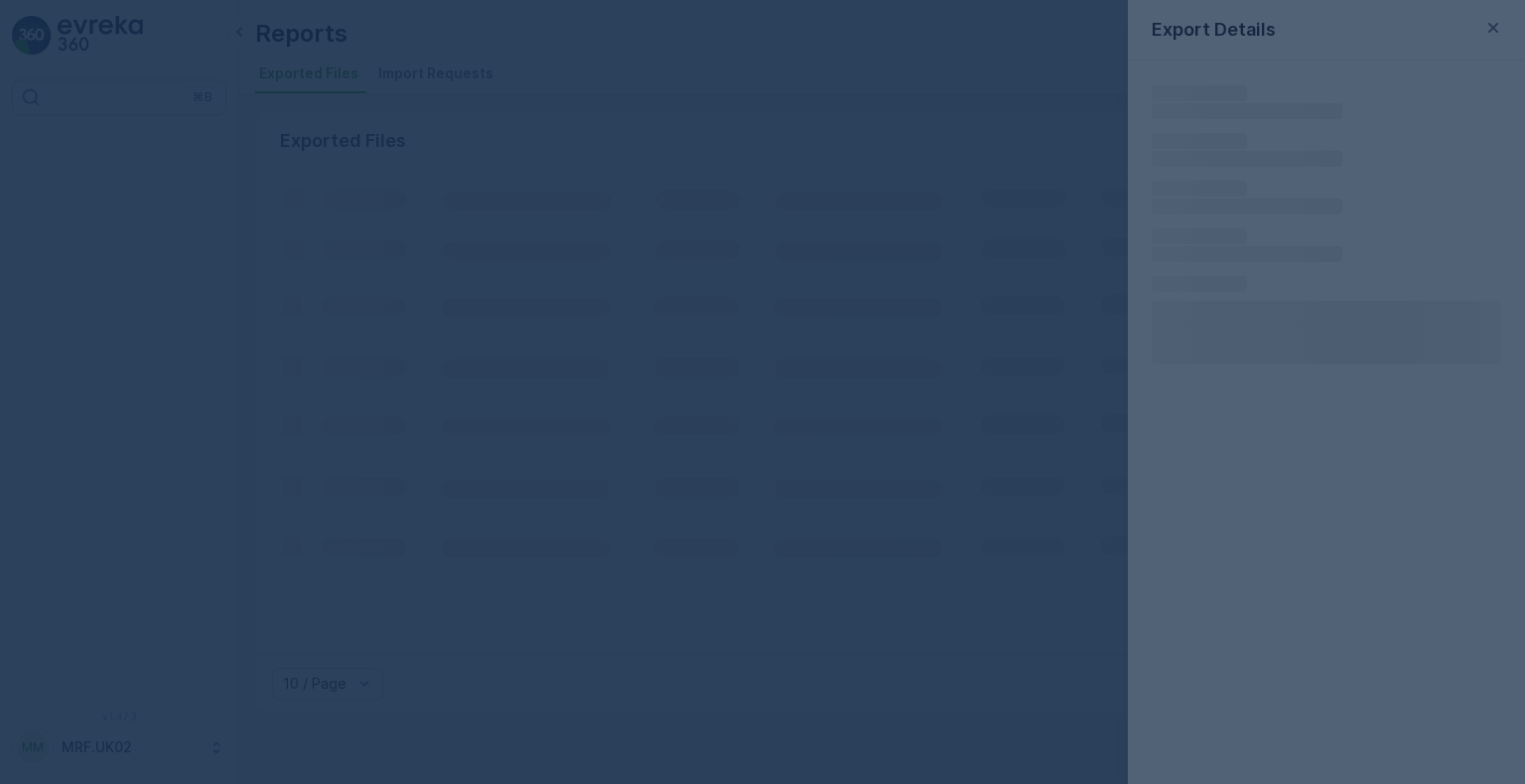 scroll, scrollTop: 0, scrollLeft: 0, axis: both 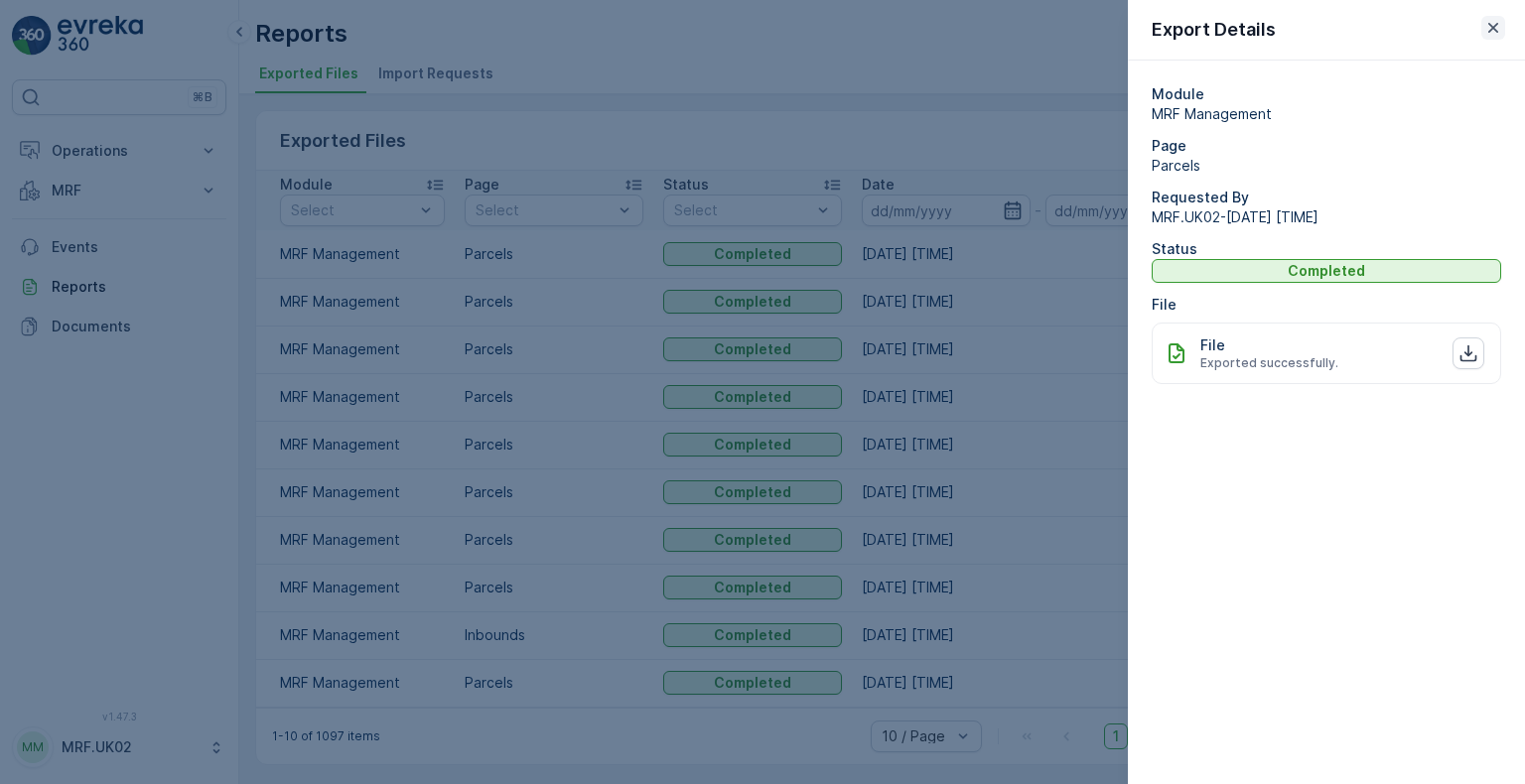 click 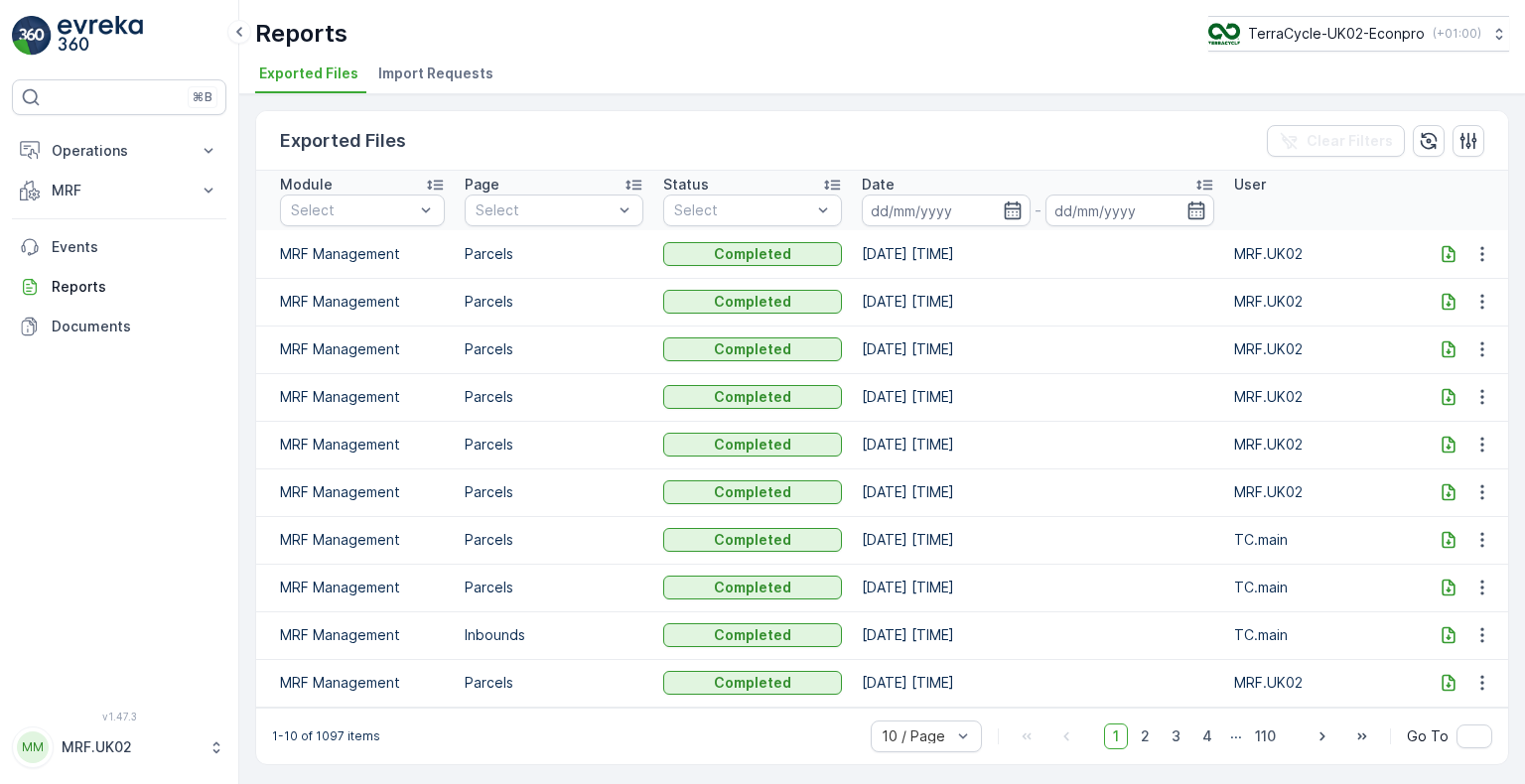 click 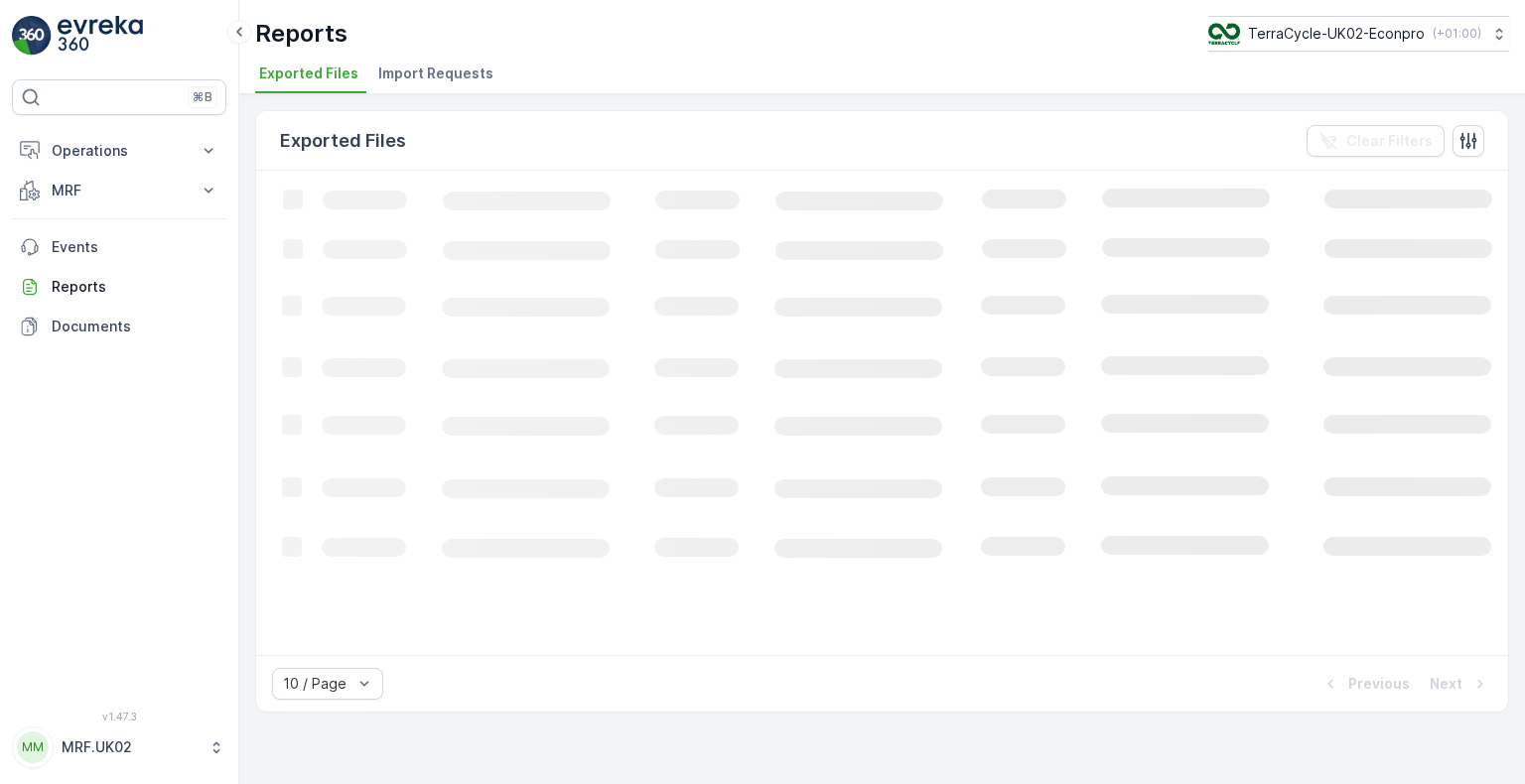 scroll, scrollTop: 0, scrollLeft: 0, axis: both 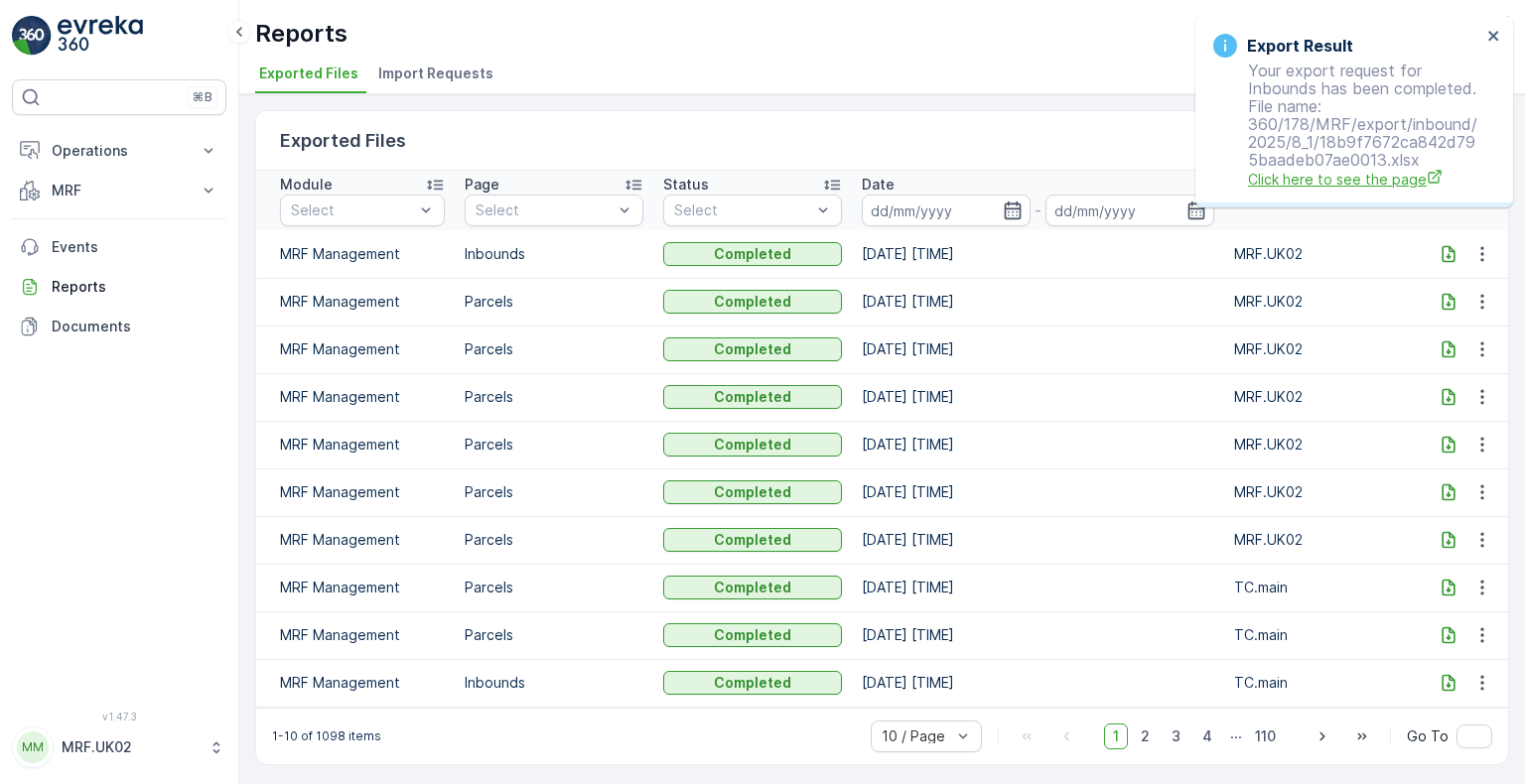 click on "Click here to see the page" at bounding box center (1364, 179) 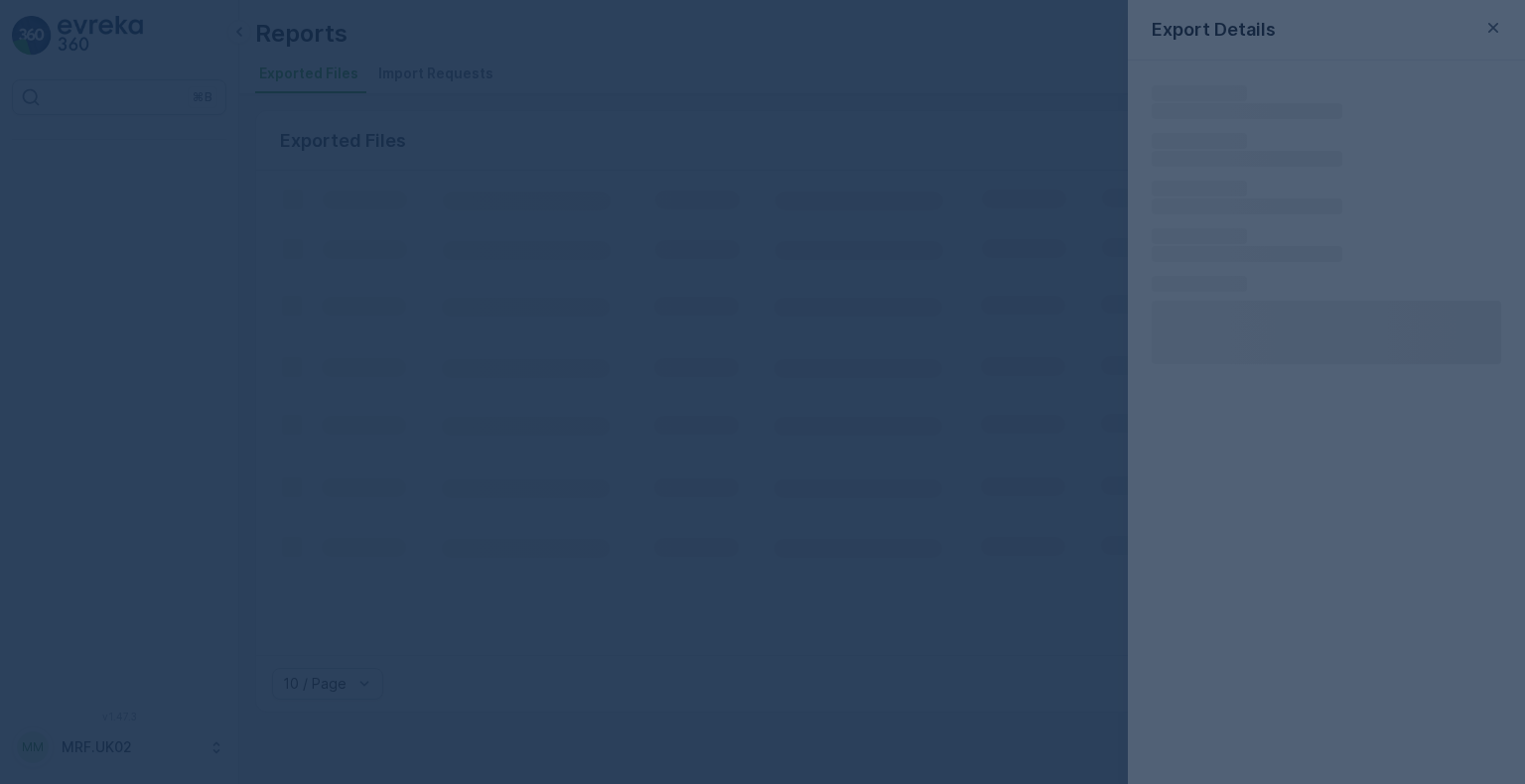 scroll, scrollTop: 0, scrollLeft: 0, axis: both 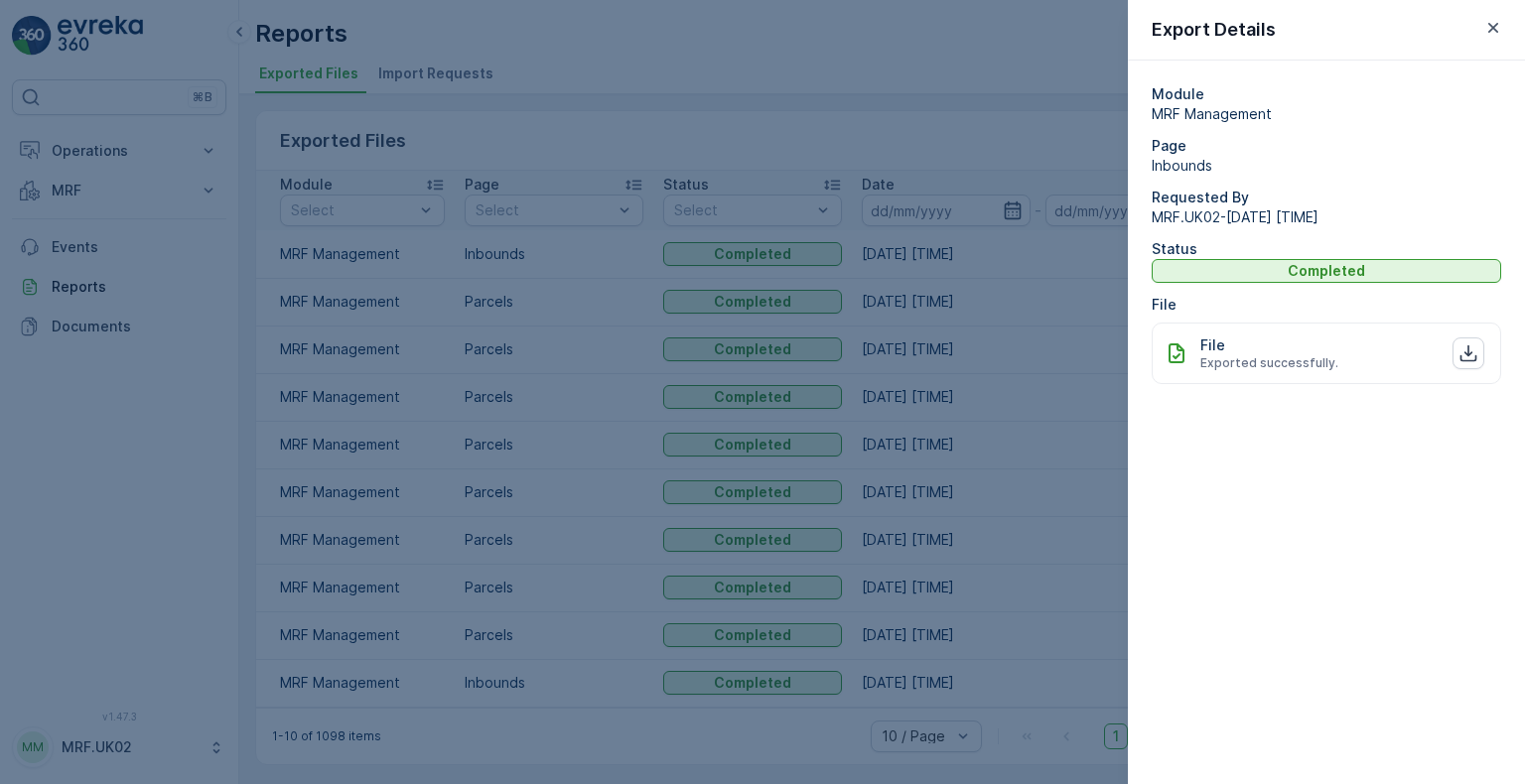 drag, startPoint x: 0, startPoint y: 0, endPoint x: 1307, endPoint y: 184, distance: 1319.8883 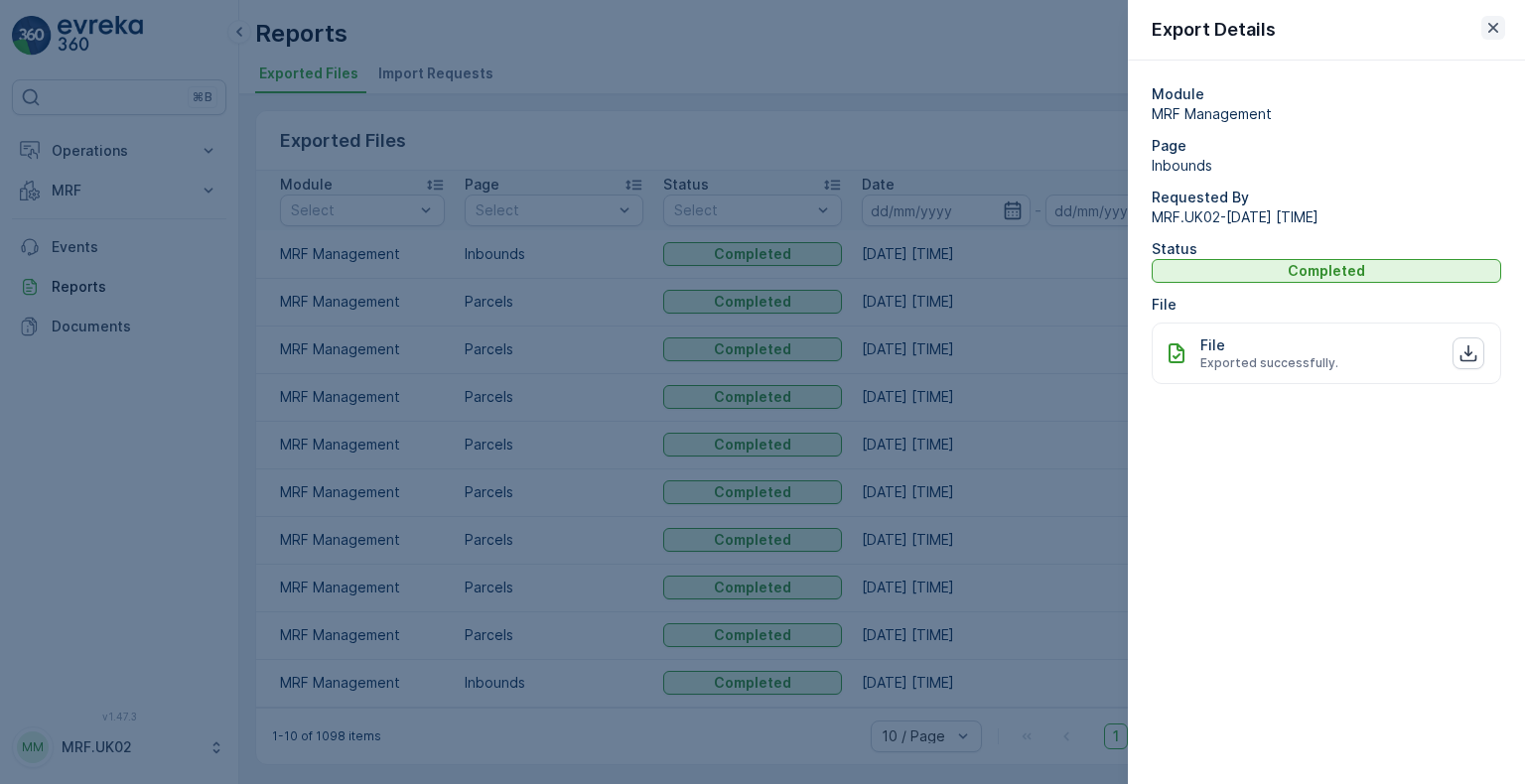 click 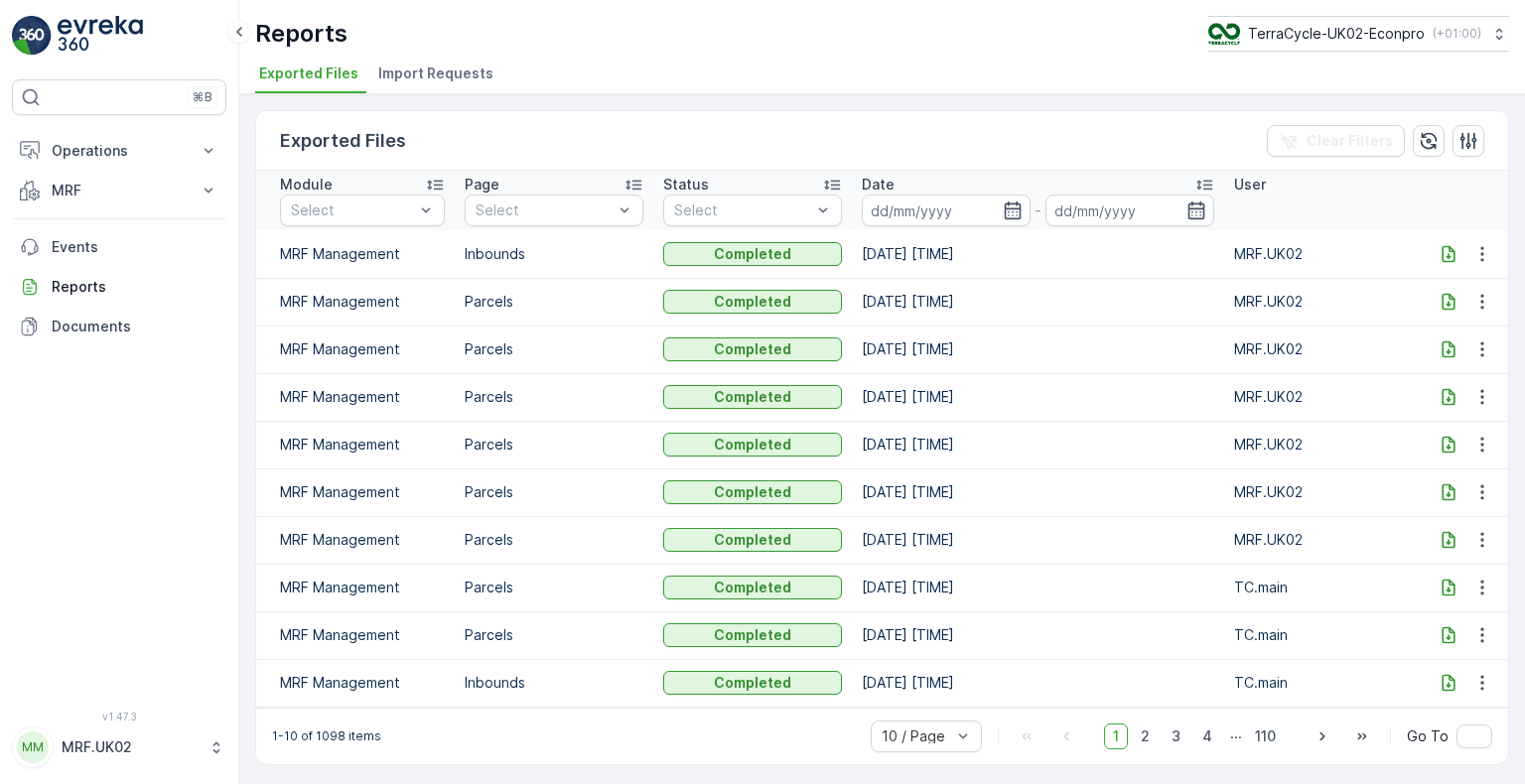click 